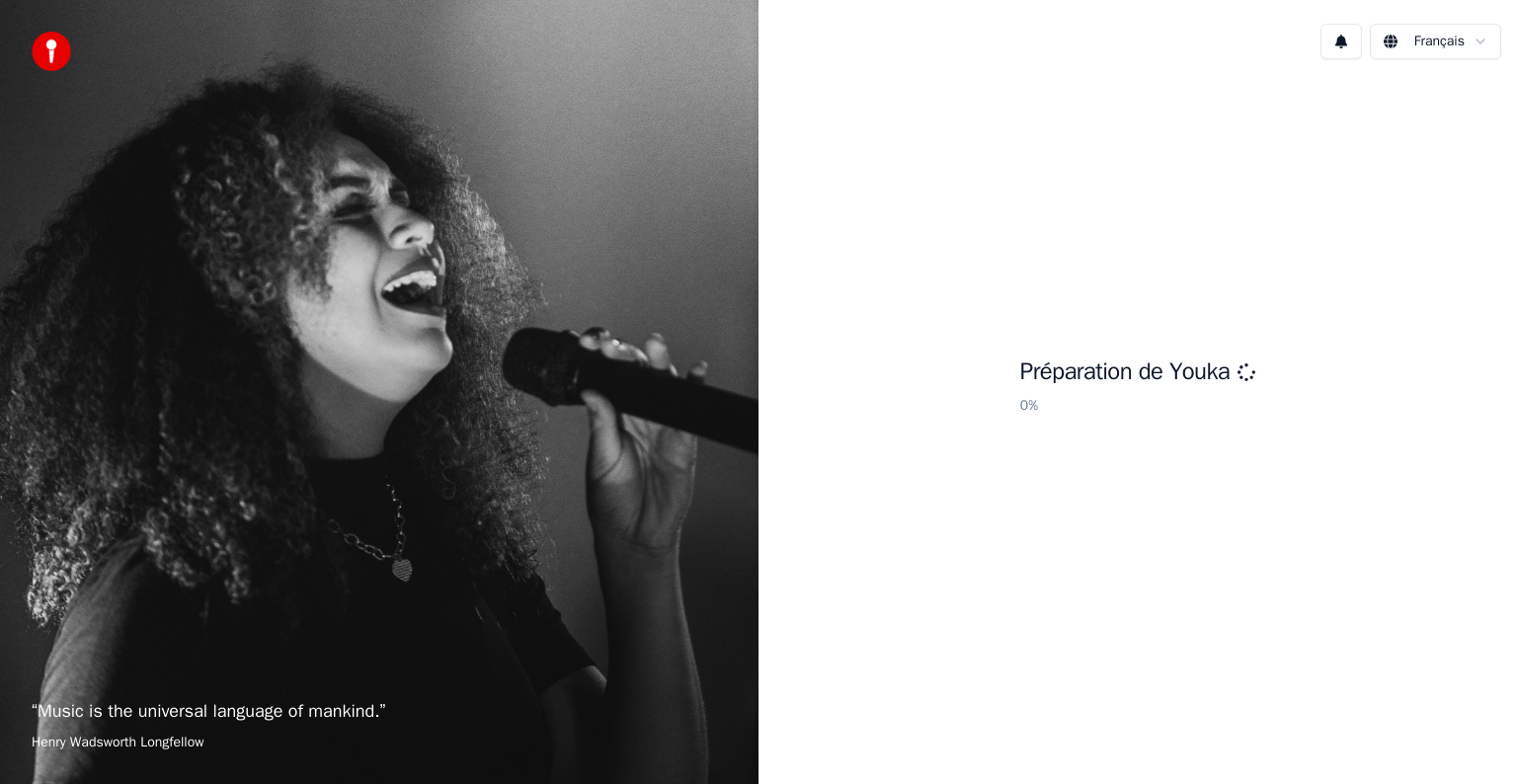 scroll, scrollTop: 0, scrollLeft: 0, axis: both 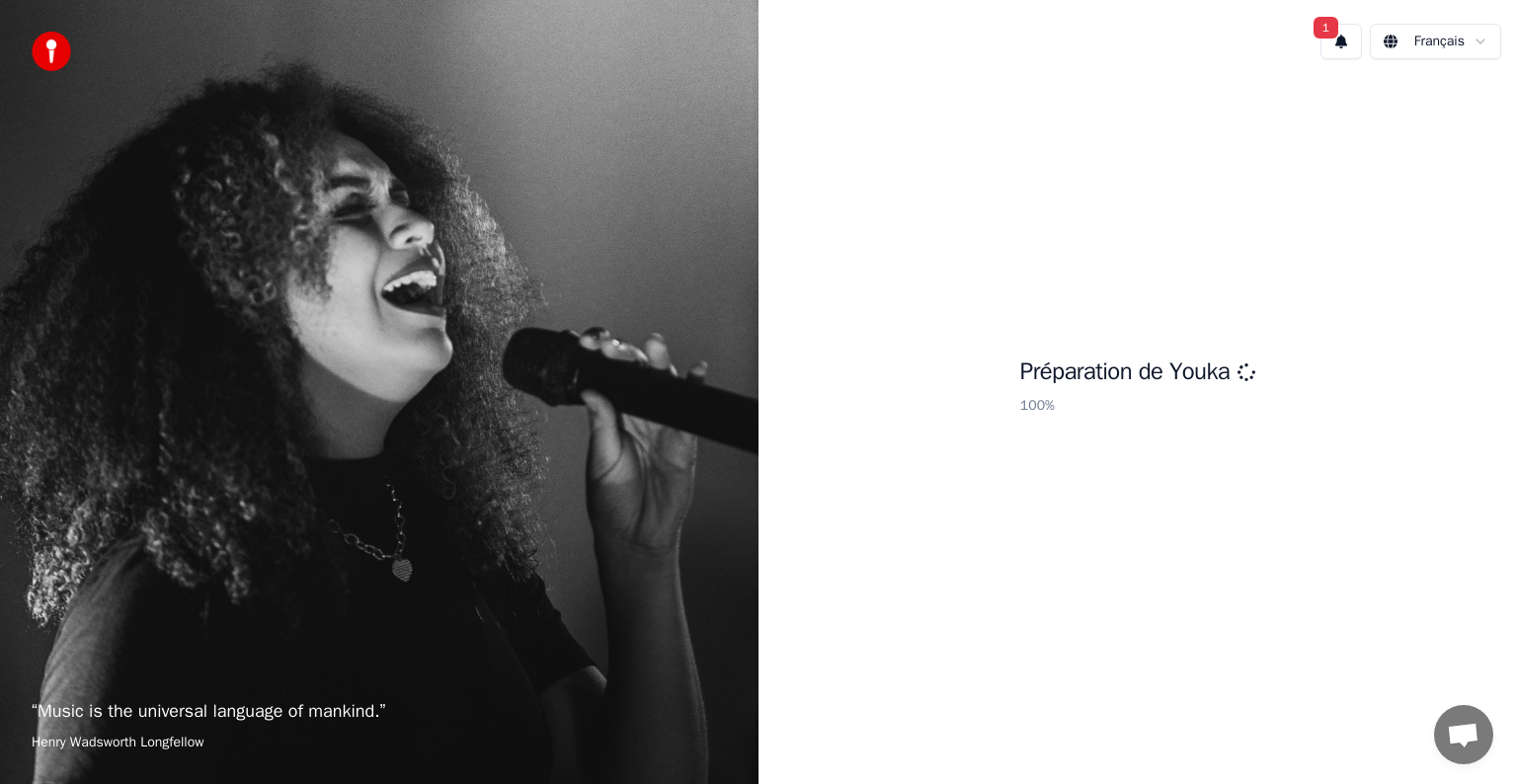 click on "1" at bounding box center (1341, 41) 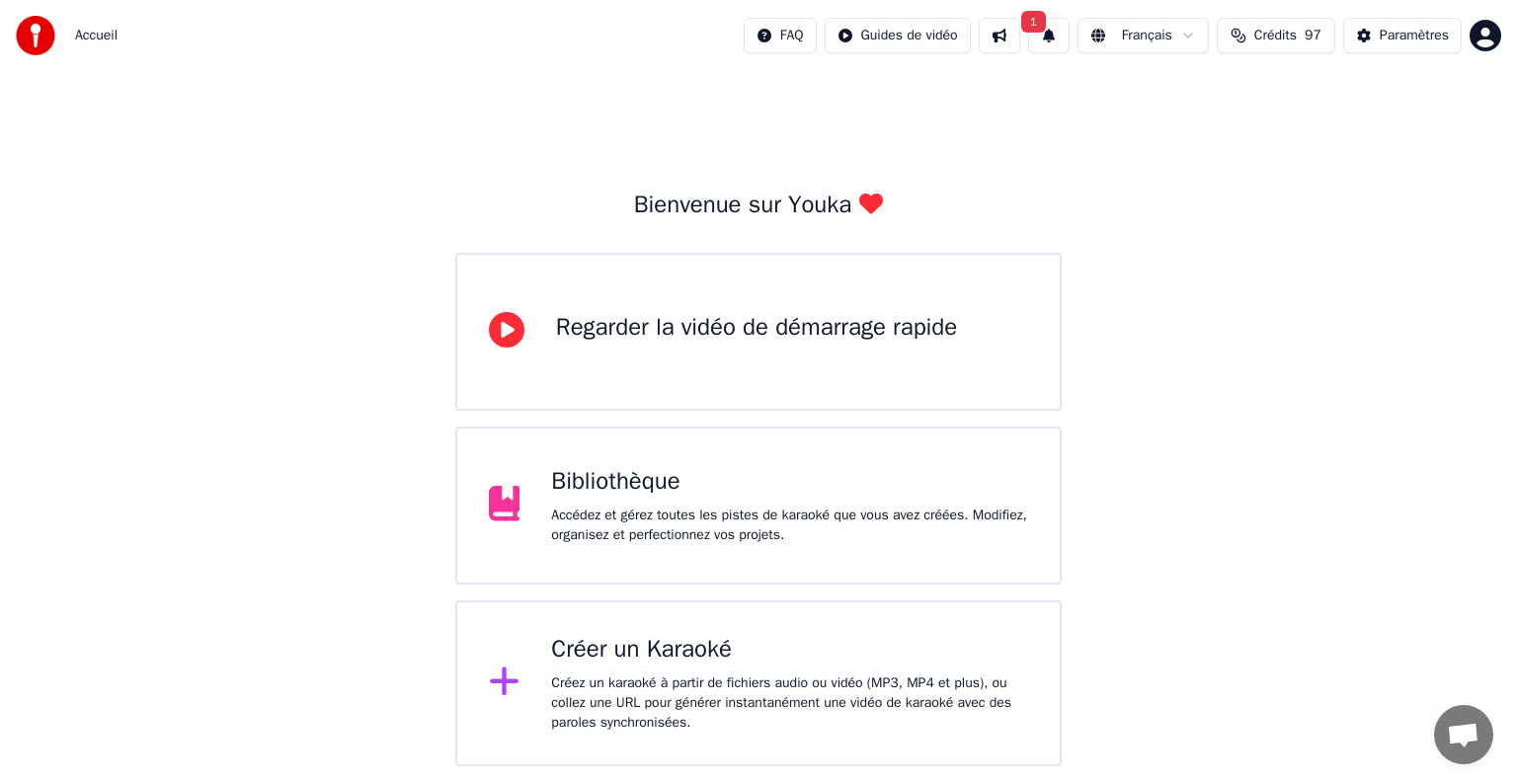 click on "Créez un karaoké à partir de fichiers audio ou vidéo (MP3, MP4 et plus), ou collez une URL pour générer instantanément une vidéo de karaoké avec des paroles synchronisées." at bounding box center [789, 703] 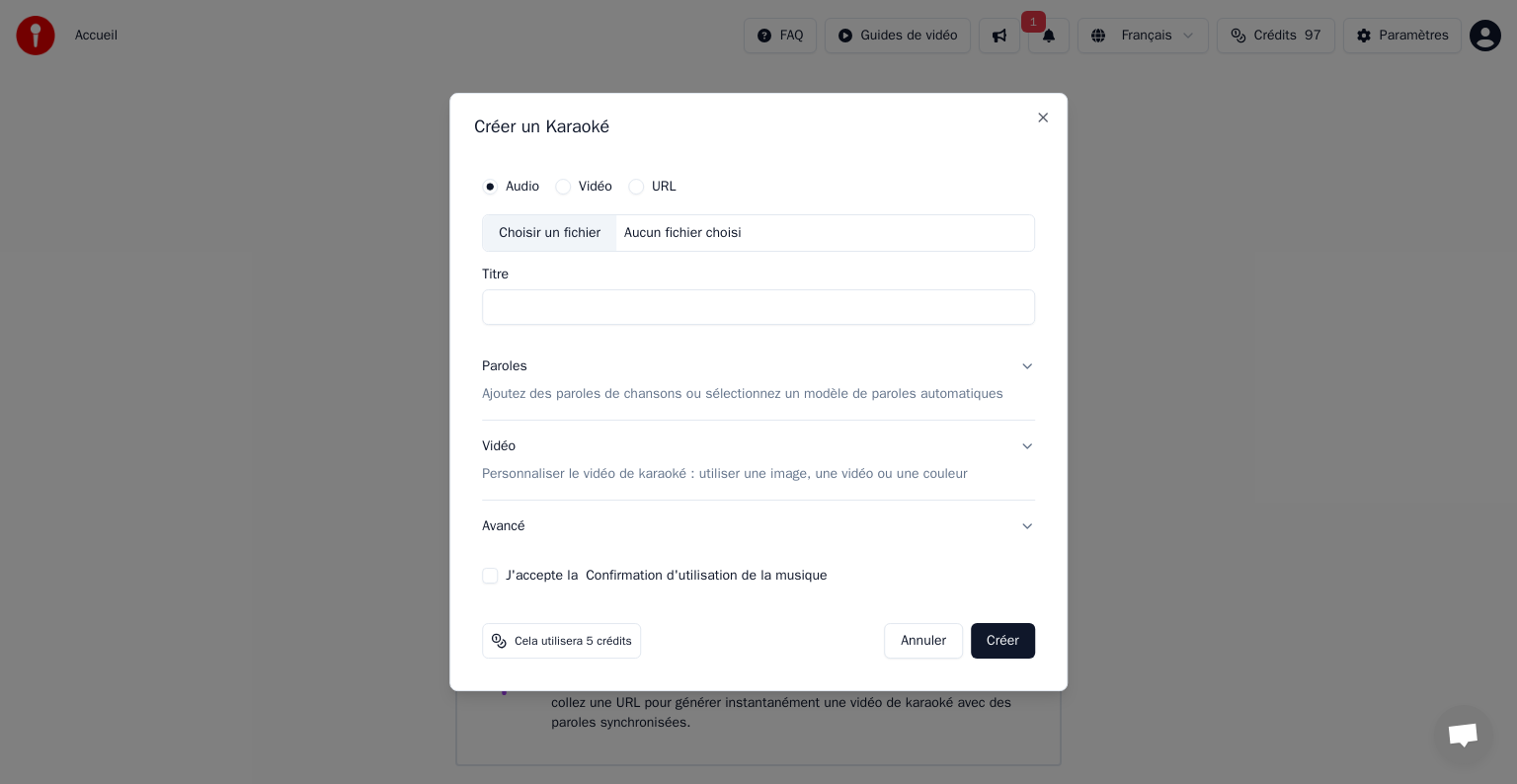 click on "Titre" at bounding box center (758, 307) 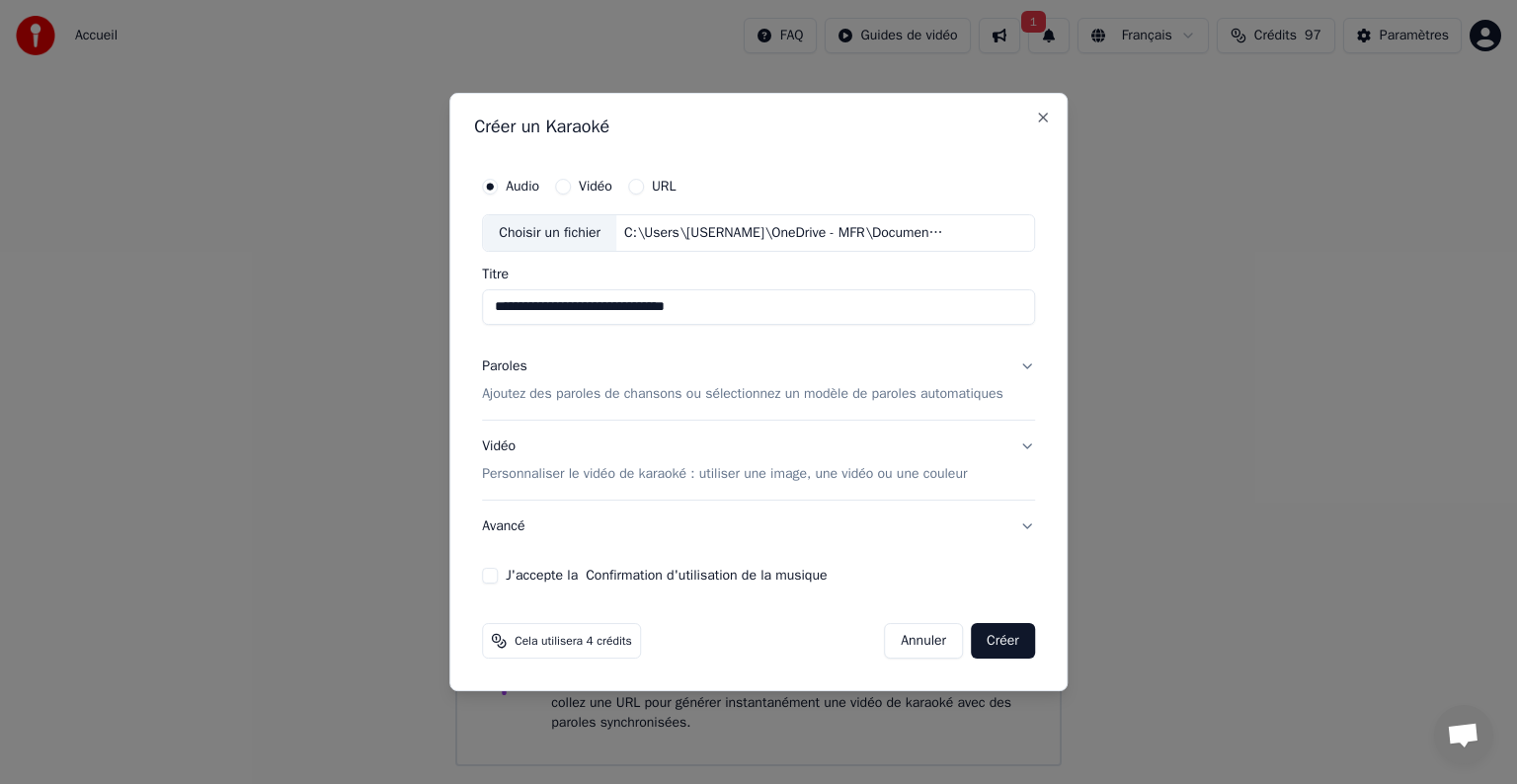 click on "**********" at bounding box center (758, 307) 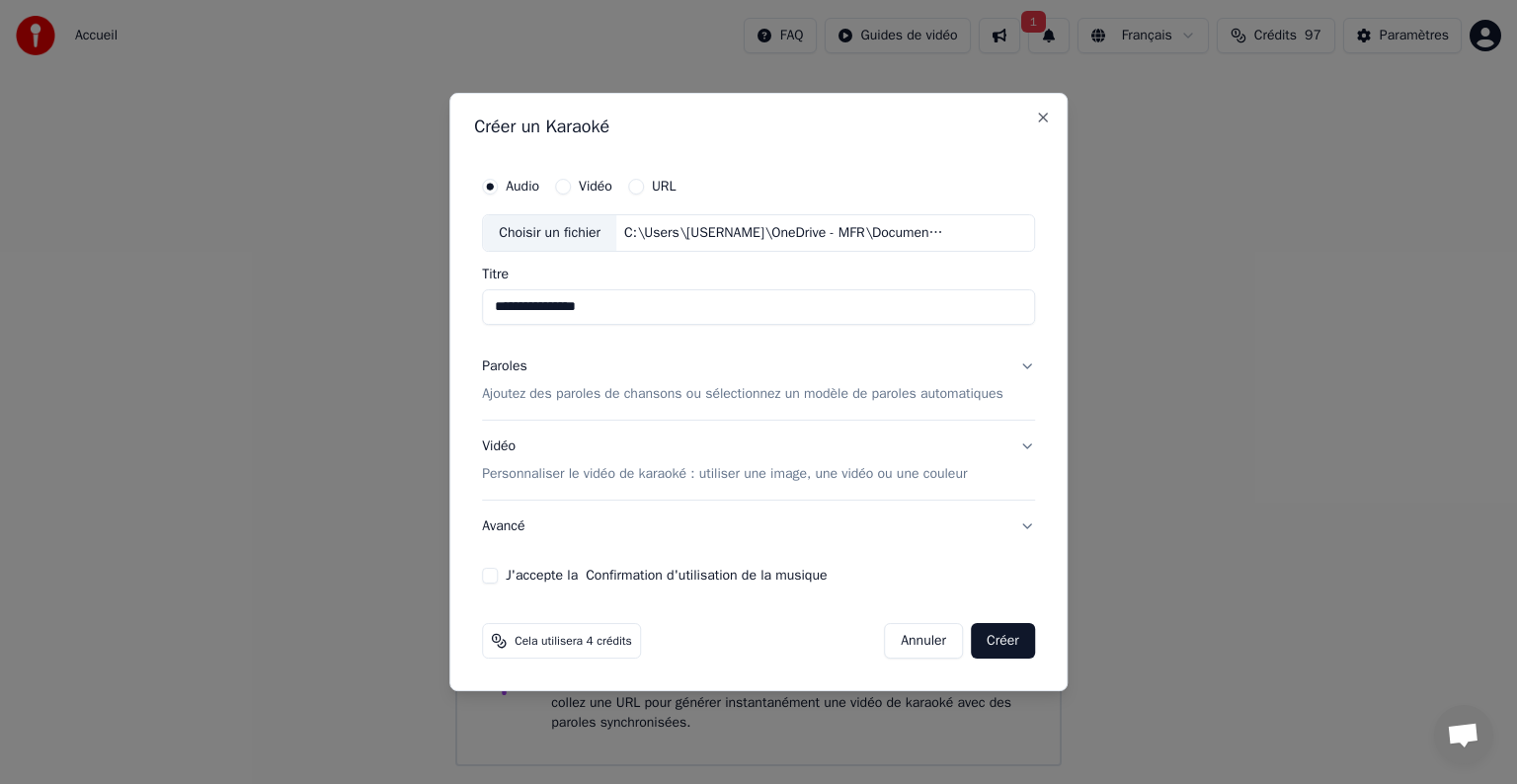 click on "**********" at bounding box center (758, 307) 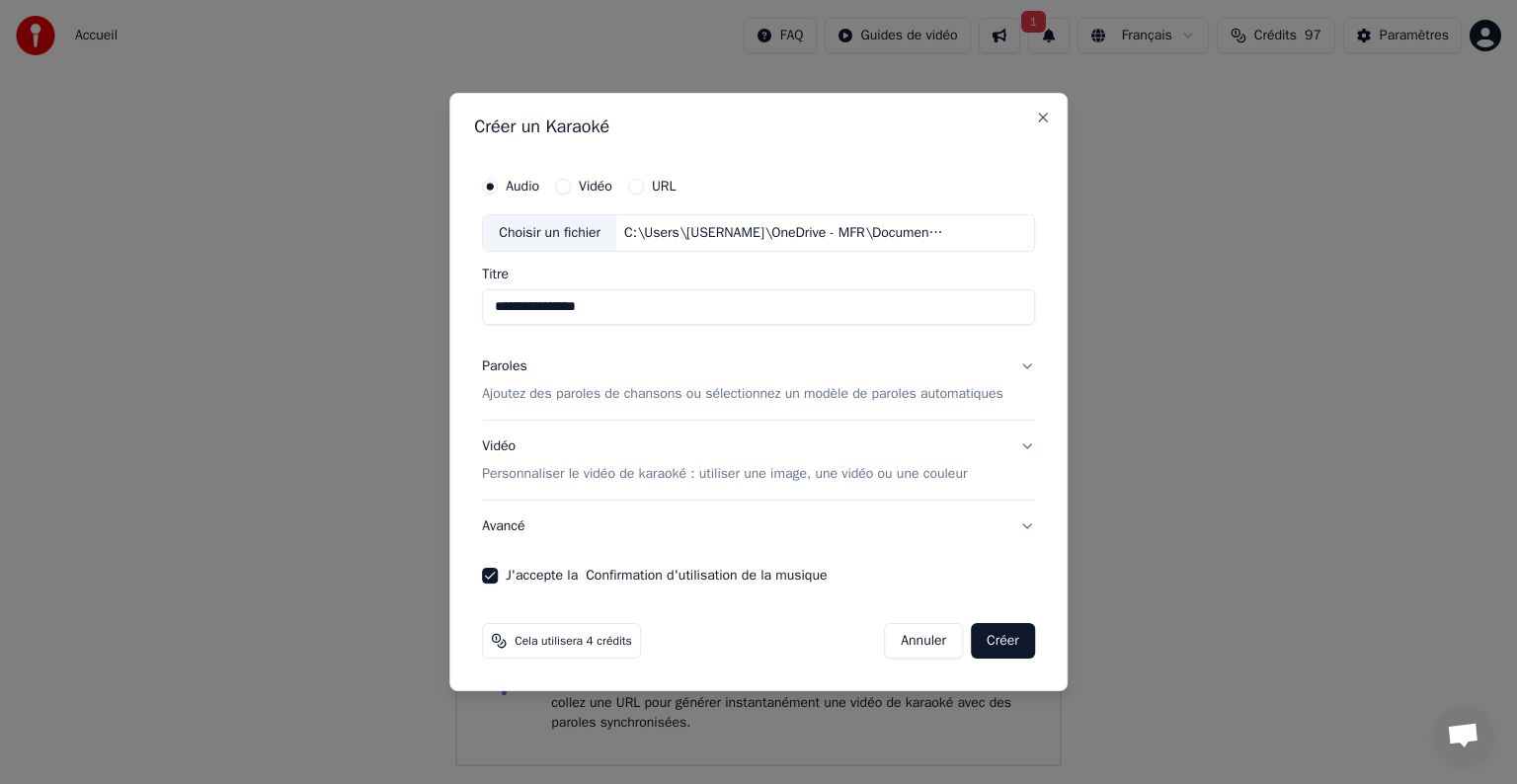 click on "Créer" at bounding box center (1002, 641) 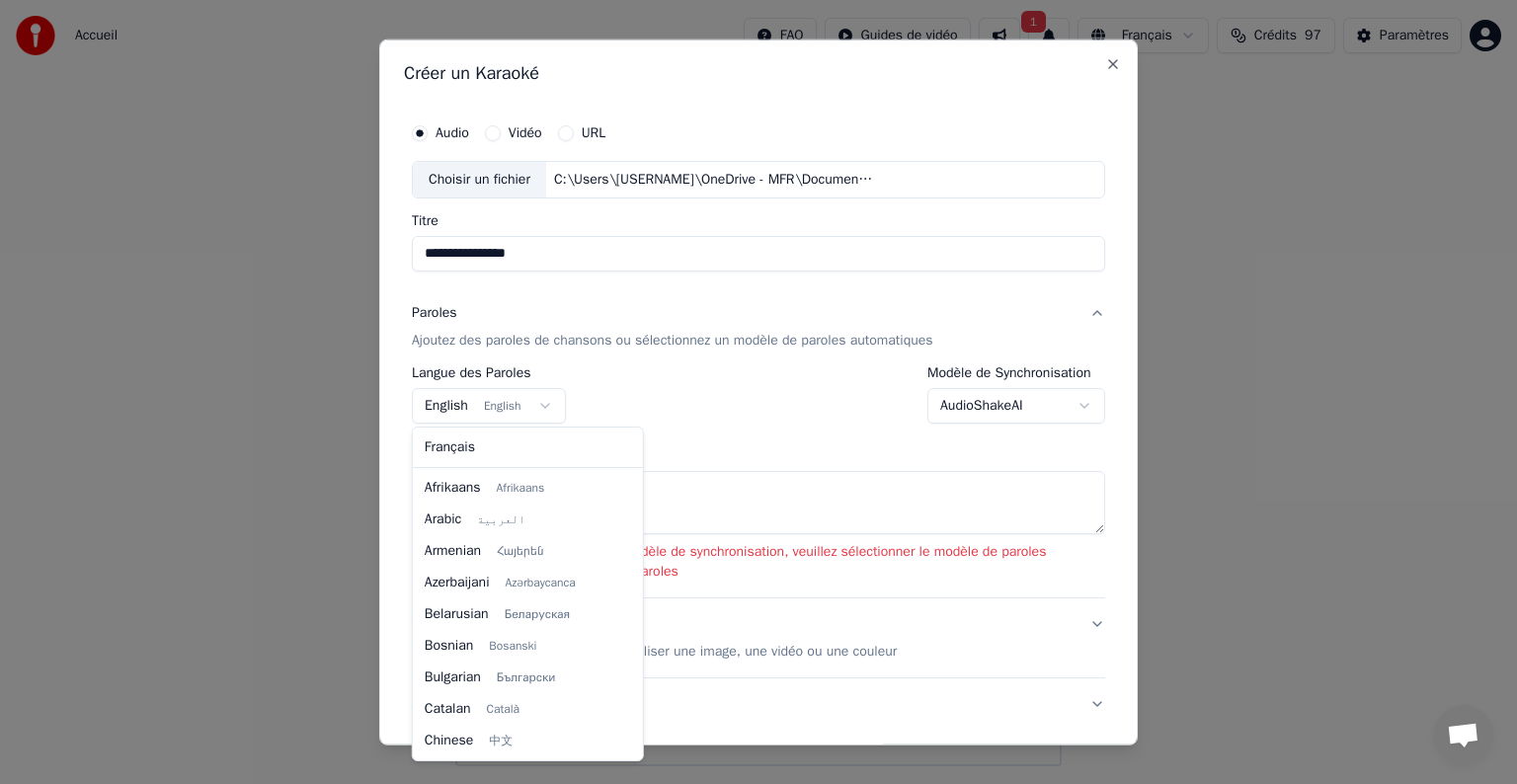 click on "**********" at bounding box center [758, 383] 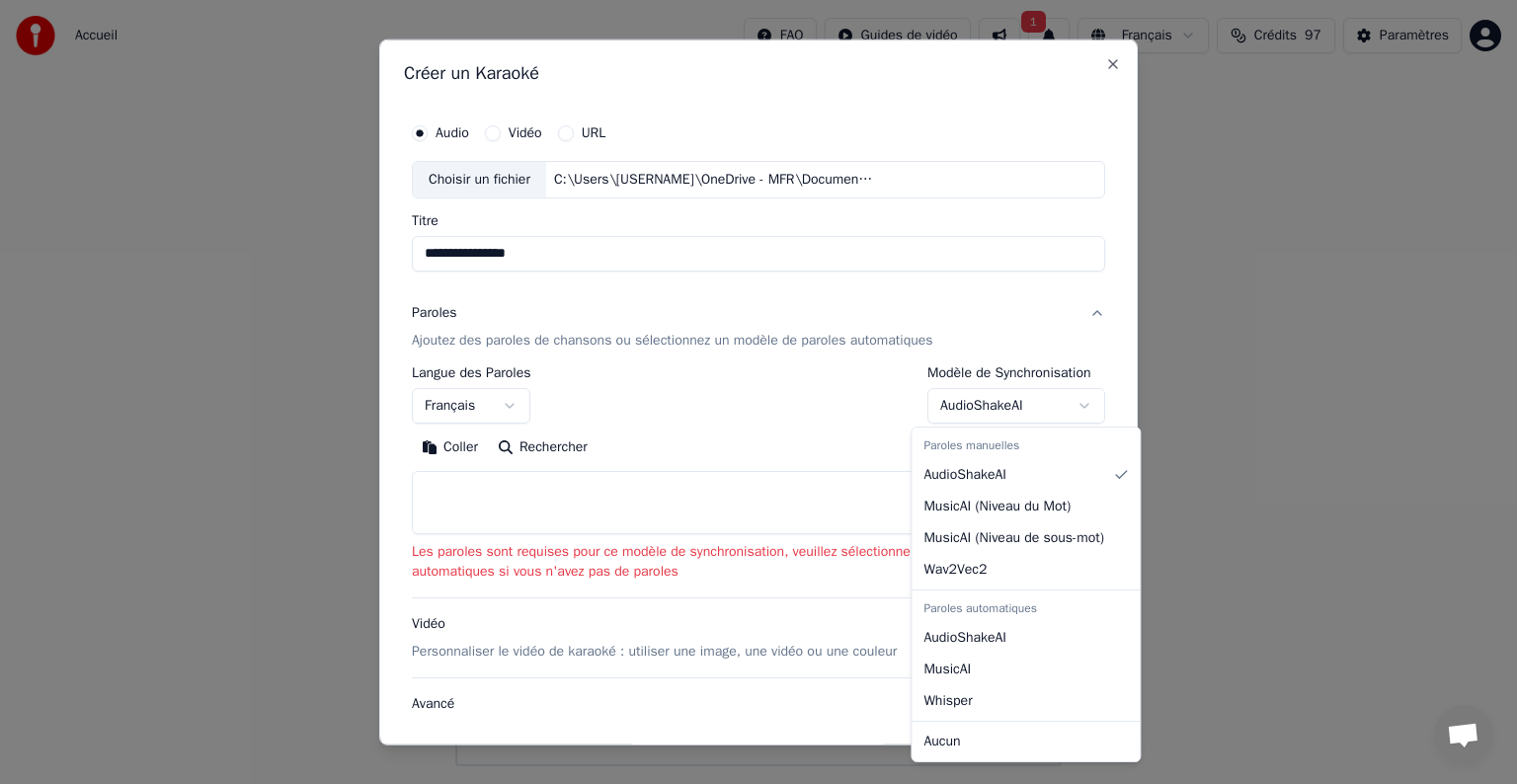 click on "**********" at bounding box center [758, 383] 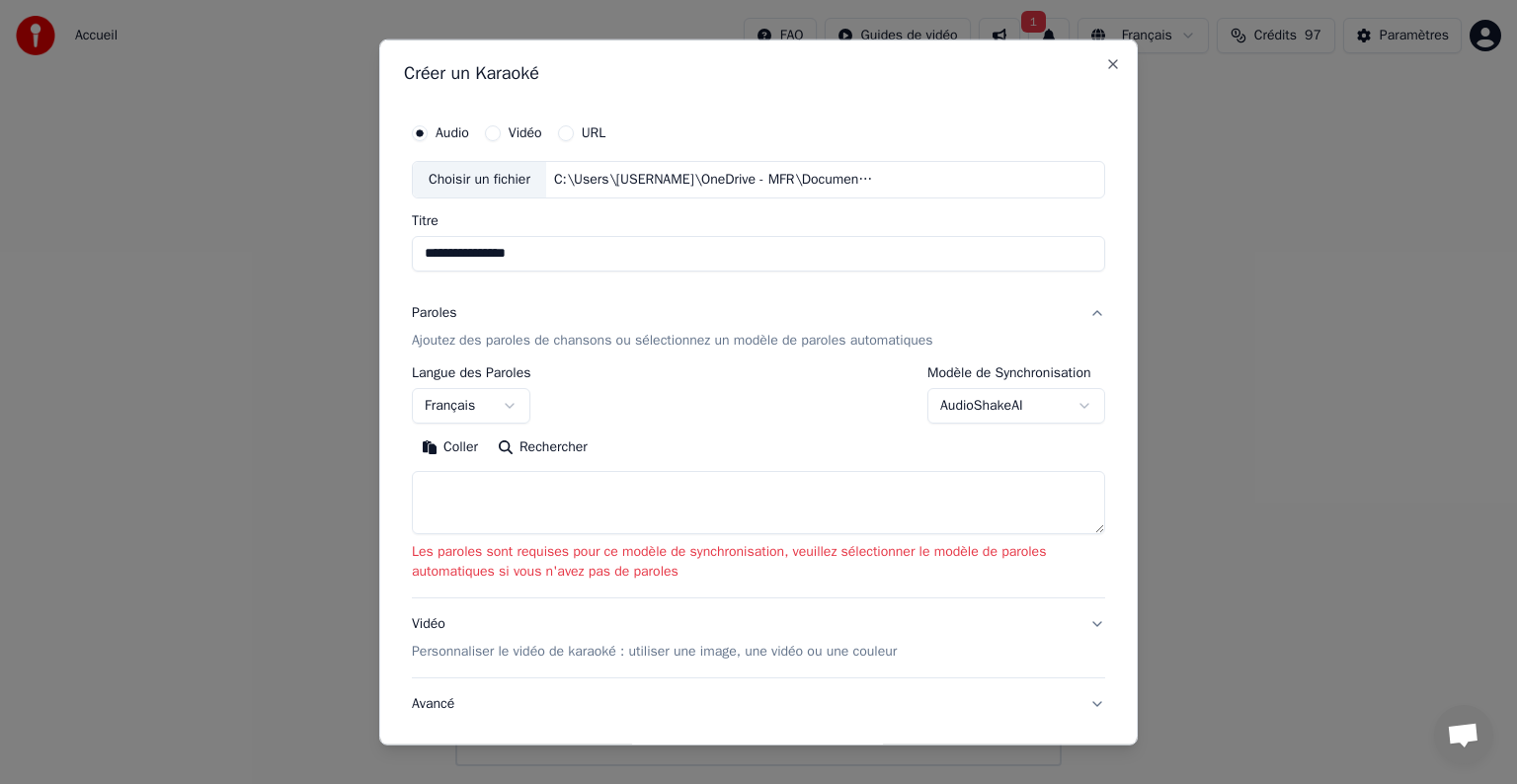 click on "**********" at bounding box center [758, 383] 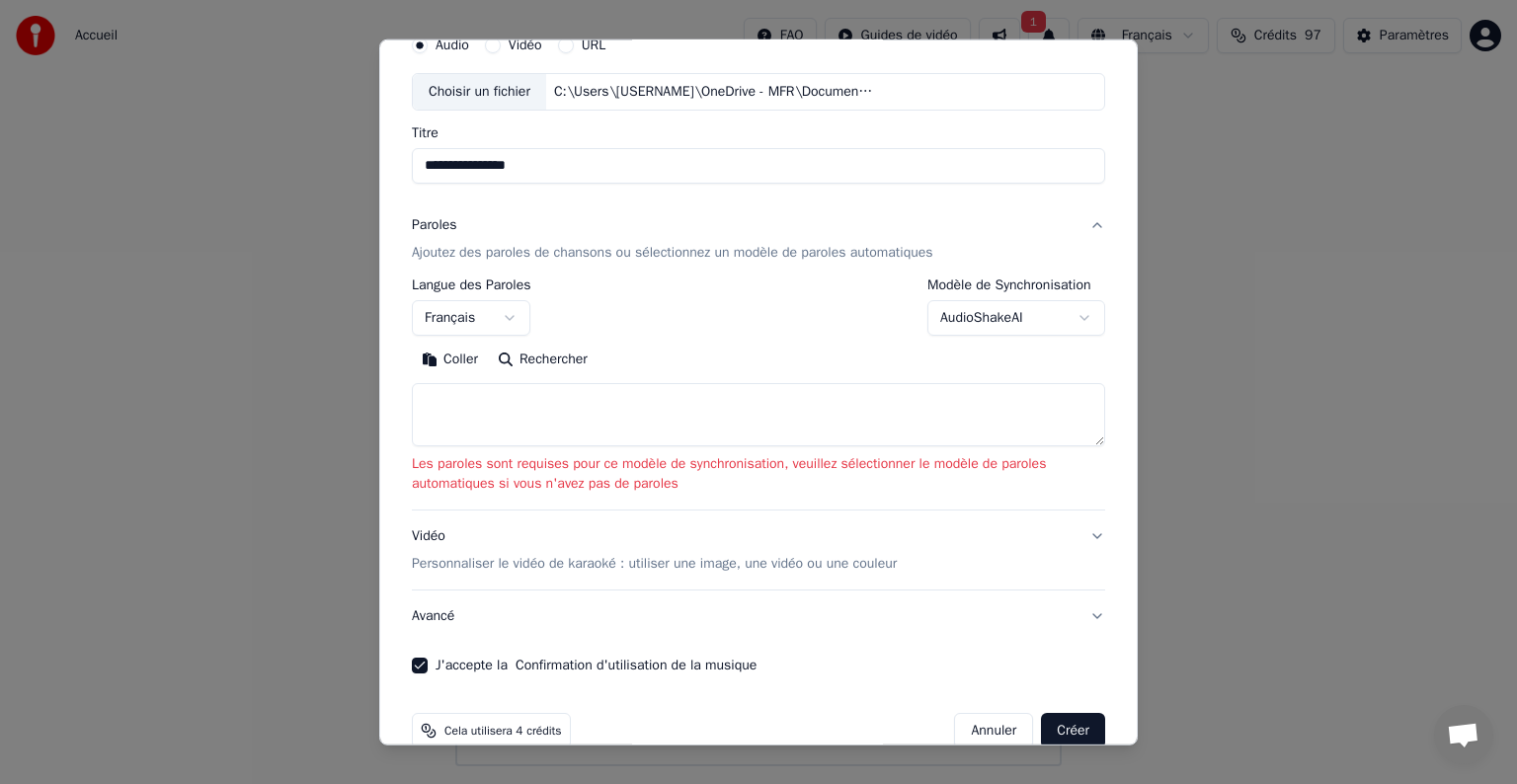 scroll, scrollTop: 122, scrollLeft: 0, axis: vertical 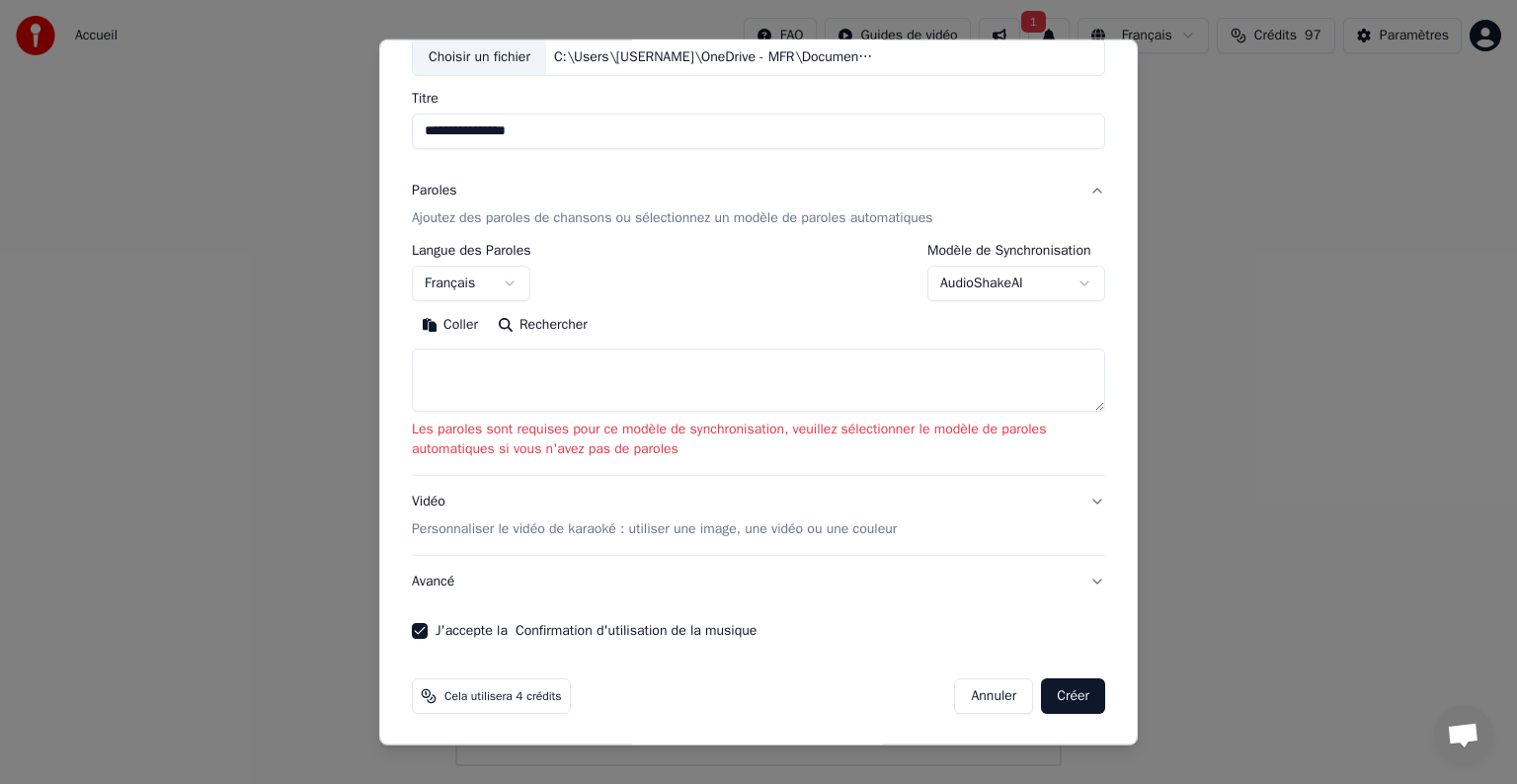 click on "Créer" at bounding box center (1073, 696) 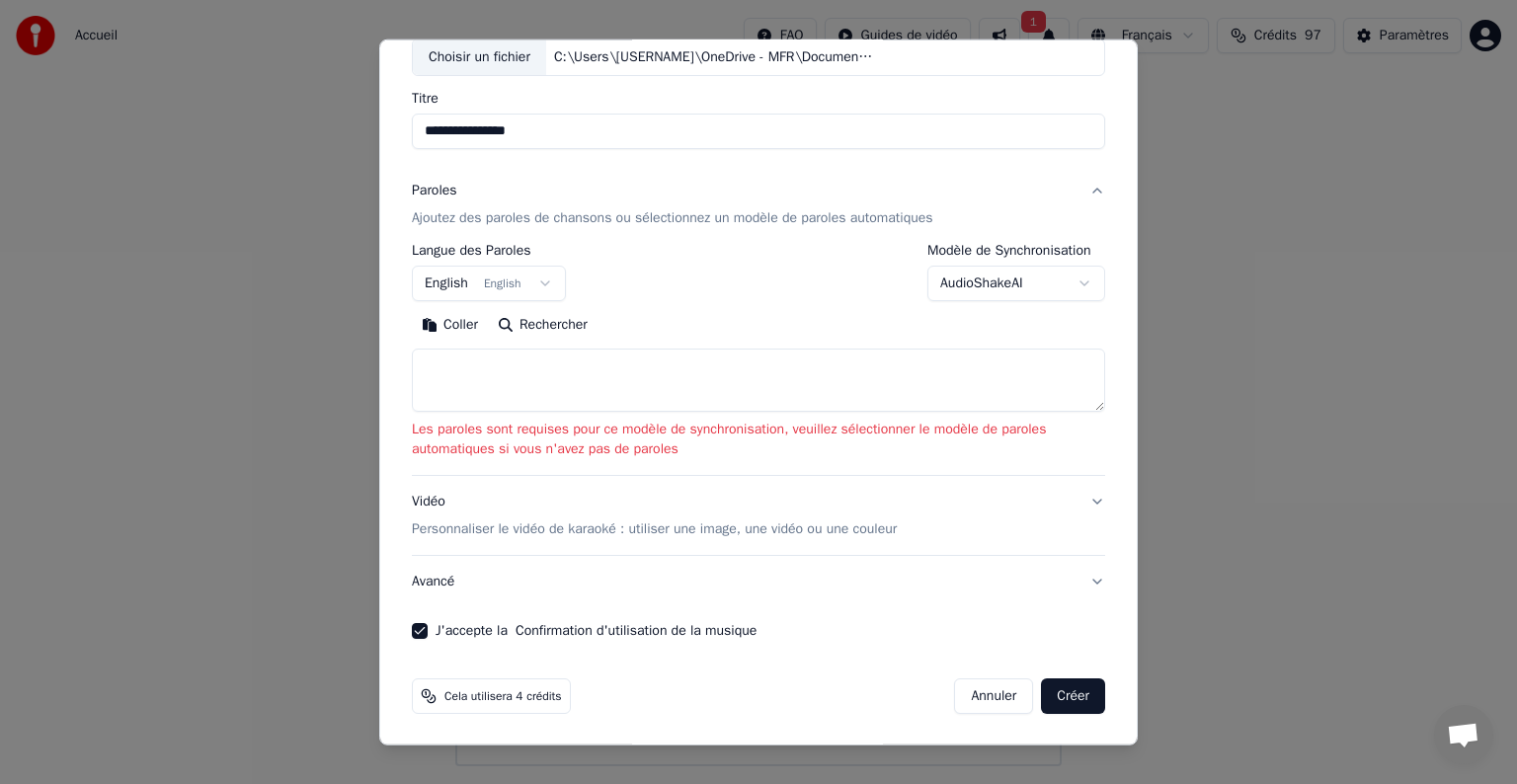 click at bounding box center (758, 380) 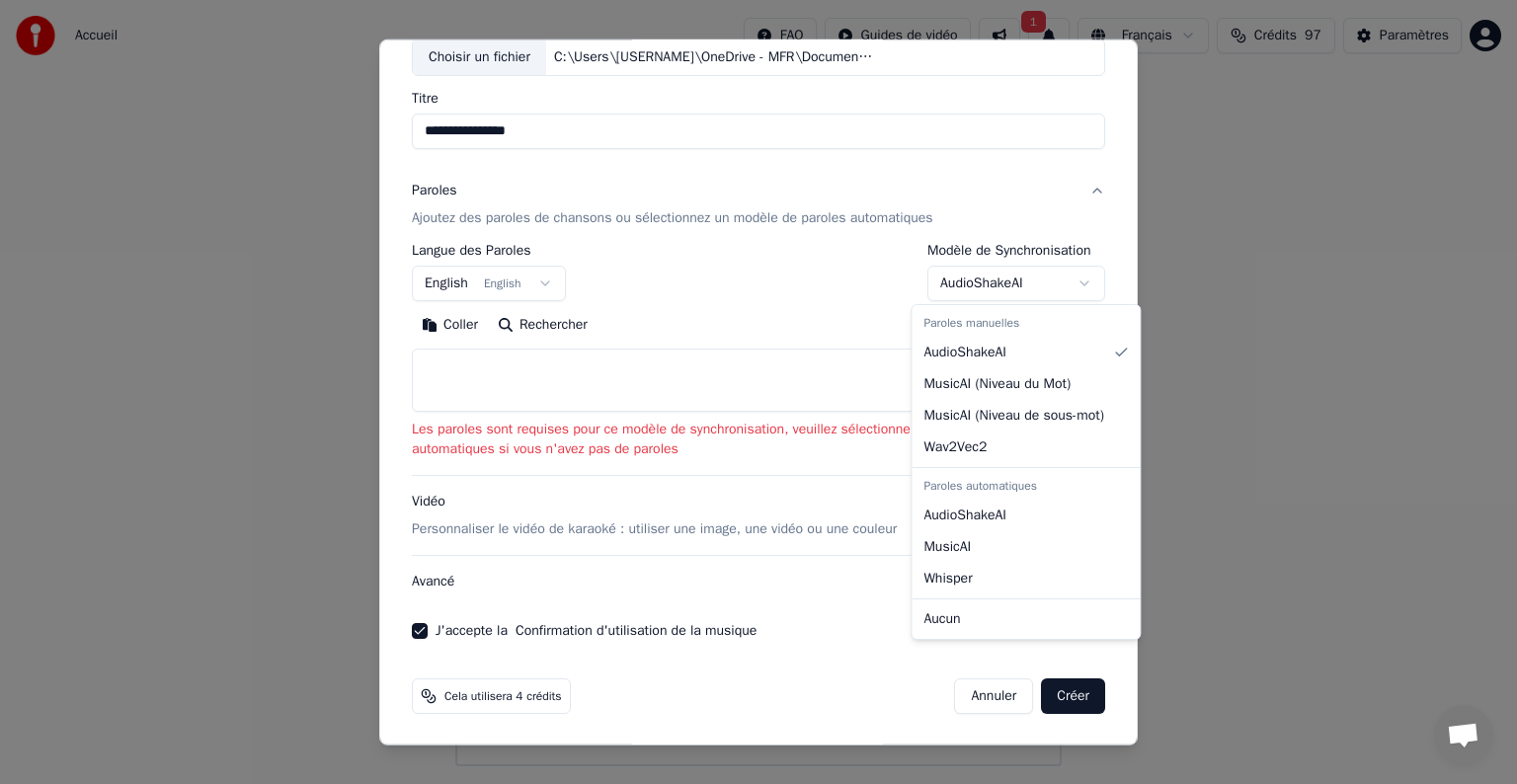 click on "**********" at bounding box center (758, 383) 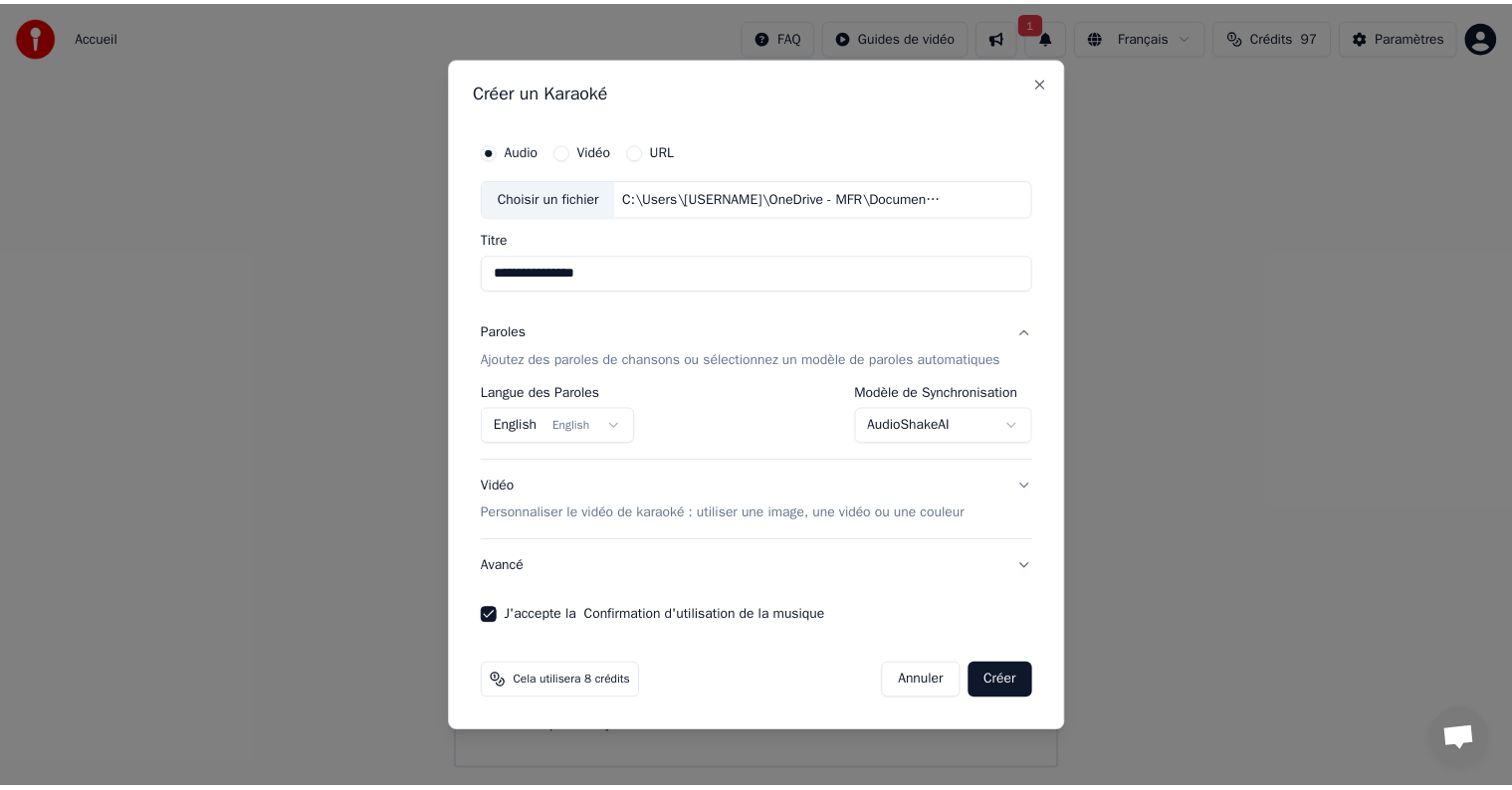 scroll, scrollTop: 0, scrollLeft: 0, axis: both 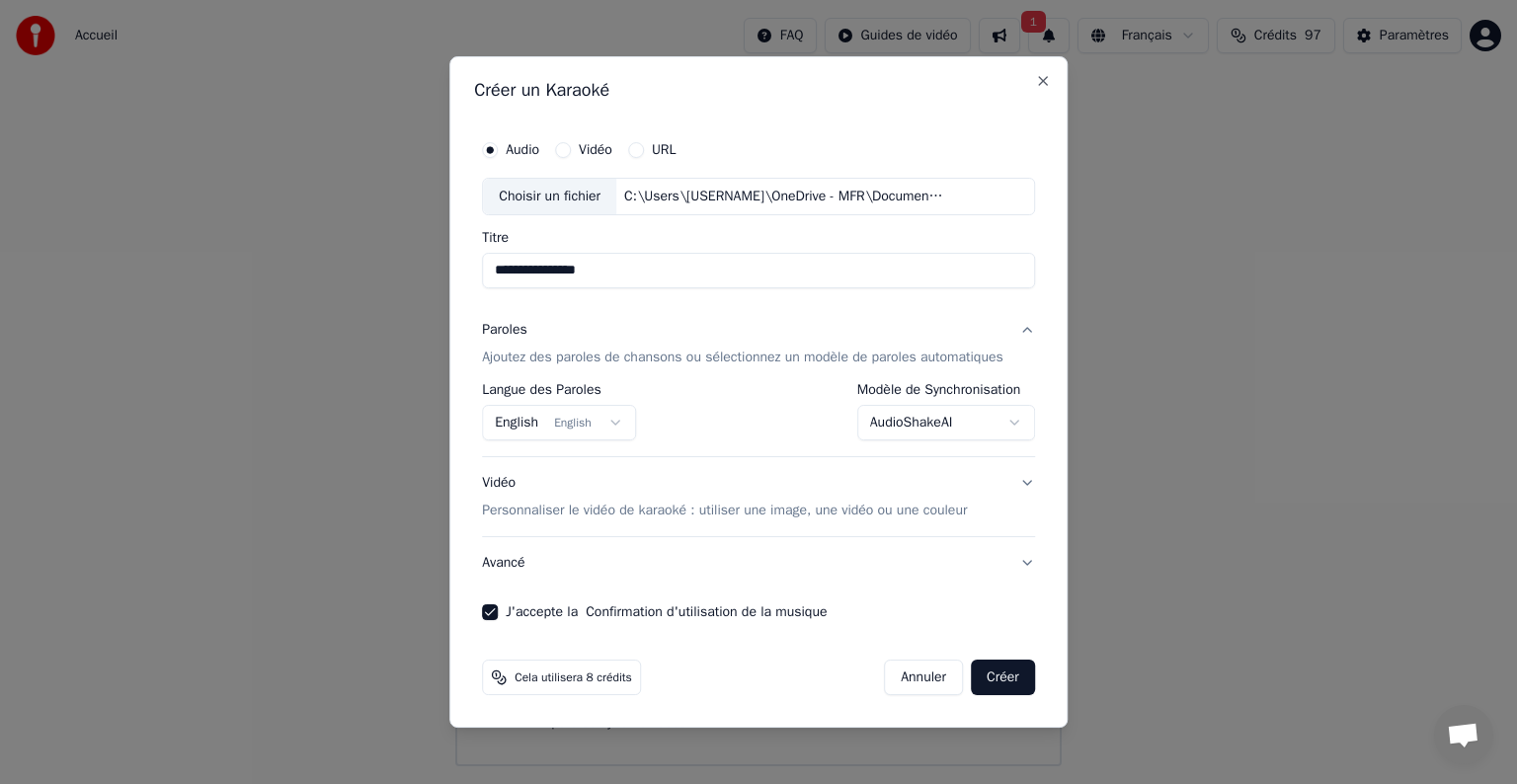 click on "Créer" at bounding box center (1002, 677) 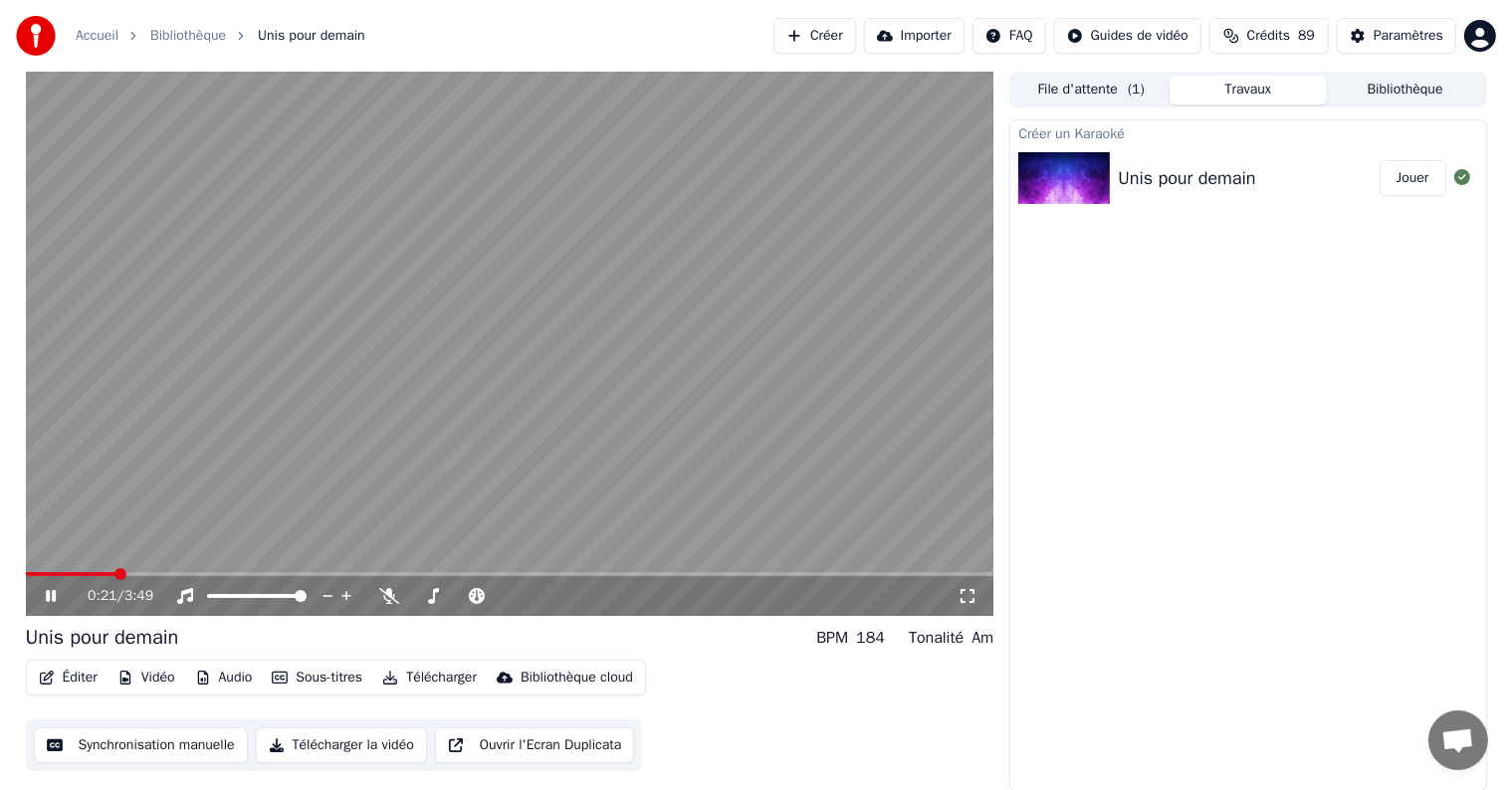 click on "0:21  /  3:49" at bounding box center [523, 596] 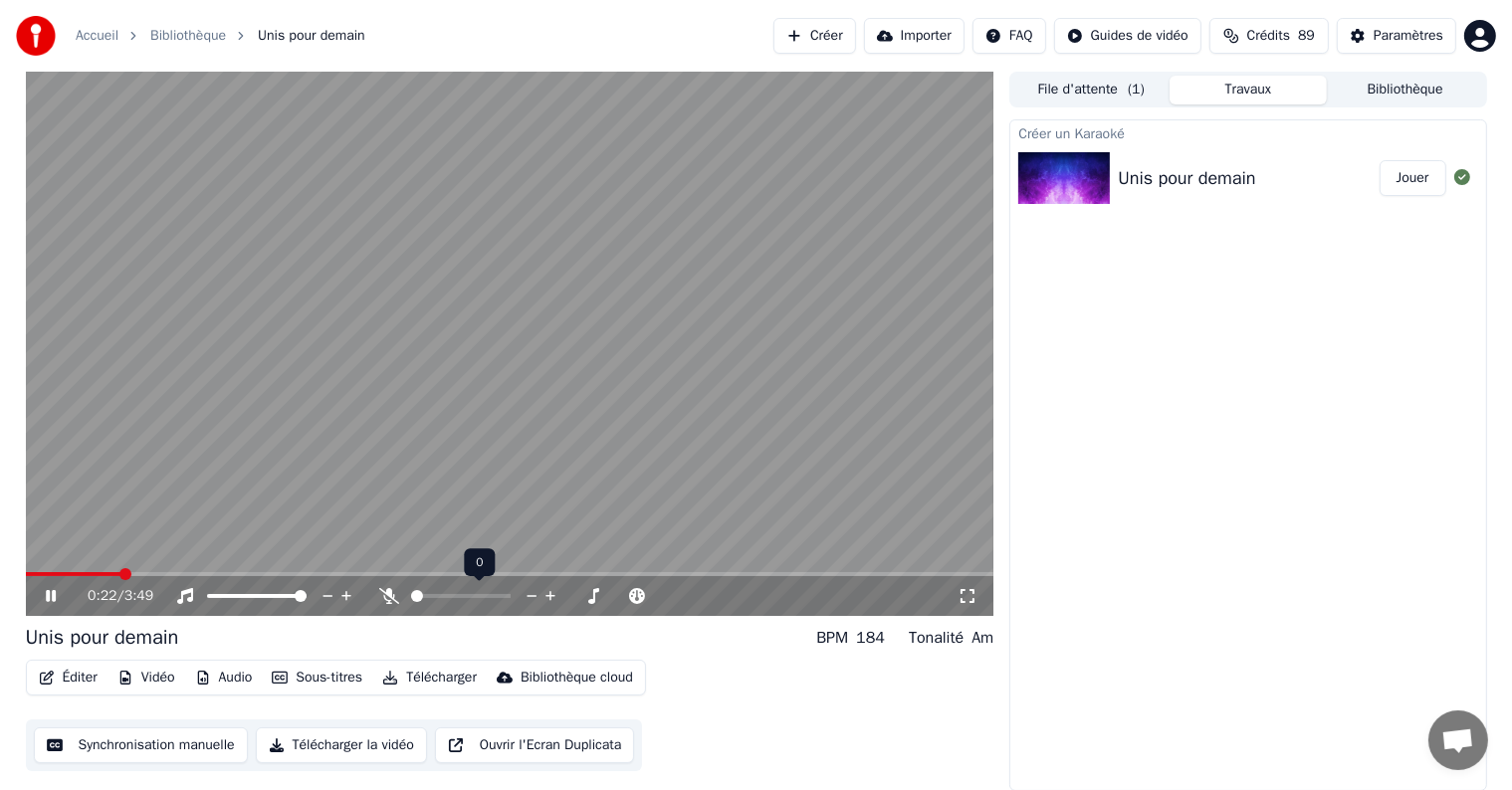 click 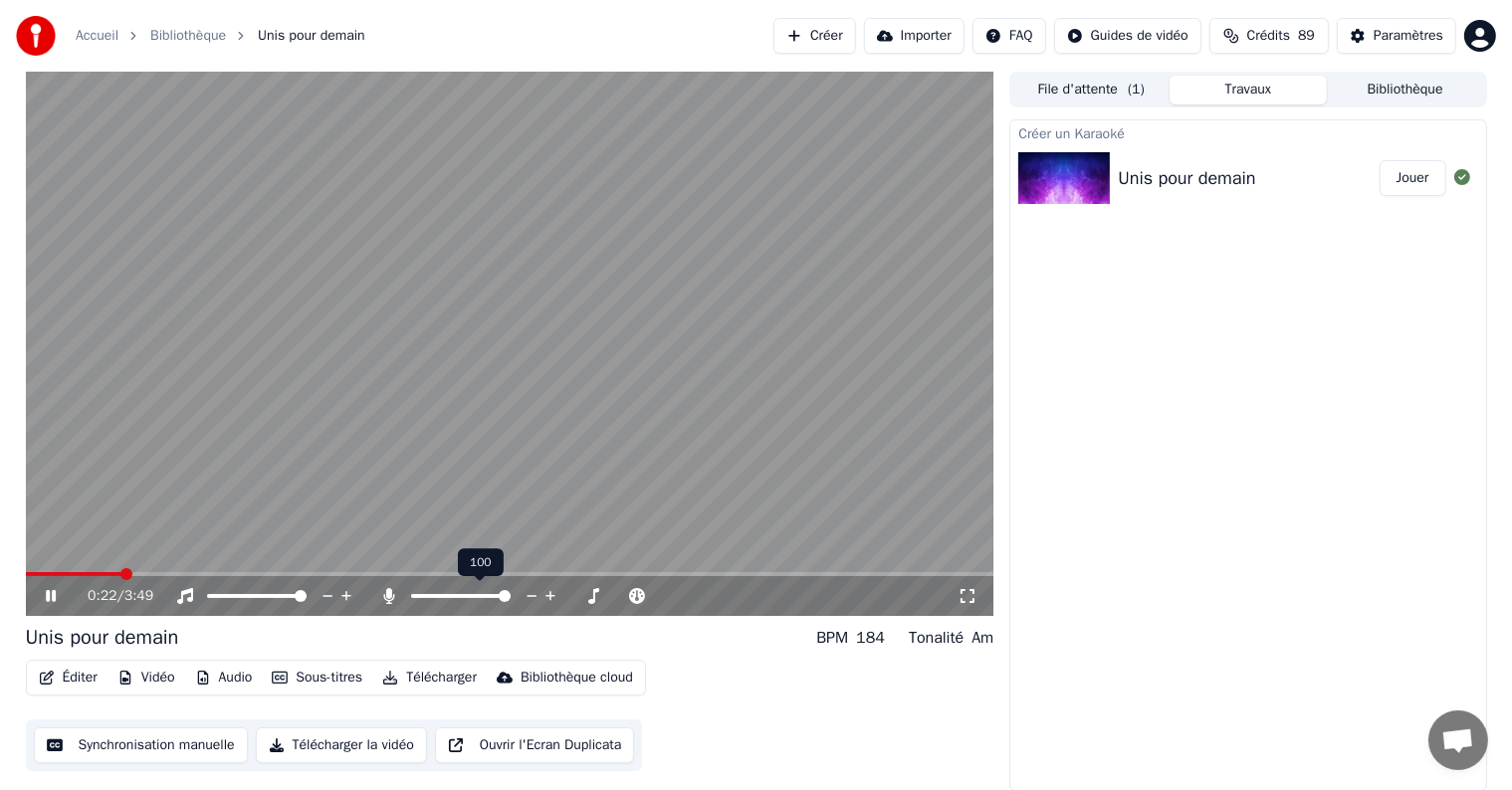click 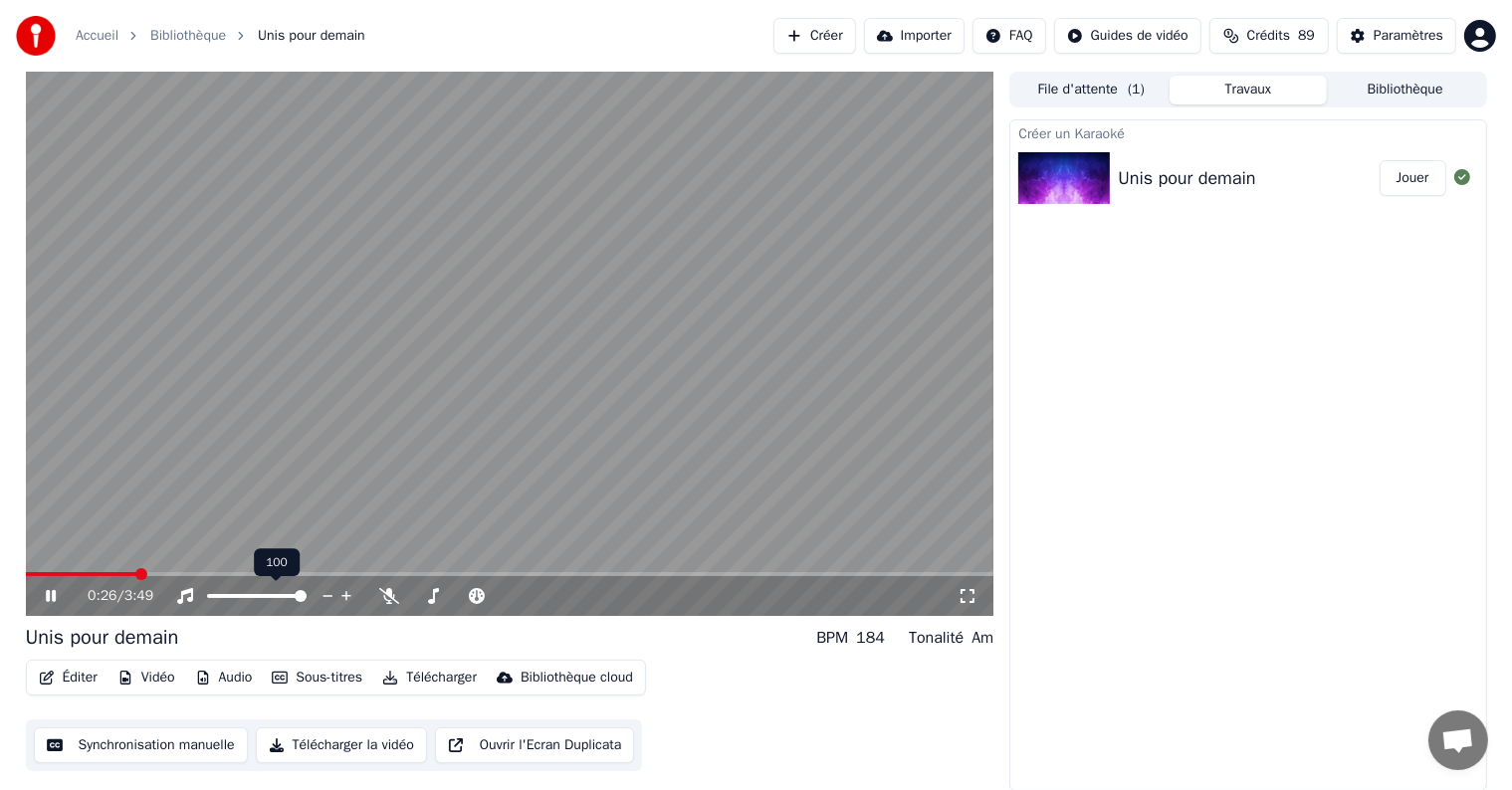 click at bounding box center (275, 596) 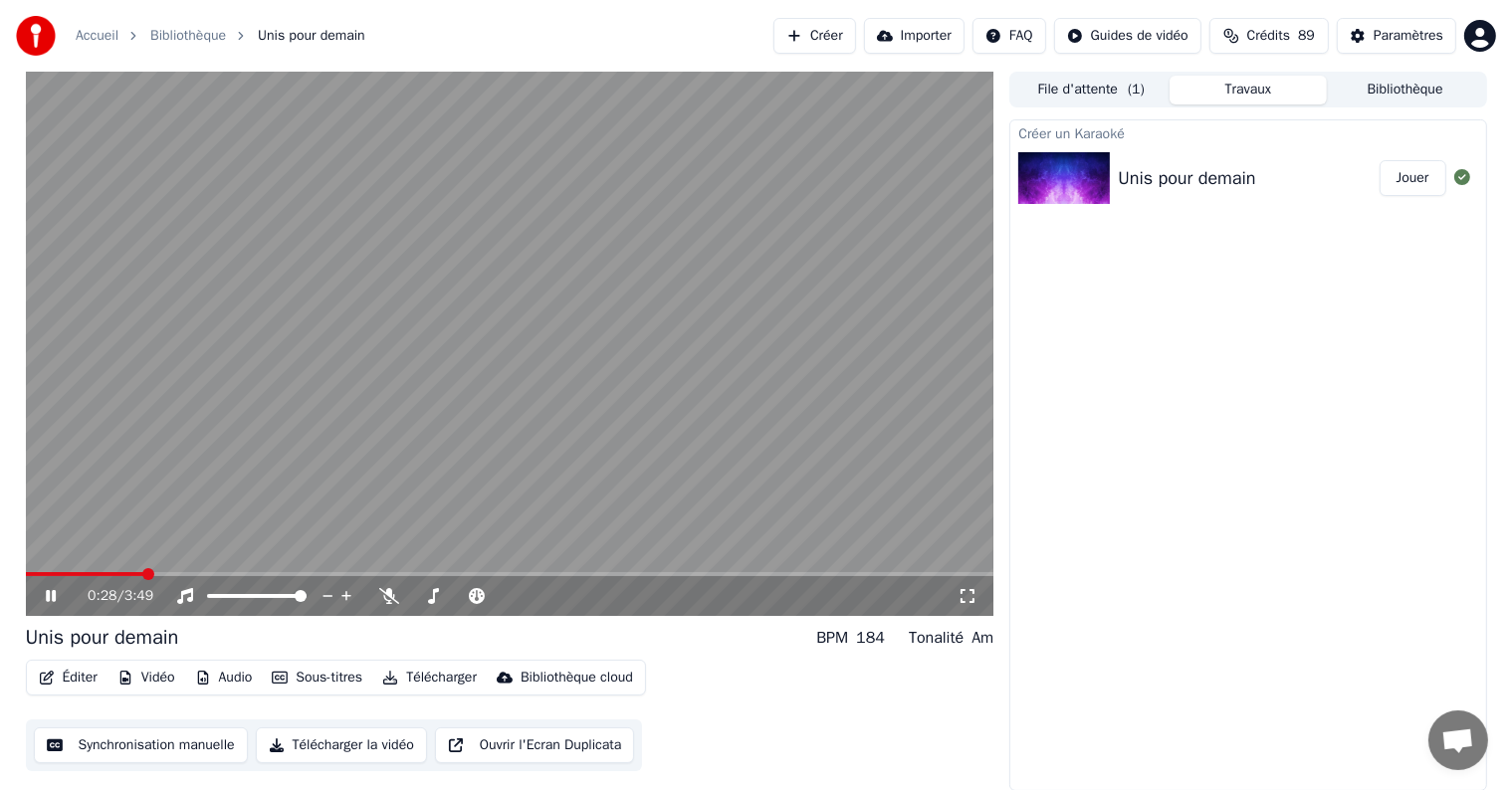 click at bounding box center [510, 343] 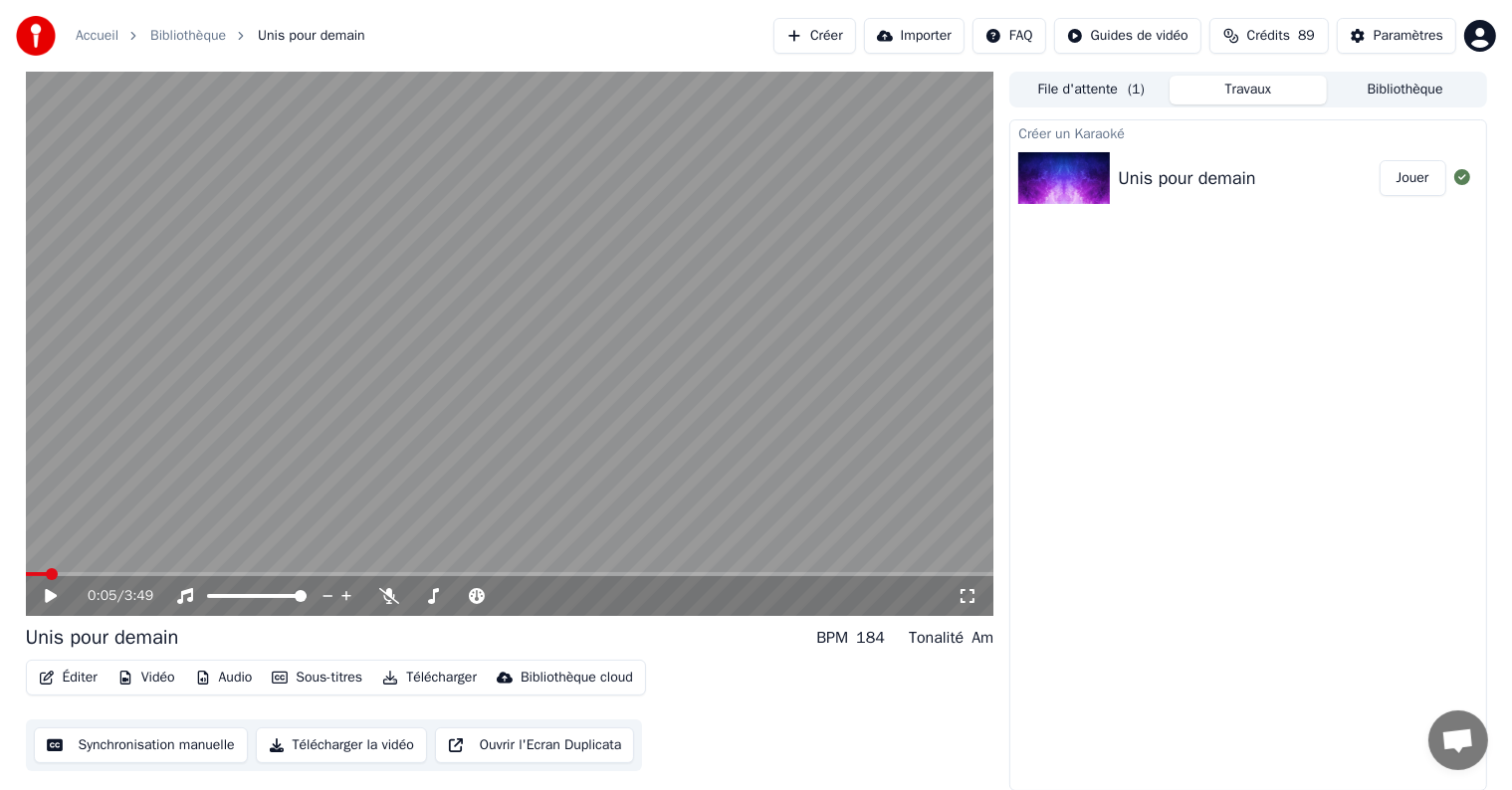 click at bounding box center (52, 574) 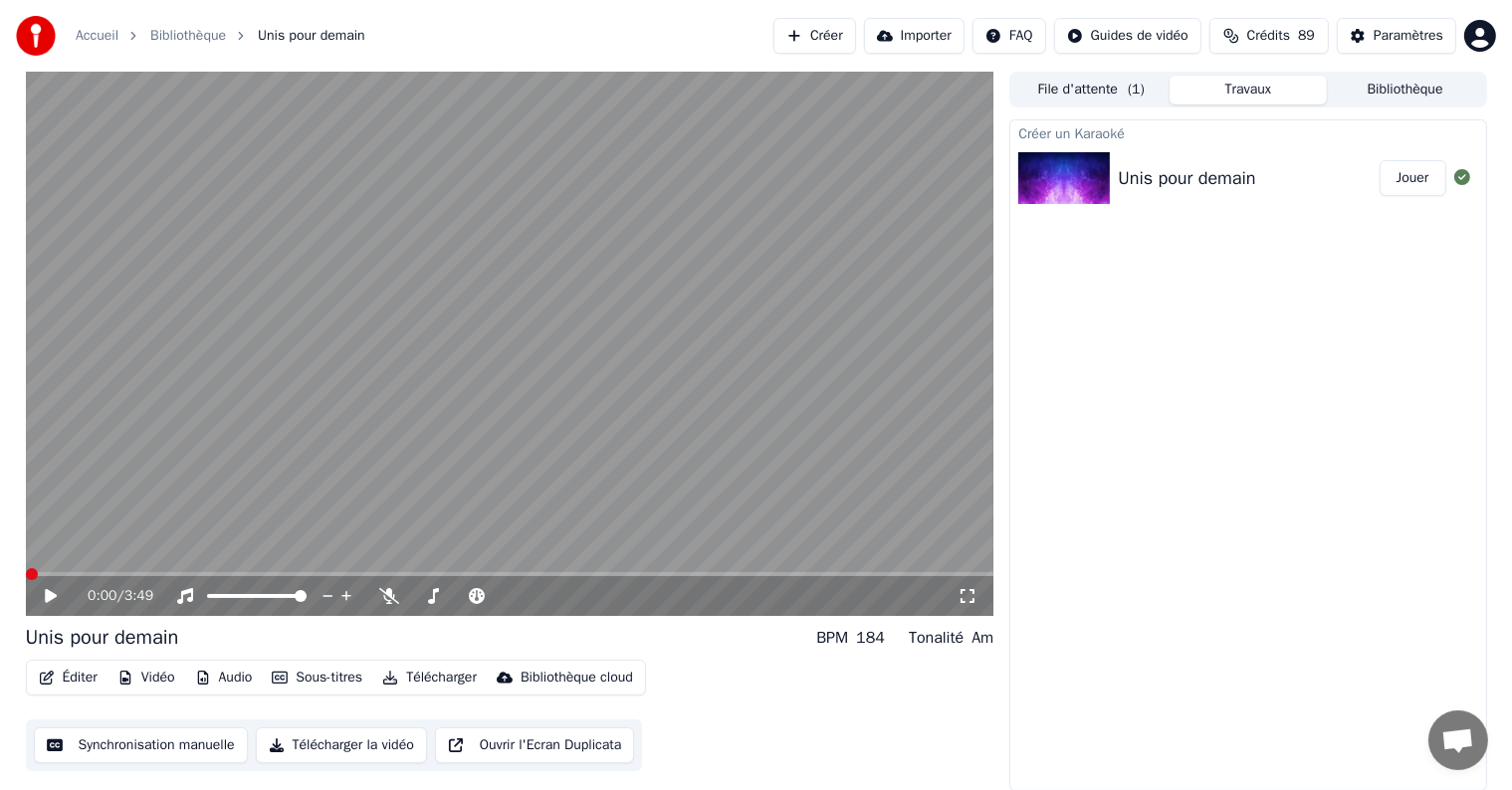 click 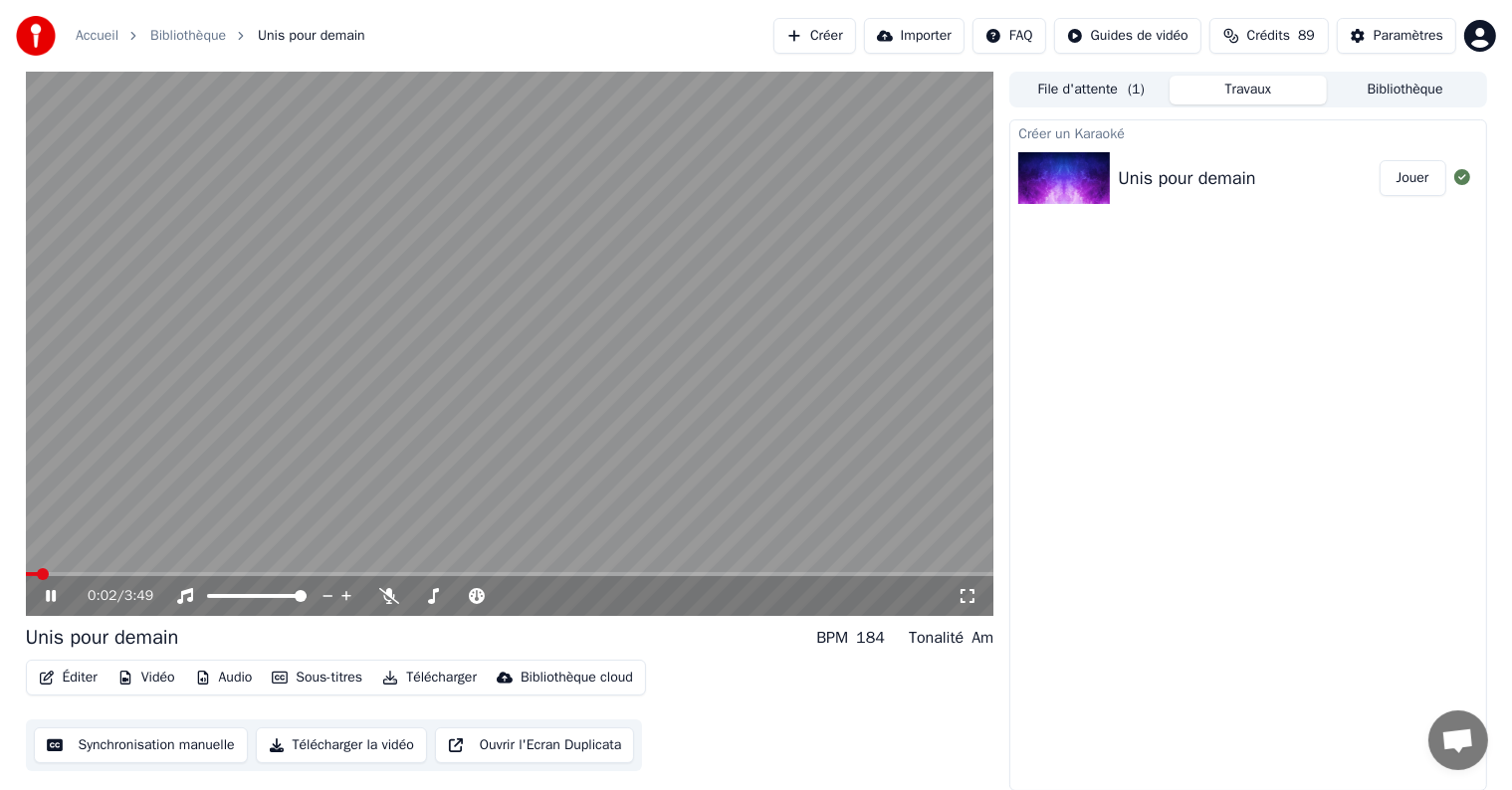 click on "0:02  /  3:49" at bounding box center [523, 596] 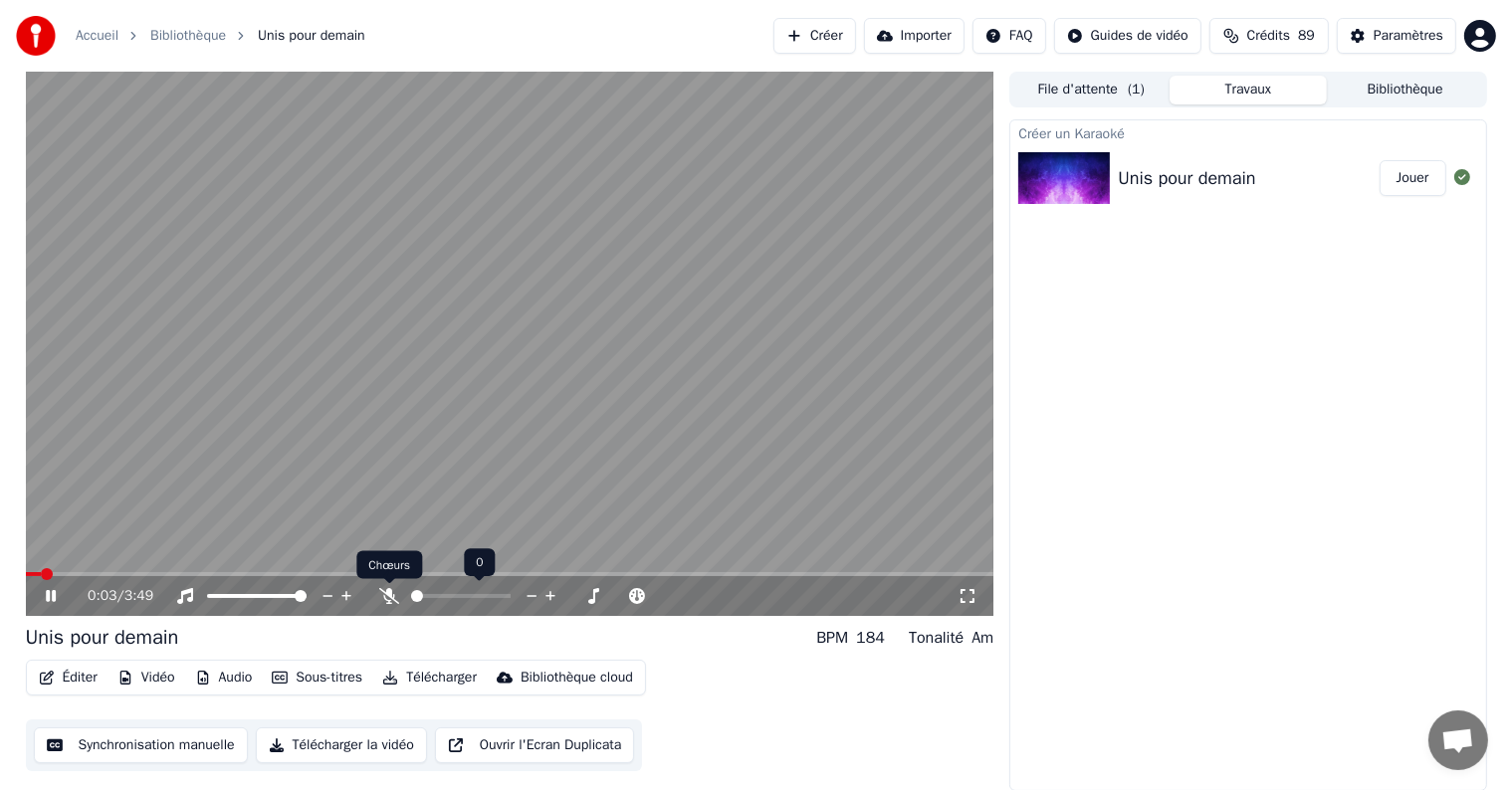 click 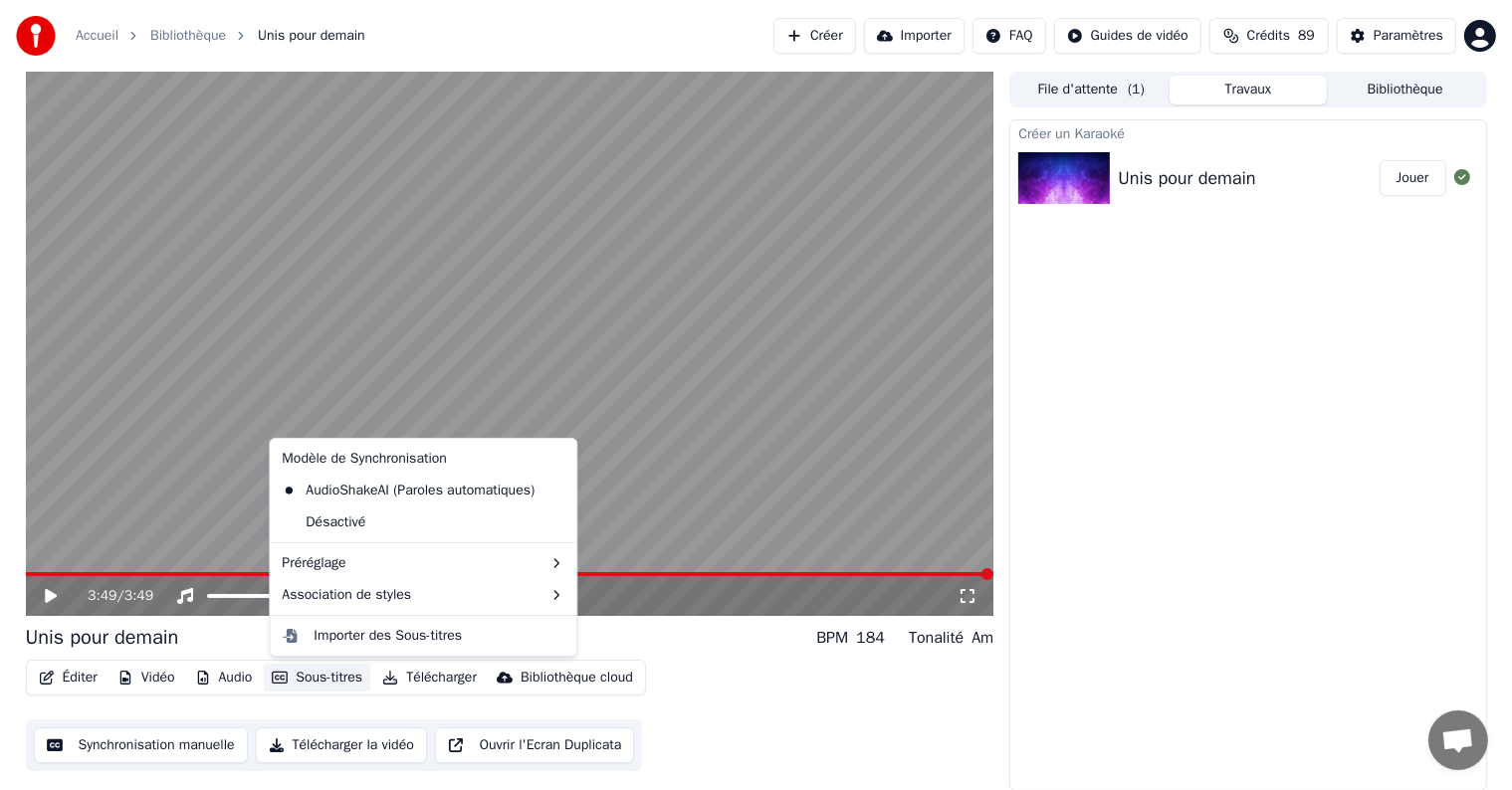 click on "Sous-titres" at bounding box center (317, 678) 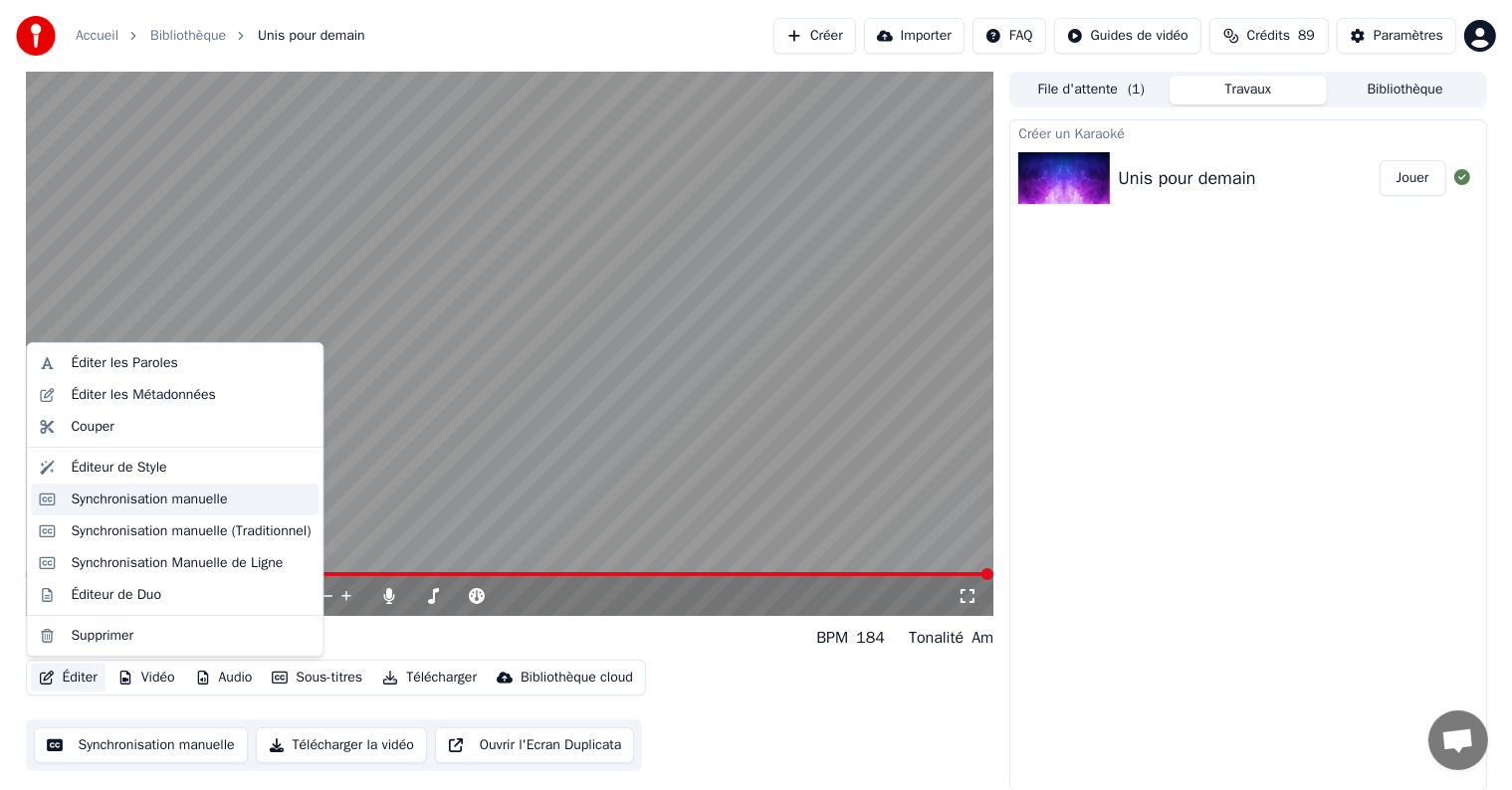 click on "Synchronisation manuelle" at bounding box center (148, 499) 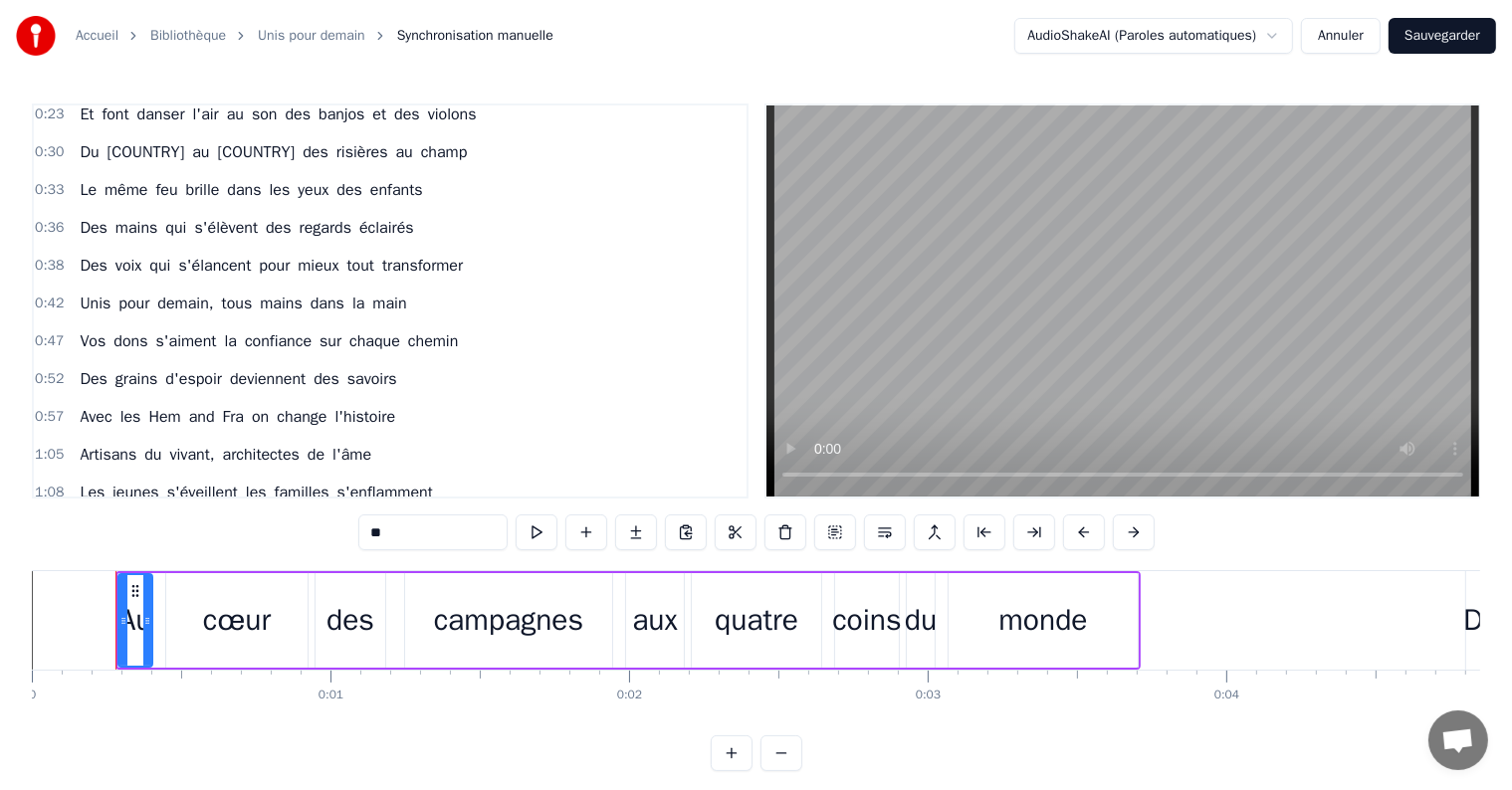 scroll, scrollTop: 207, scrollLeft: 0, axis: vertical 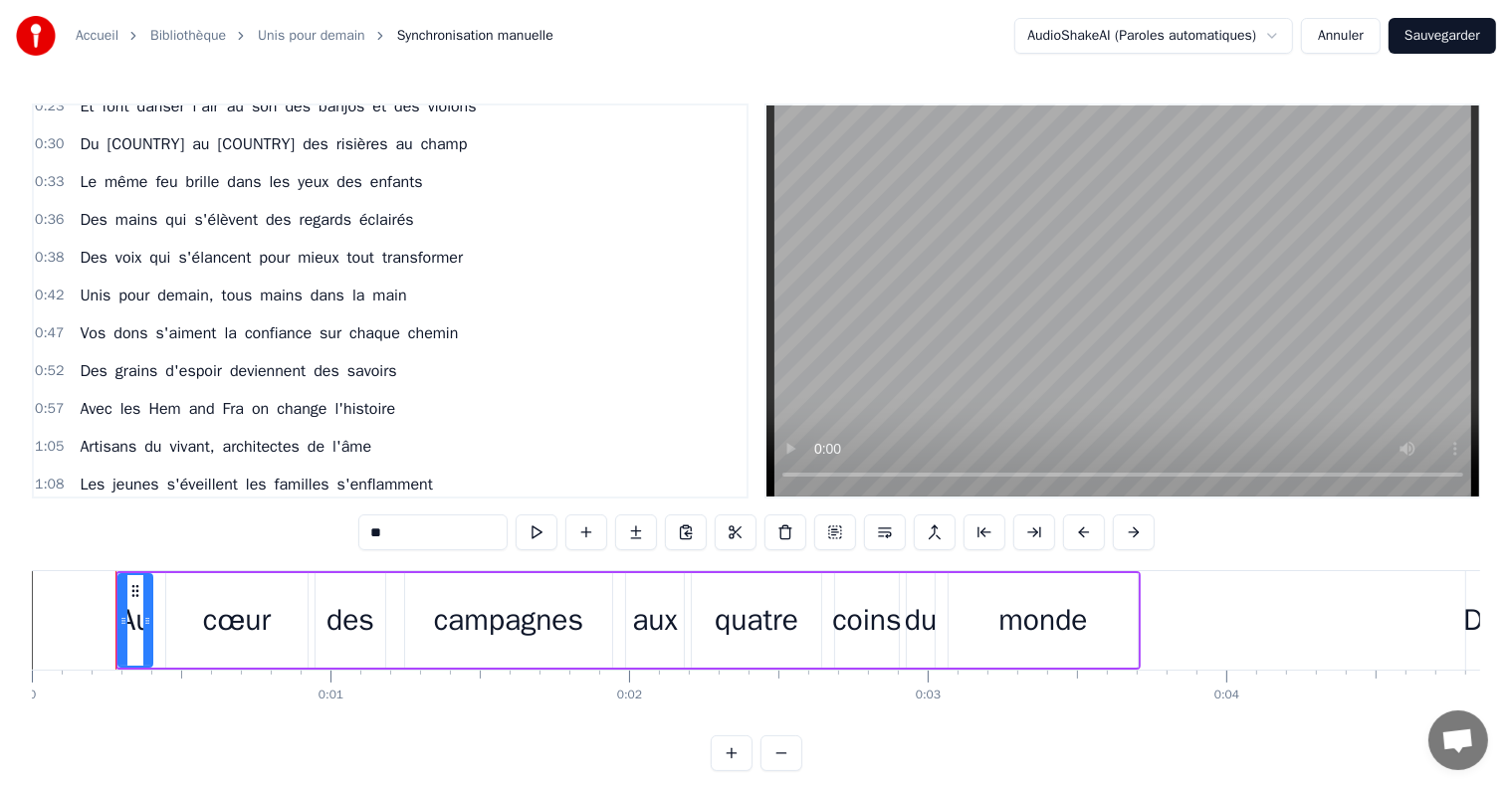 click on "Hem" at bounding box center [164, 409] 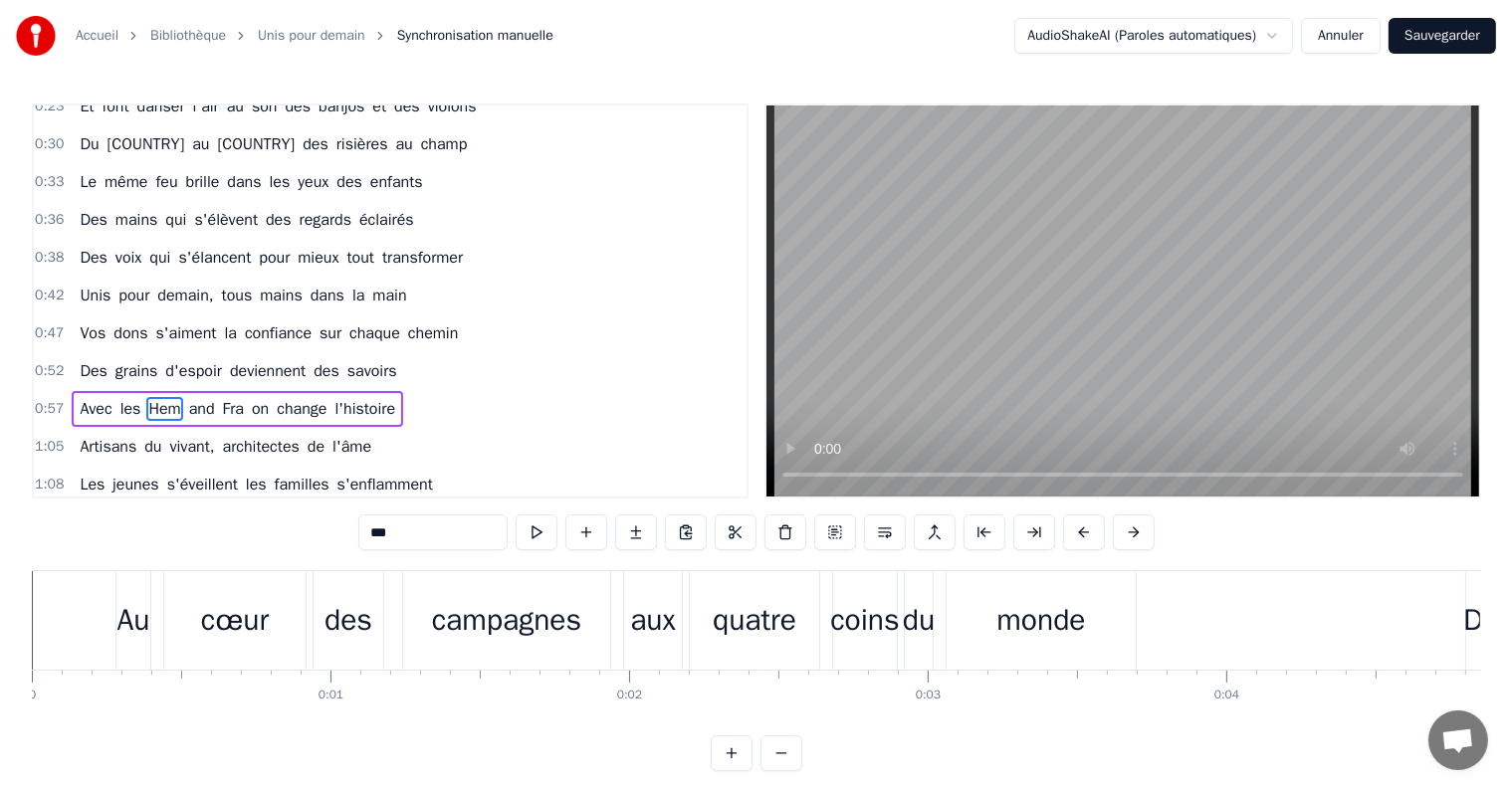 scroll, scrollTop: 298, scrollLeft: 0, axis: vertical 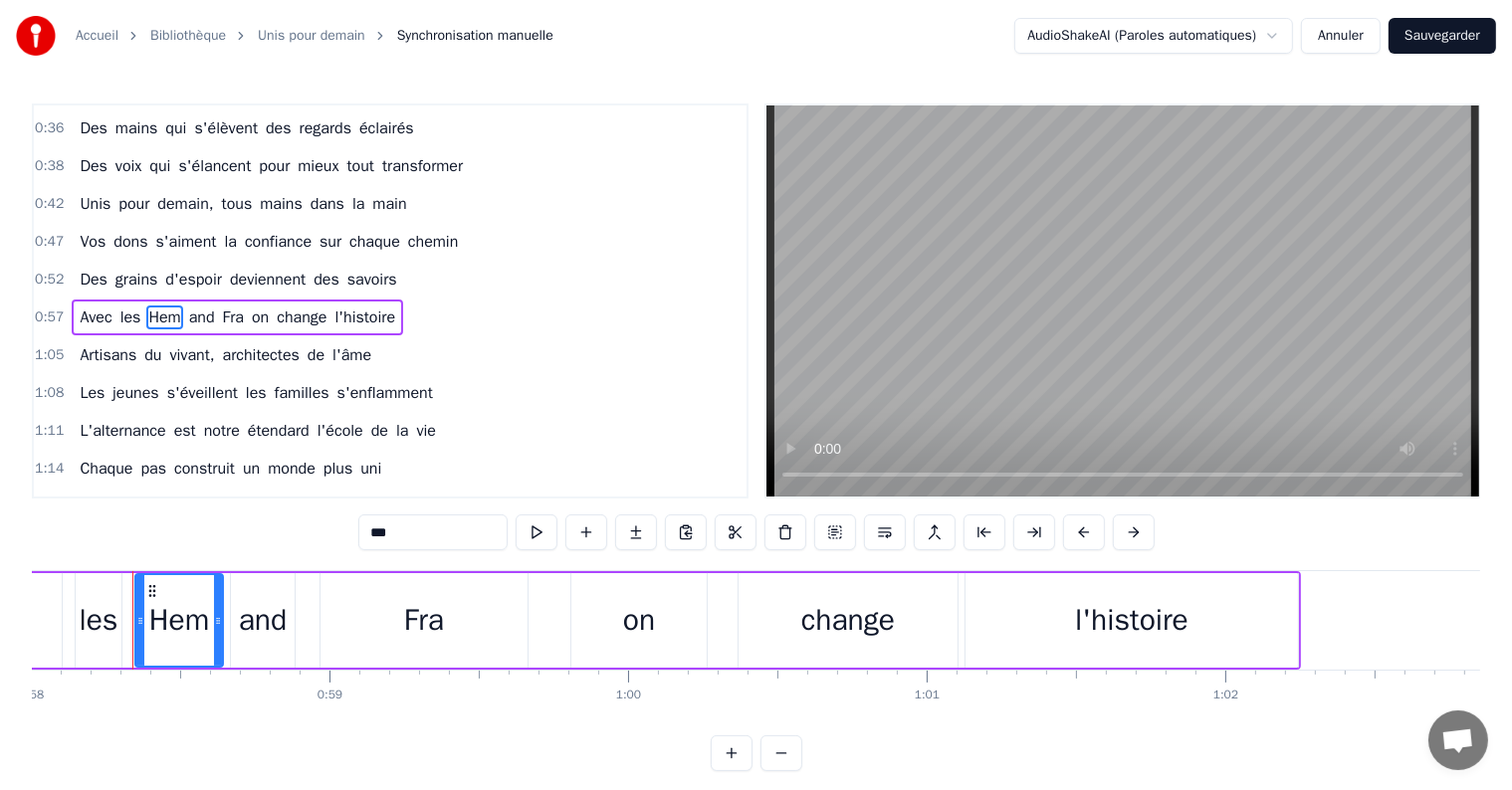 click on "***" at bounding box center (433, 532) 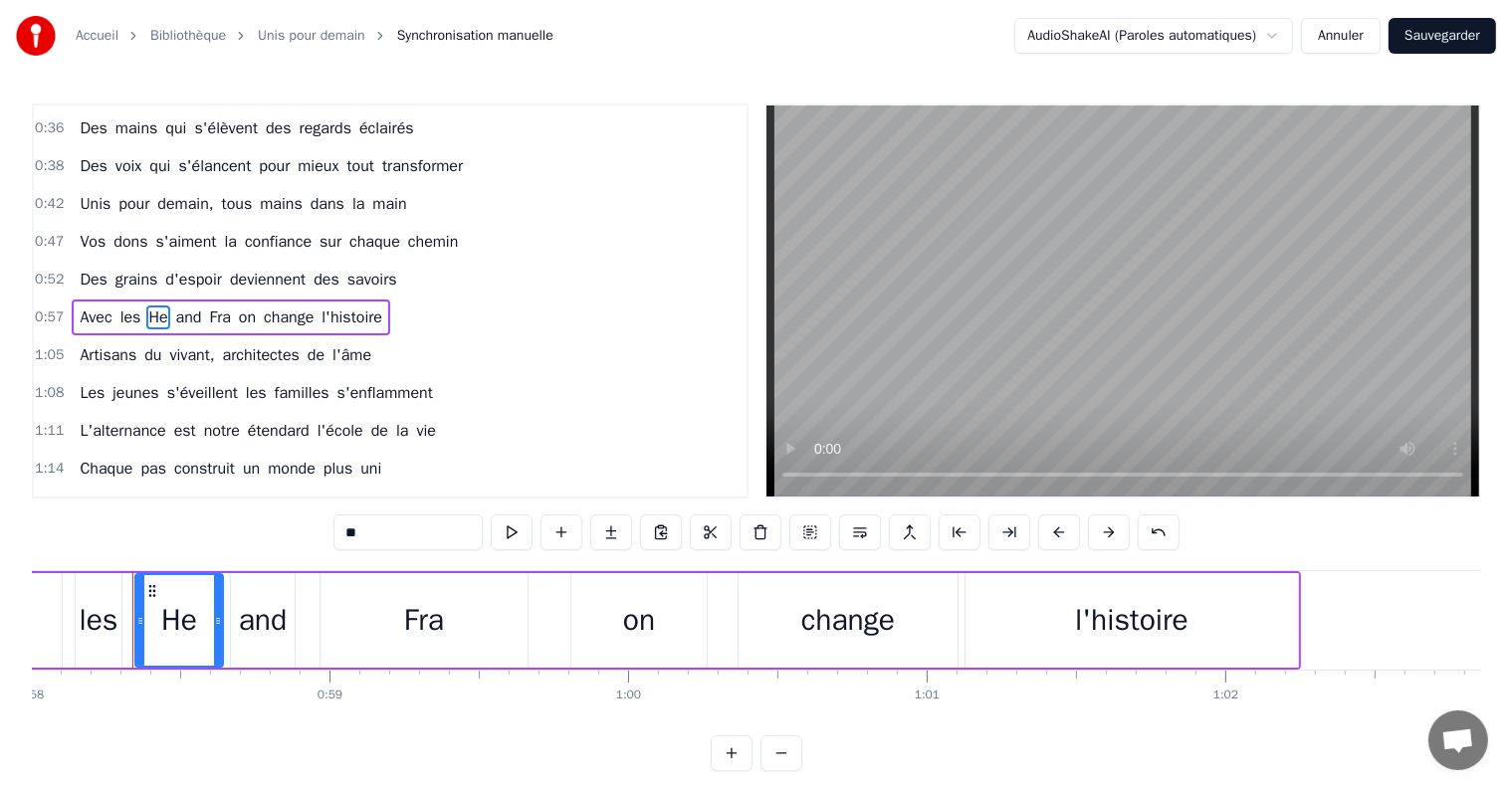 type on "*" 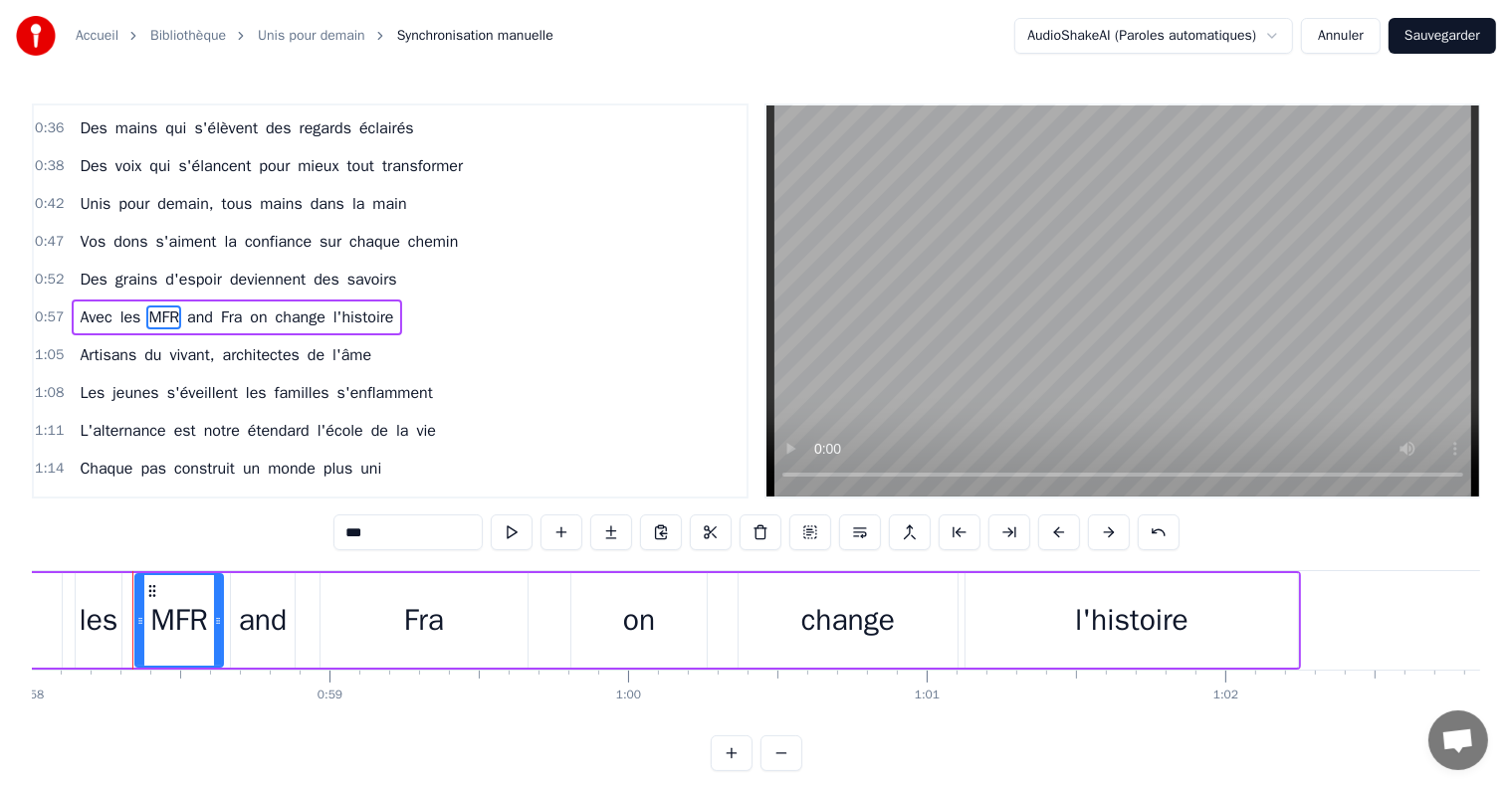 click on "and" at bounding box center [200, 317] 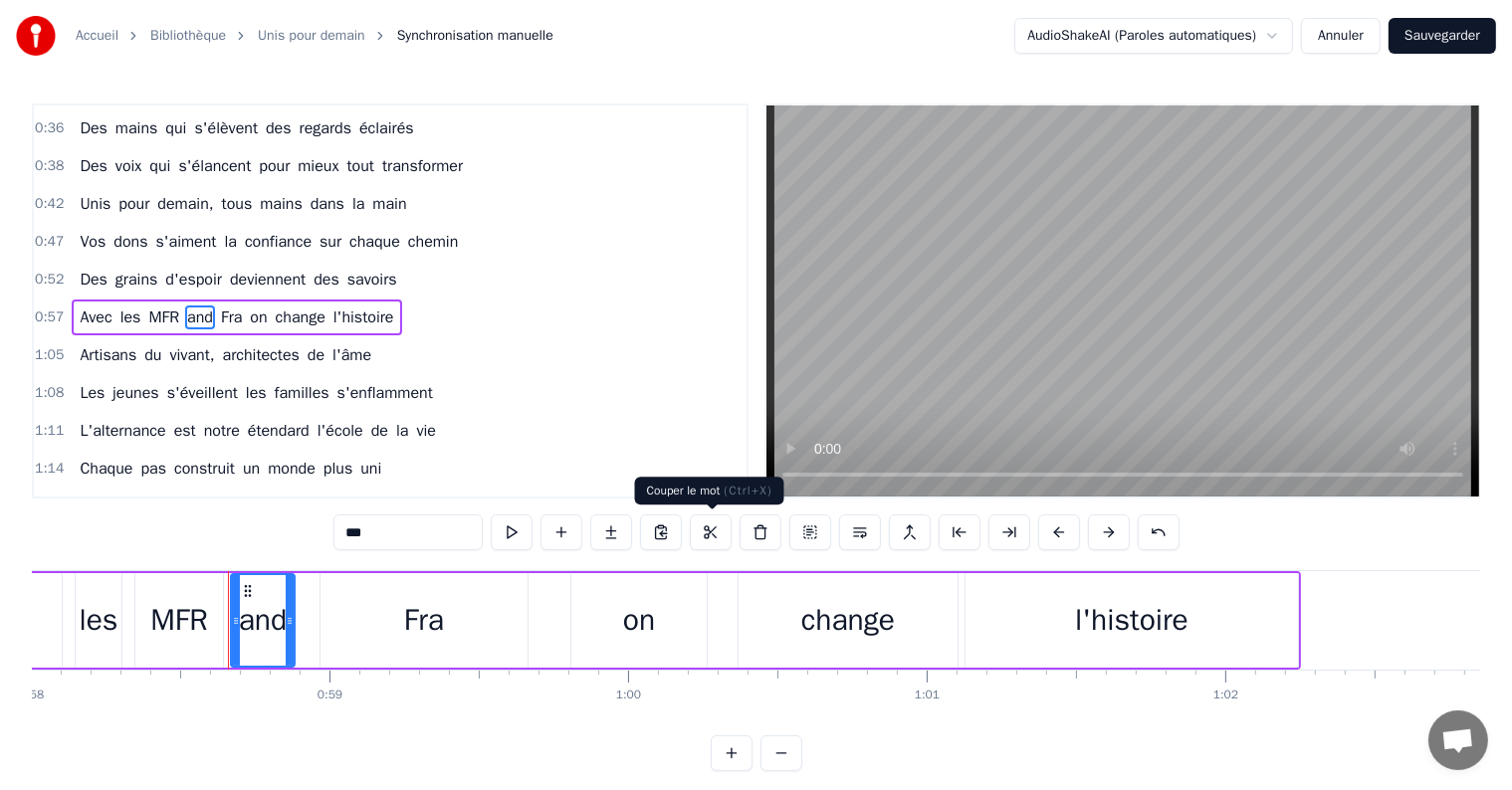click at bounding box center (711, 532) 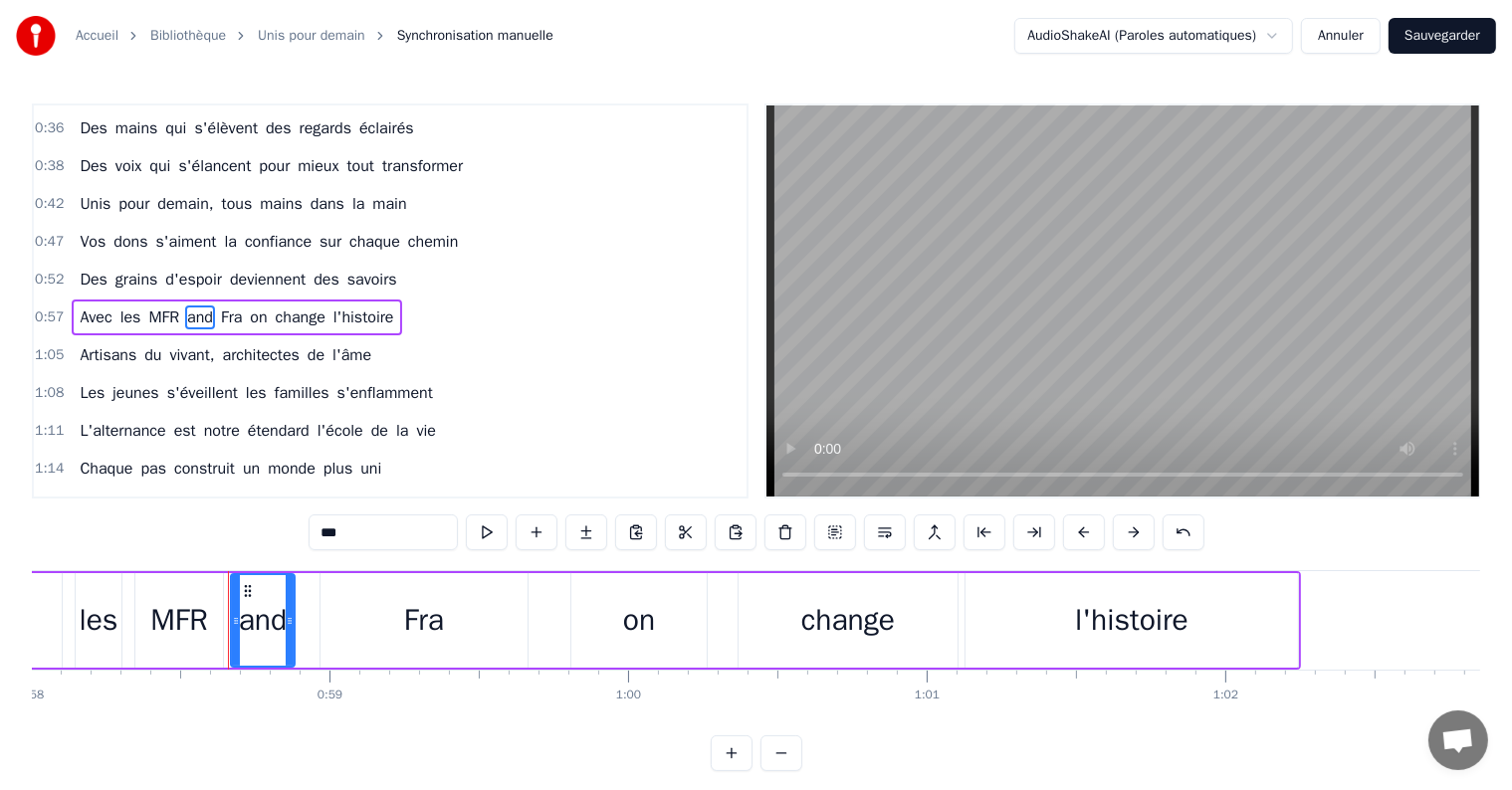 click on "***" at bounding box center [383, 532] 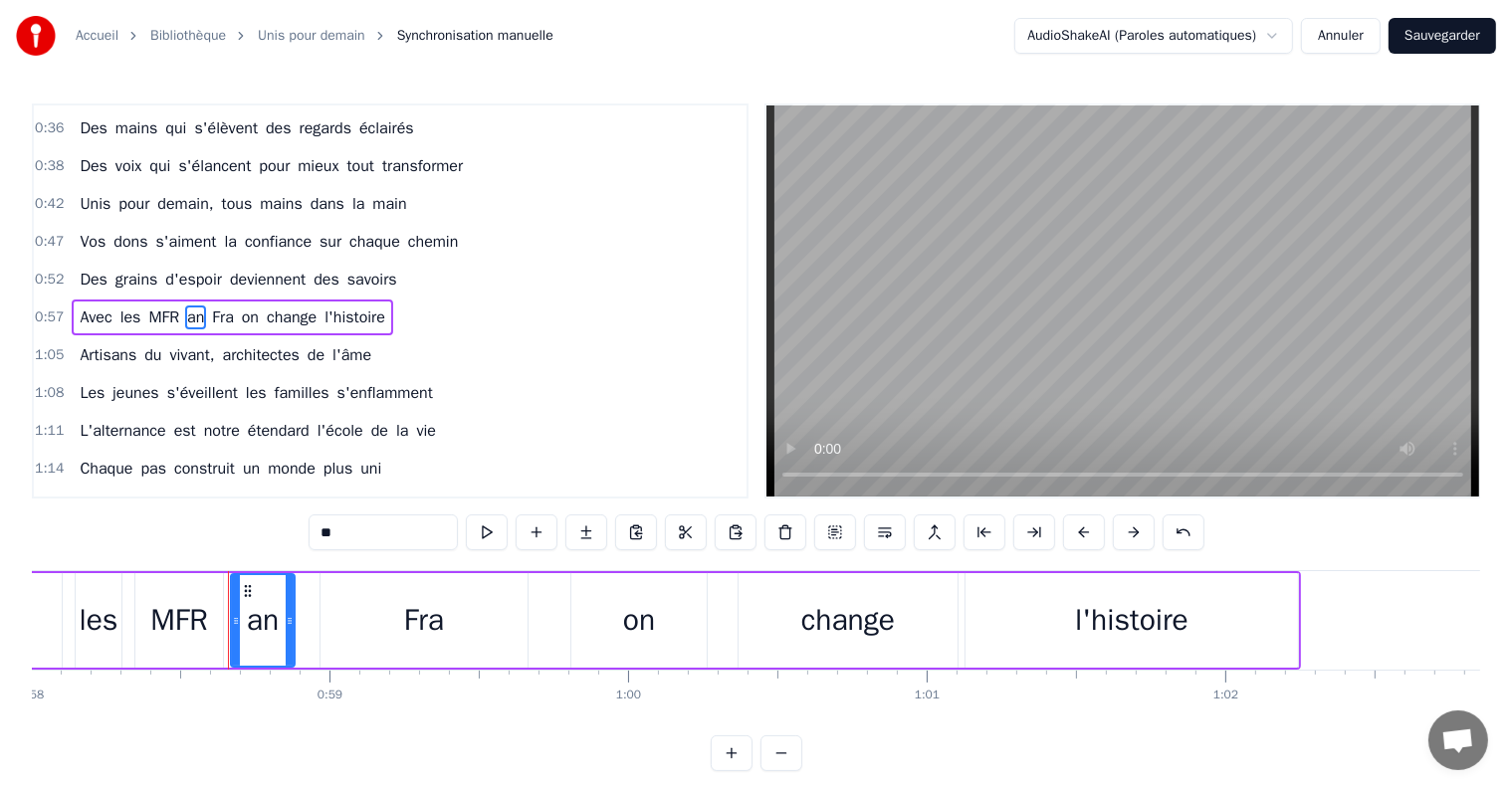type on "*" 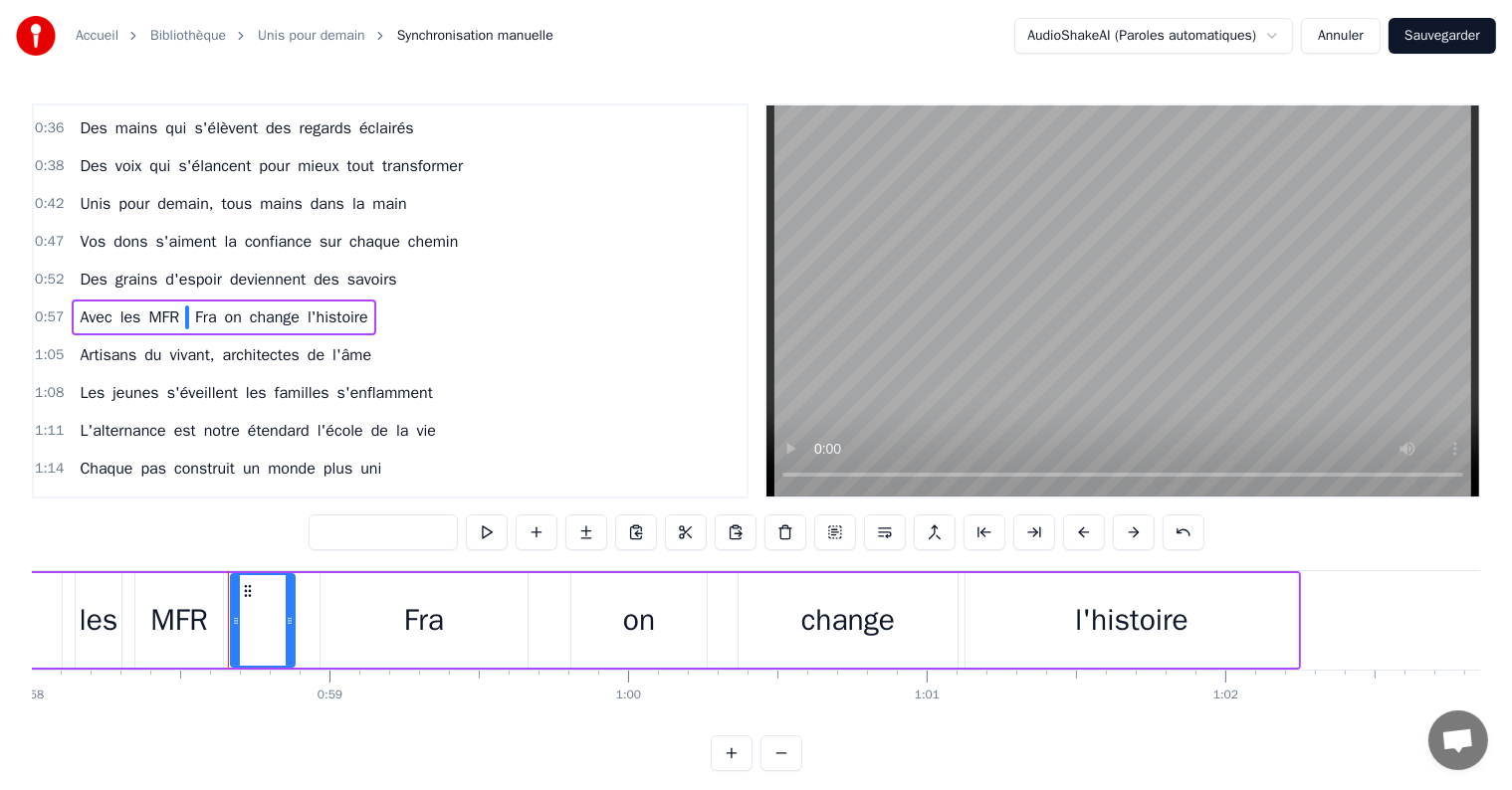 click on "Fra" at bounding box center [205, 317] 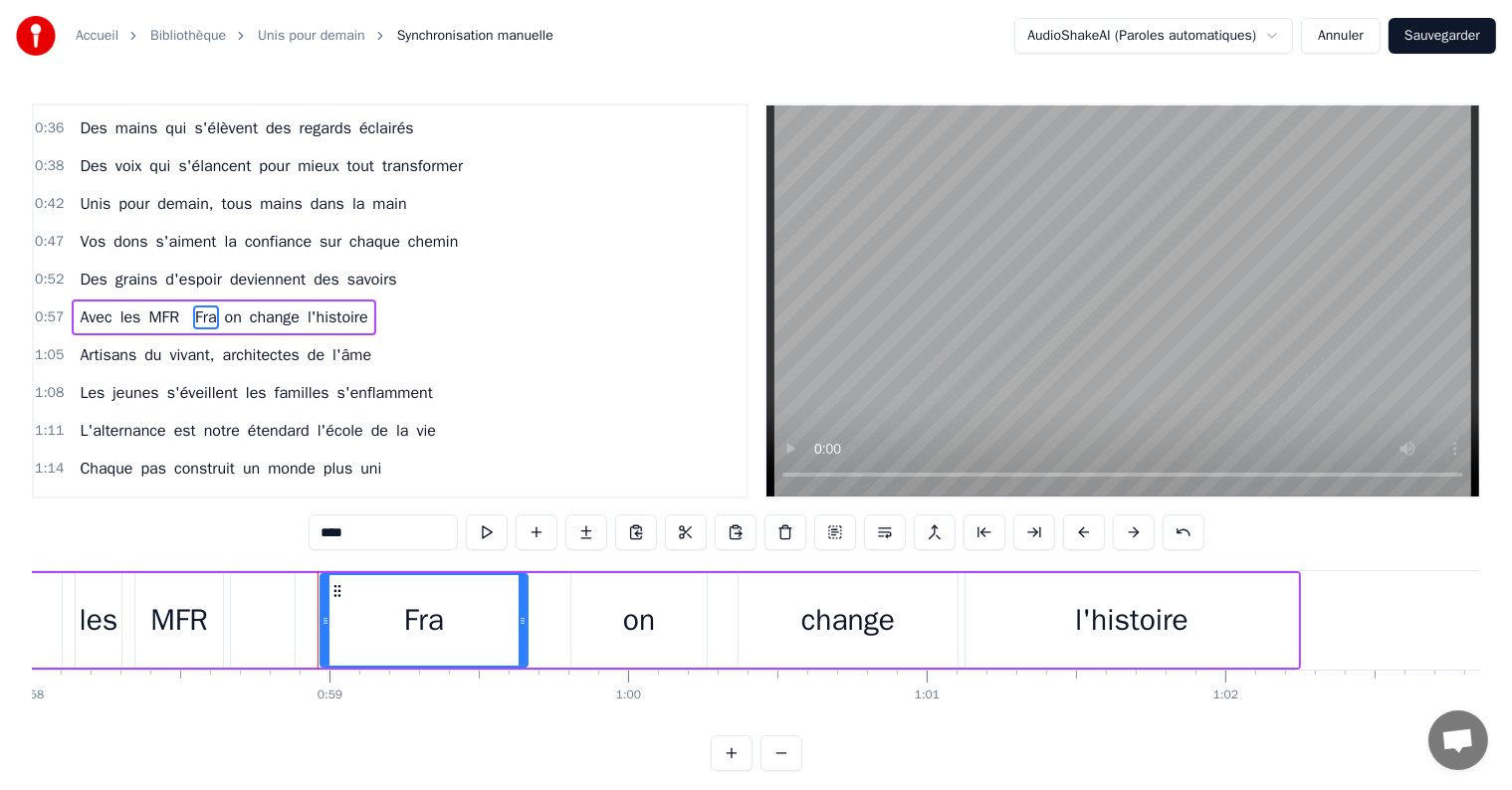 drag, startPoint x: 350, startPoint y: 537, endPoint x: 303, endPoint y: 533, distance: 47.169906 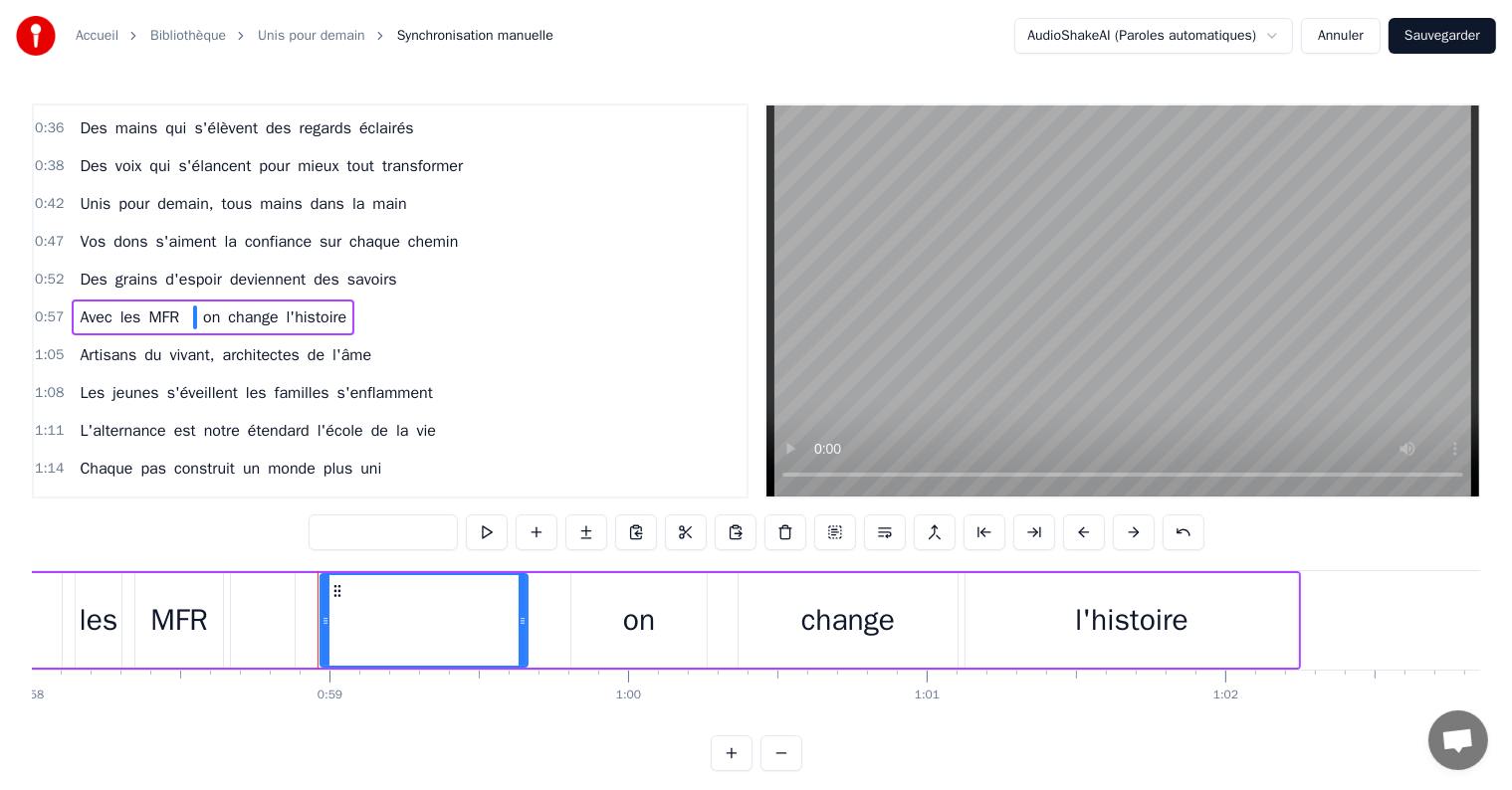 click on "MFR" at bounding box center (163, 317) 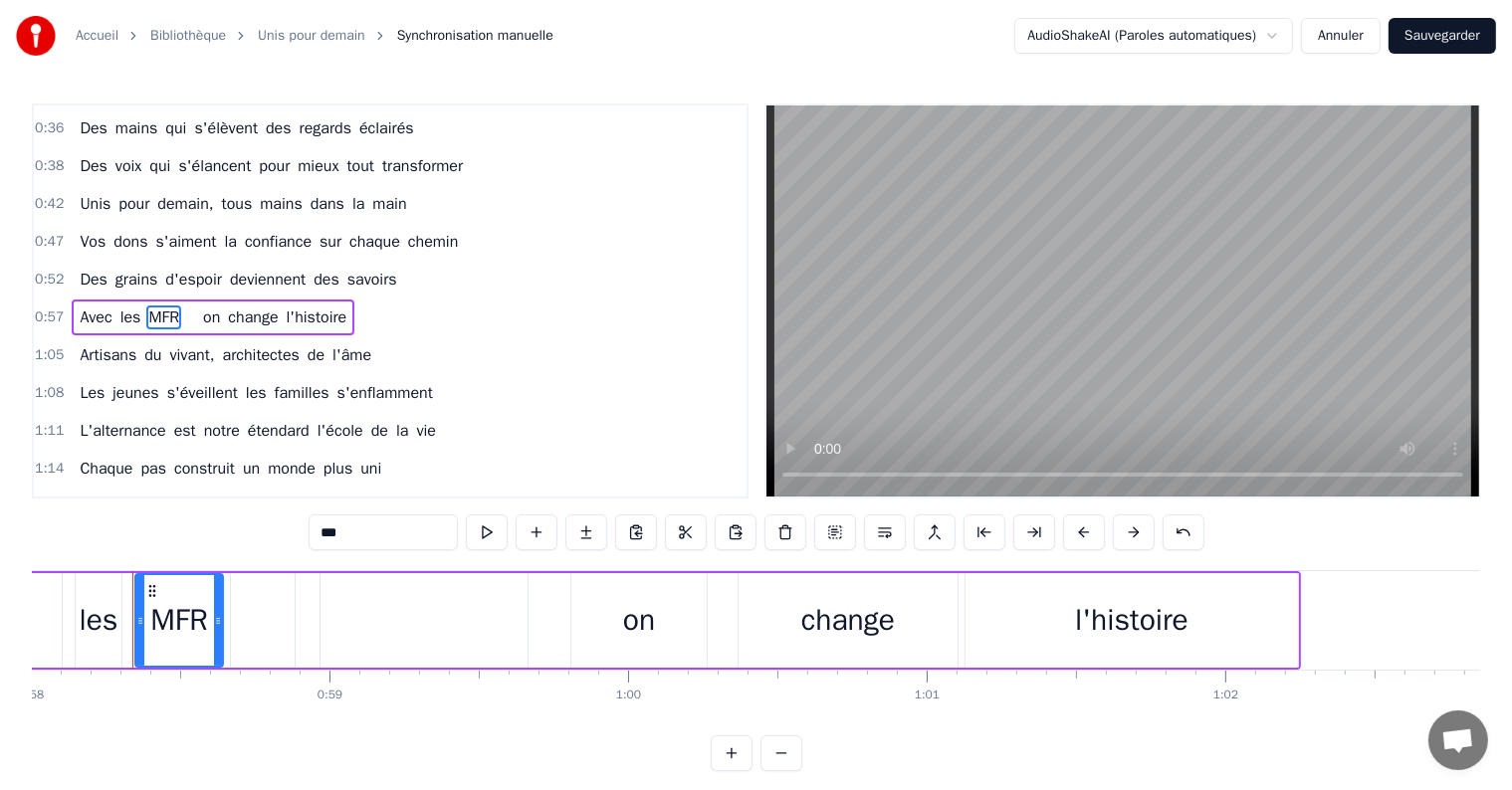 click on "***" at bounding box center [383, 532] 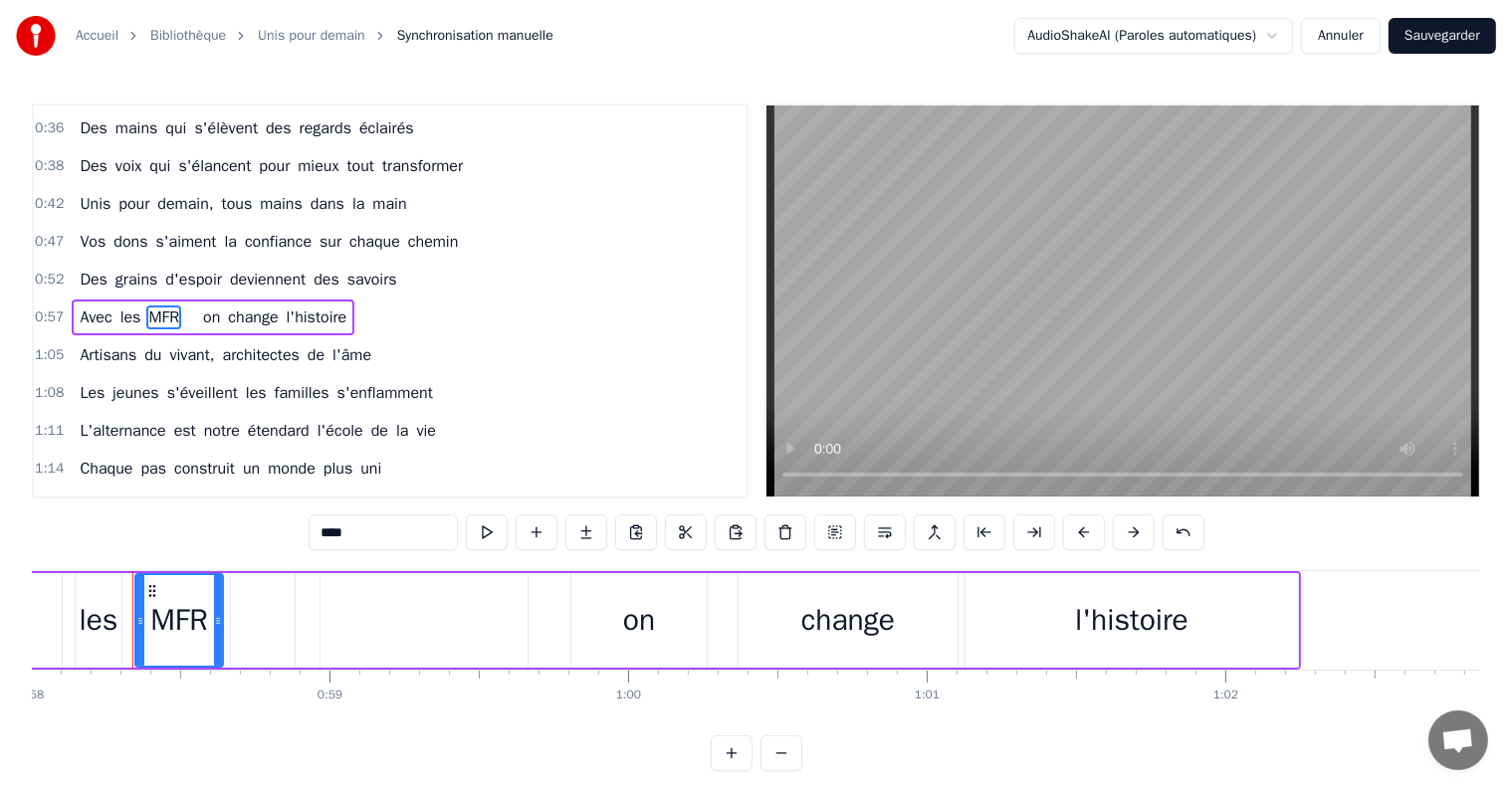 click on "on" at bounding box center [211, 317] 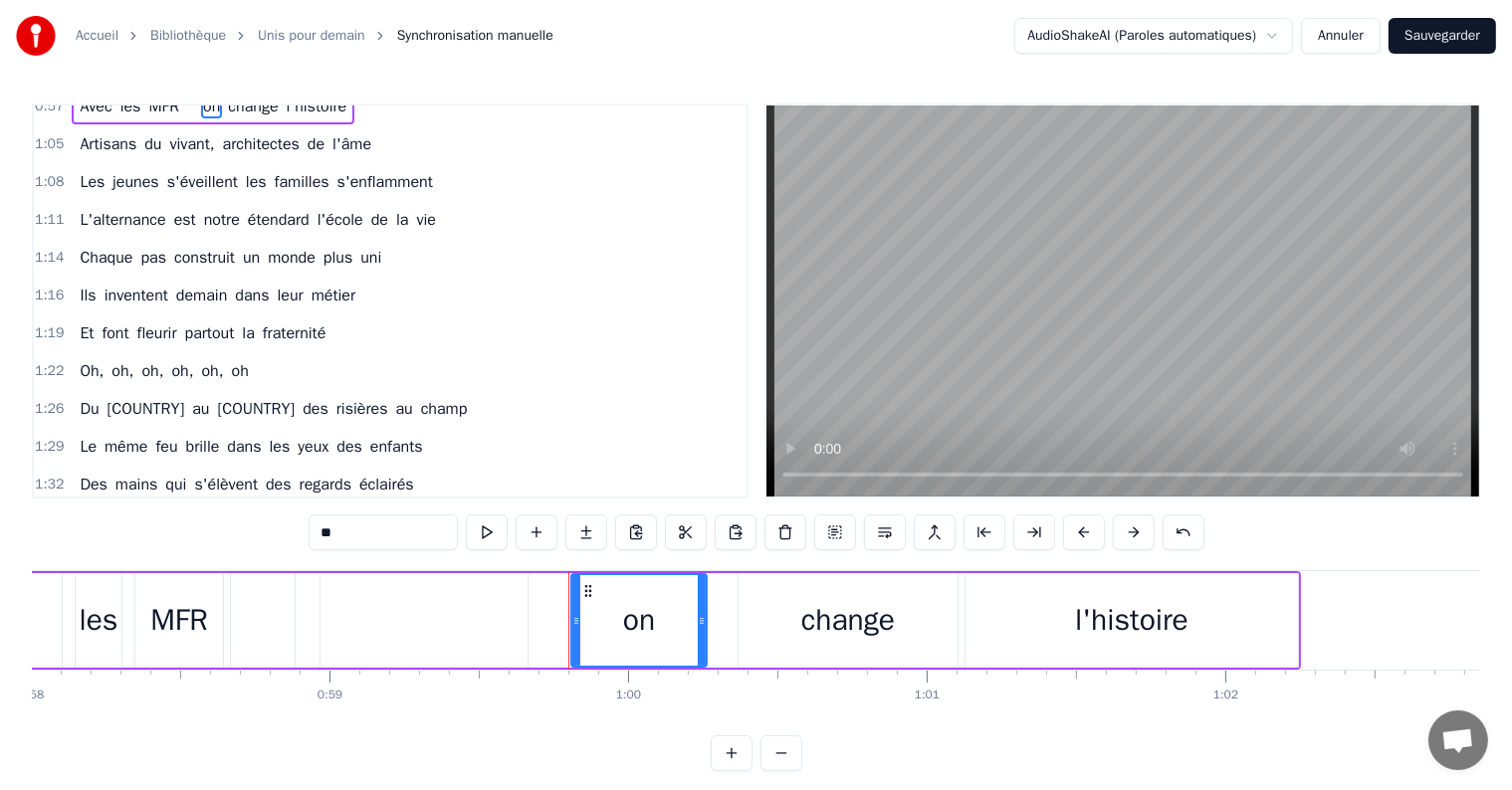scroll, scrollTop: 522, scrollLeft: 0, axis: vertical 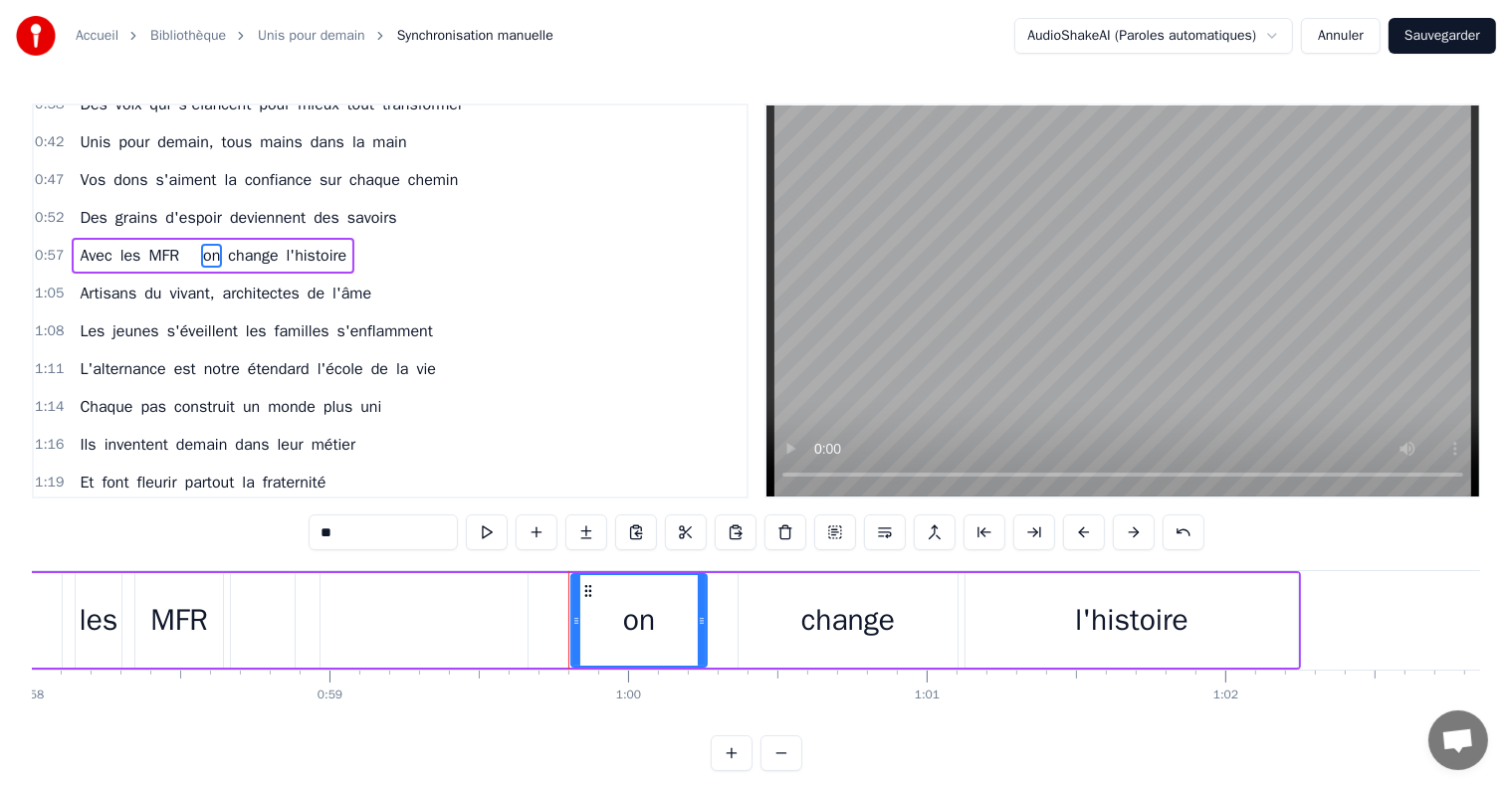 click on "0:57 Avec les MFR, on change l'histoire" at bounding box center [390, 256] 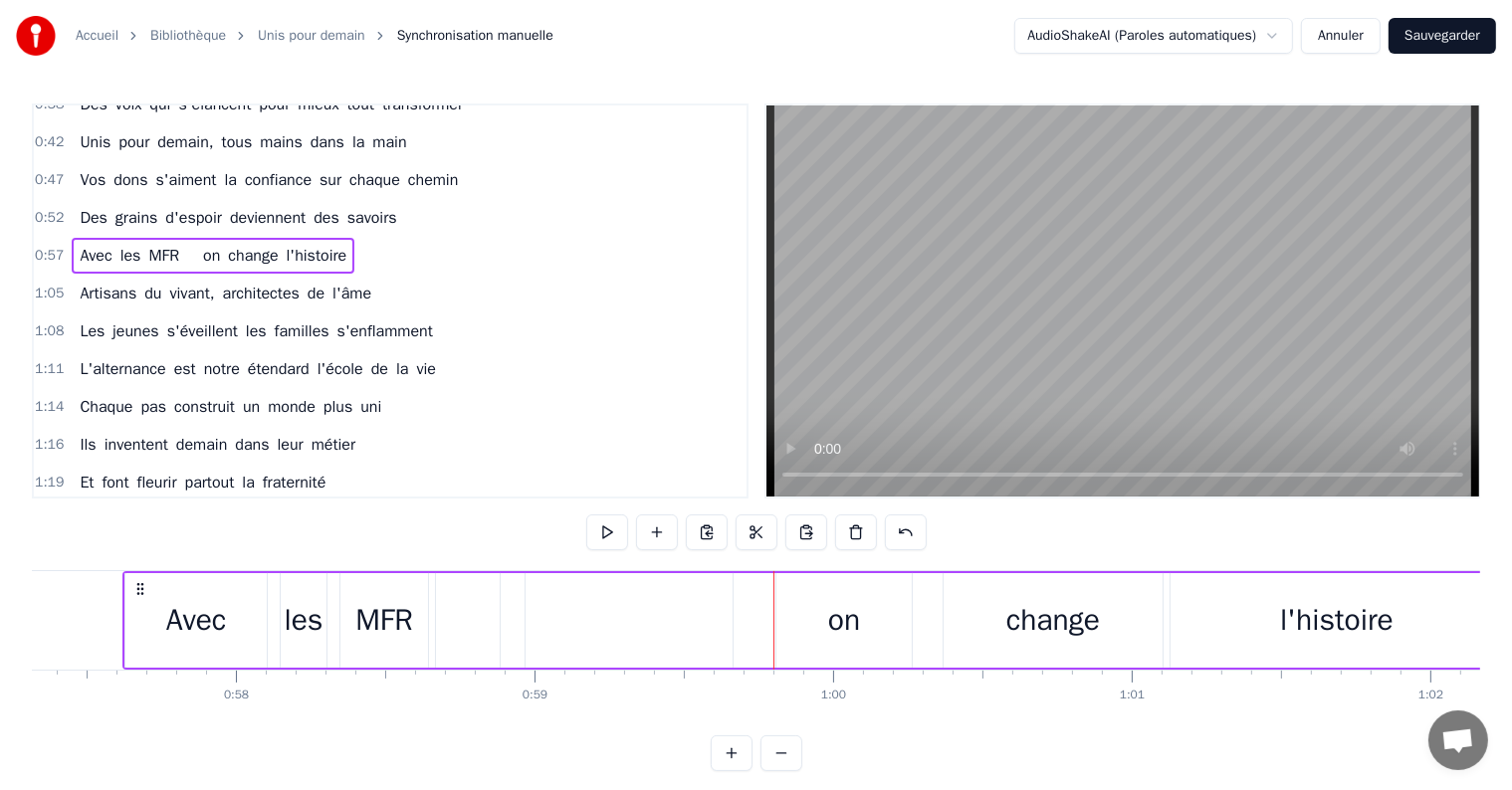 scroll, scrollTop: 0, scrollLeft: 17106, axis: horizontal 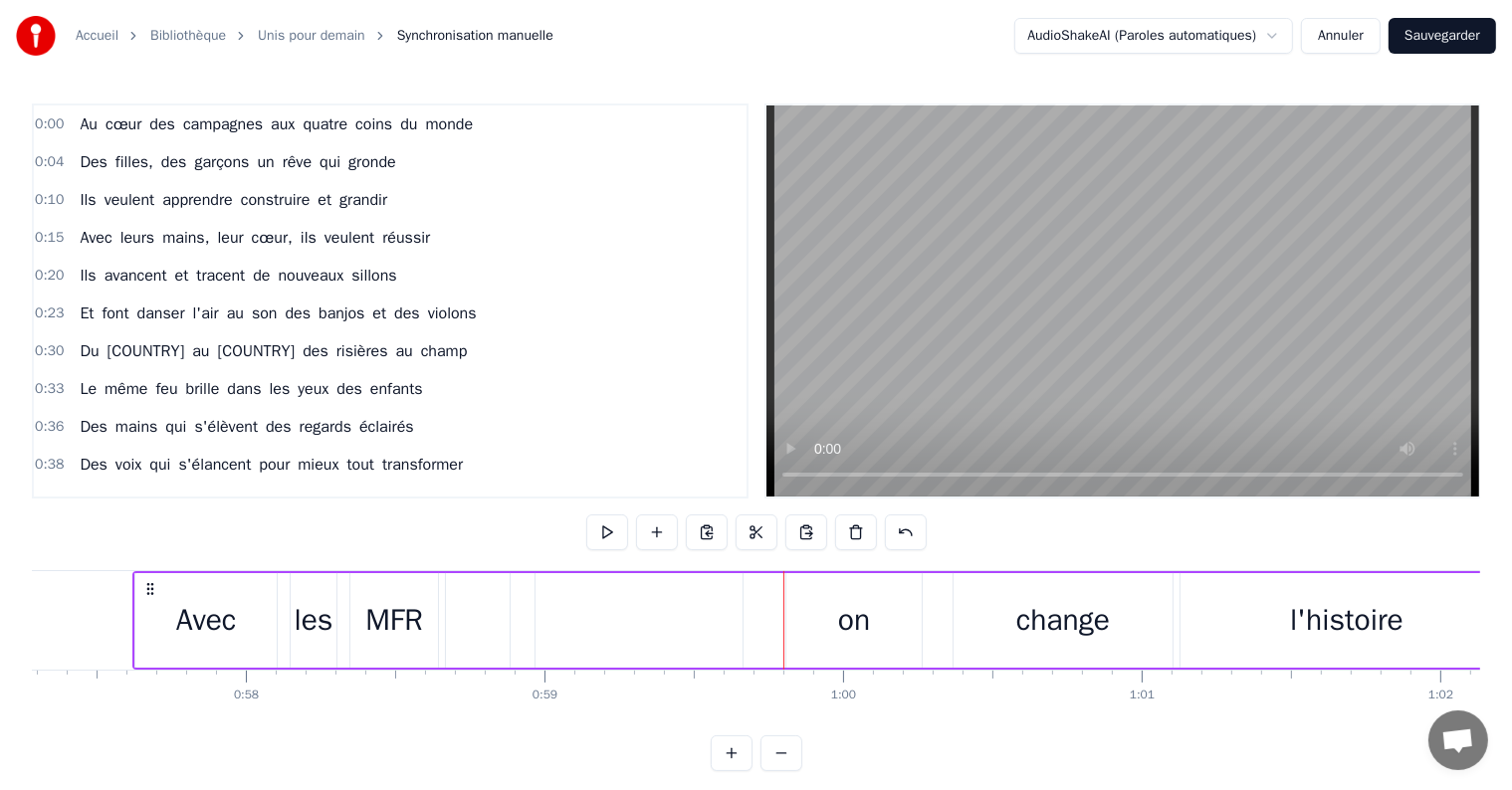 click on "Sauvegarder" at bounding box center (1442, 36) 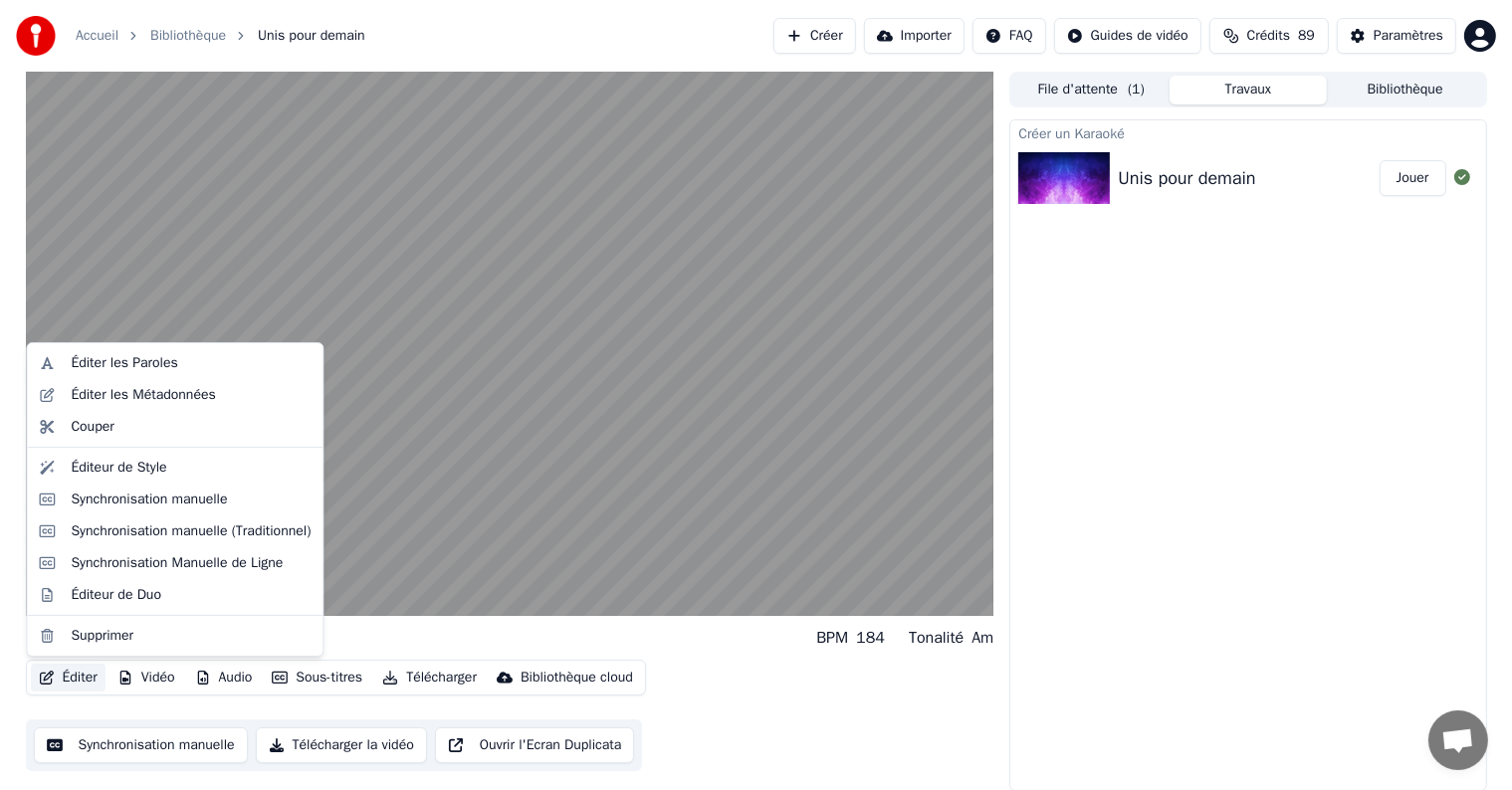 click on "Éditer" at bounding box center (68, 678) 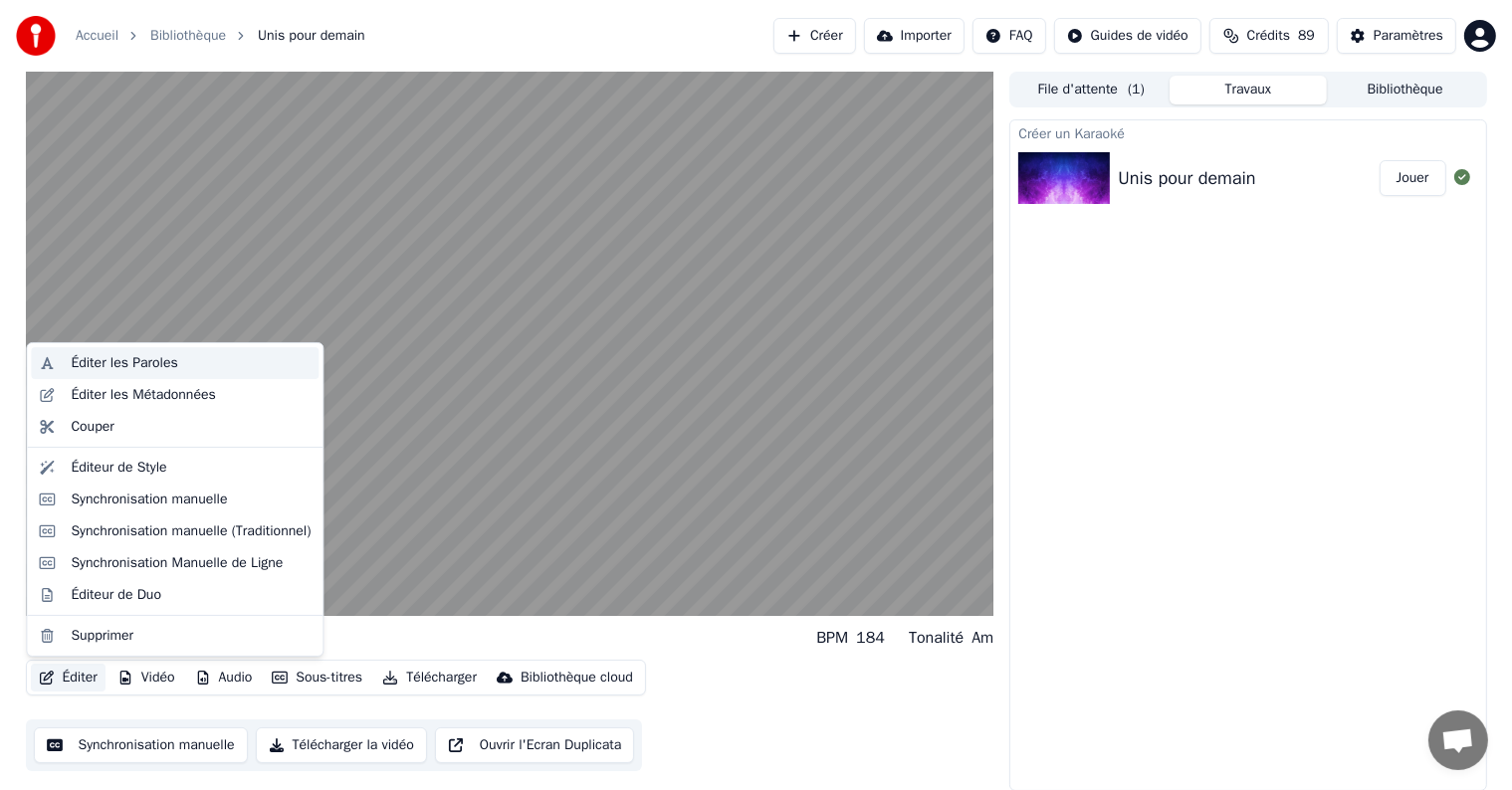 click on "Éditer les Paroles" at bounding box center [123, 363] 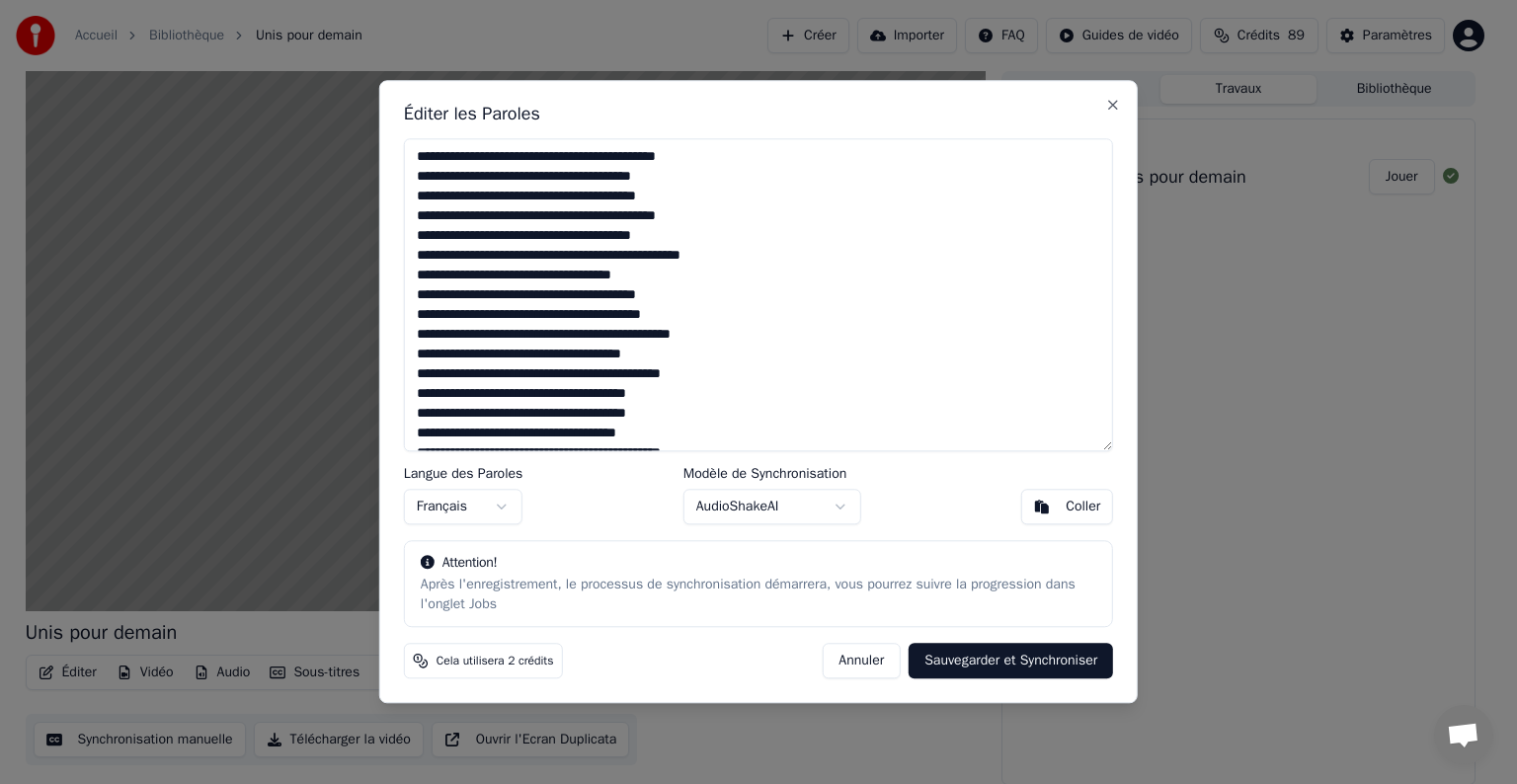 click at bounding box center (758, 294) 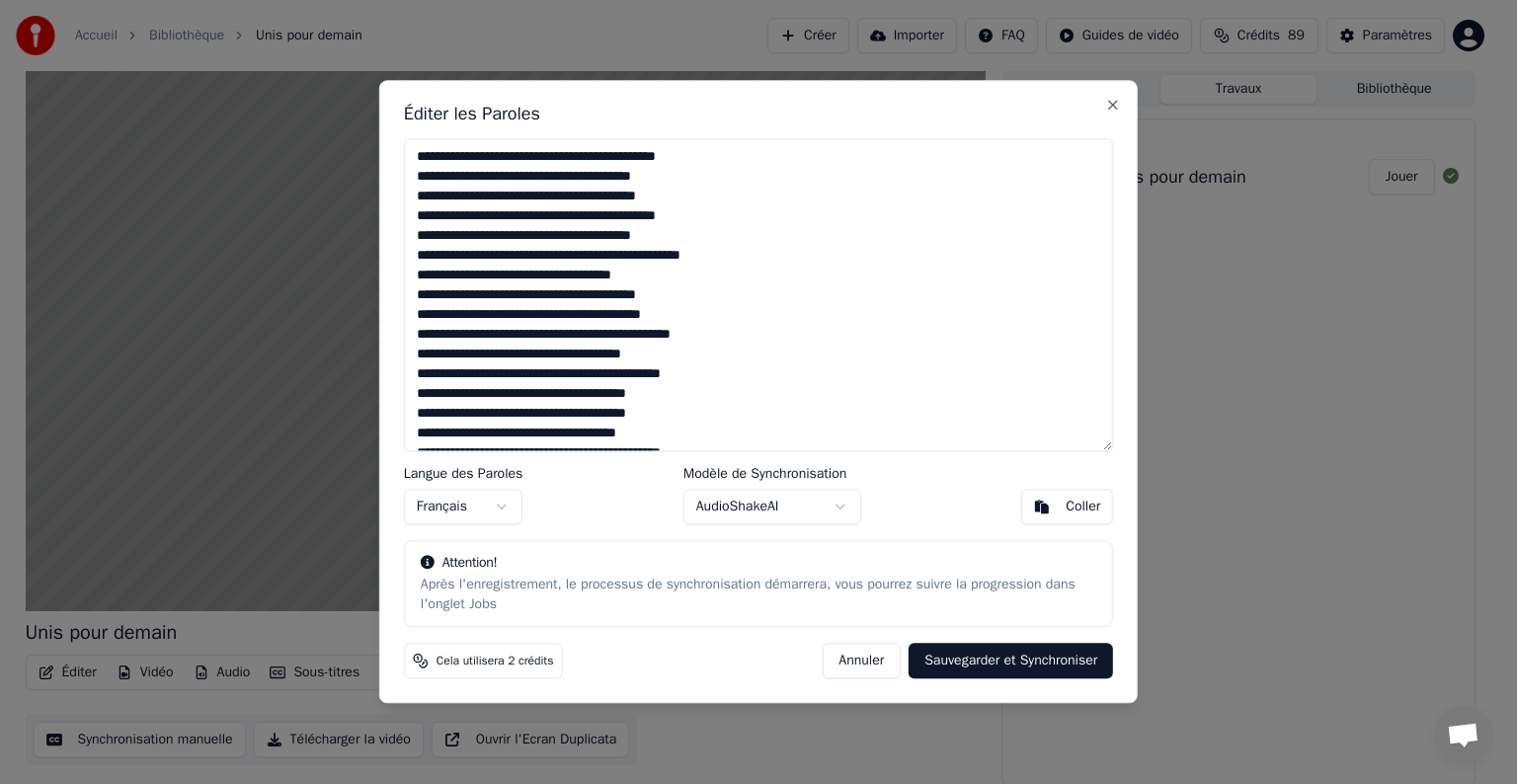 click at bounding box center (758, 294) 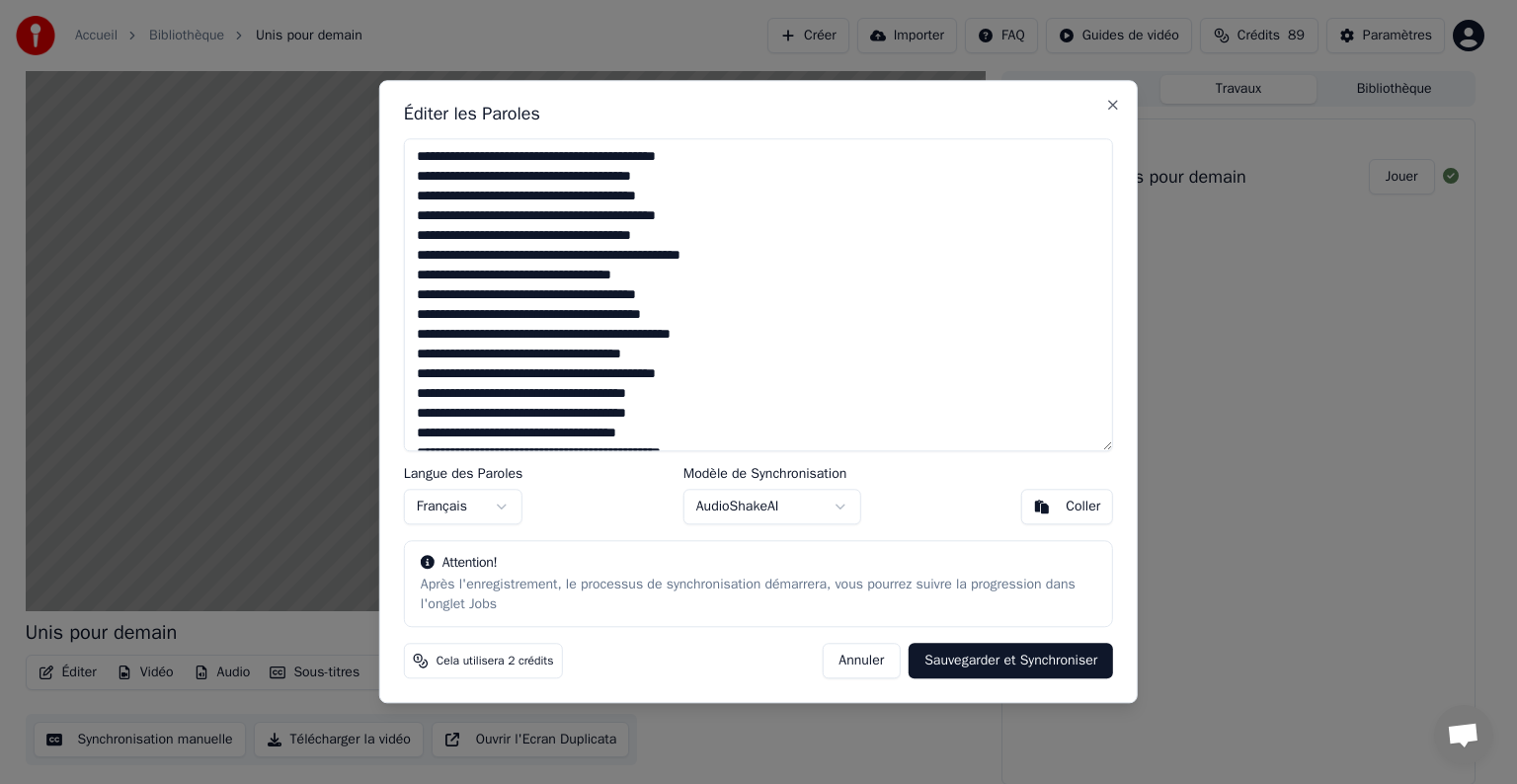 click at bounding box center [758, 294] 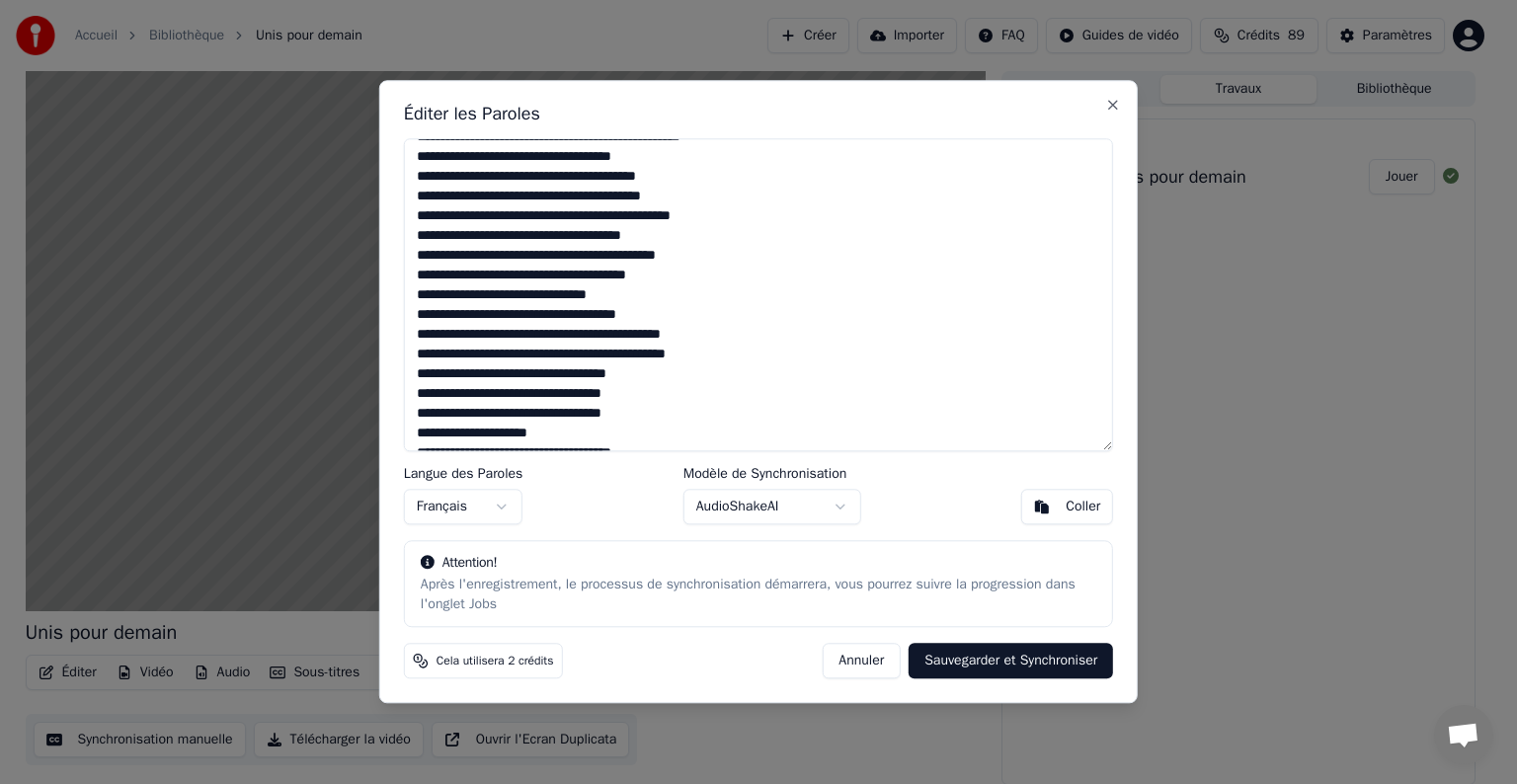 scroll, scrollTop: 158, scrollLeft: 0, axis: vertical 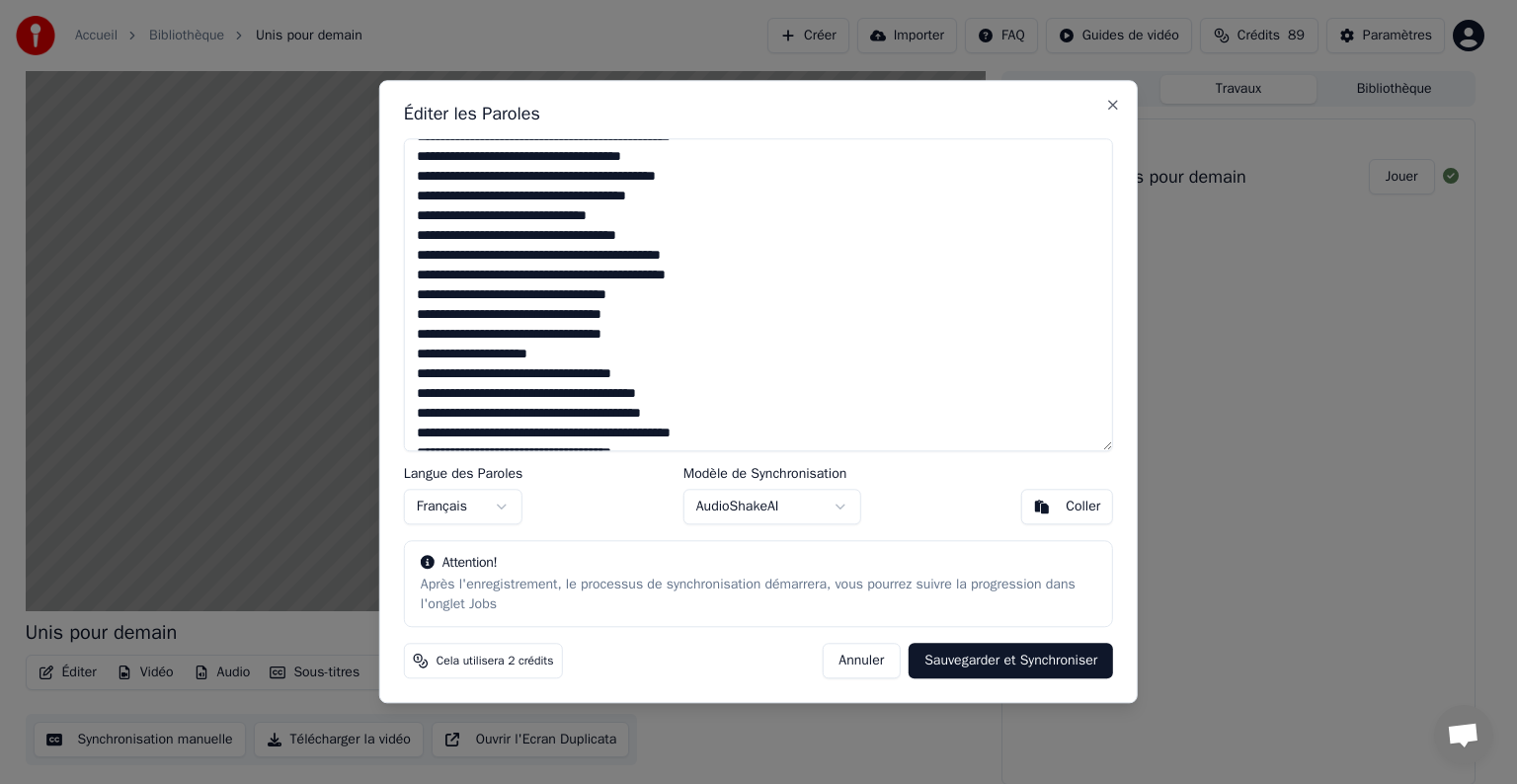 click at bounding box center [758, 294] 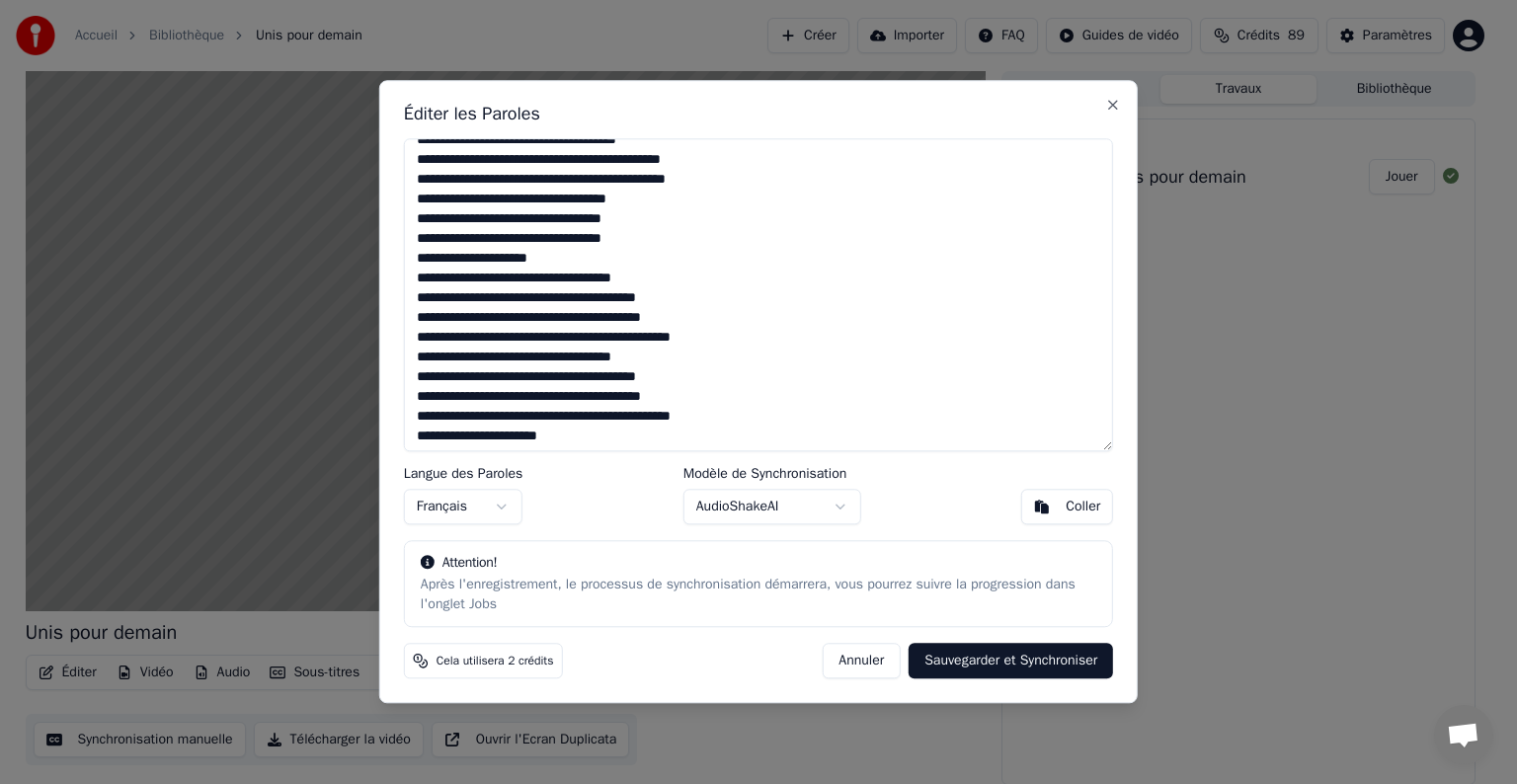 scroll, scrollTop: 315, scrollLeft: 0, axis: vertical 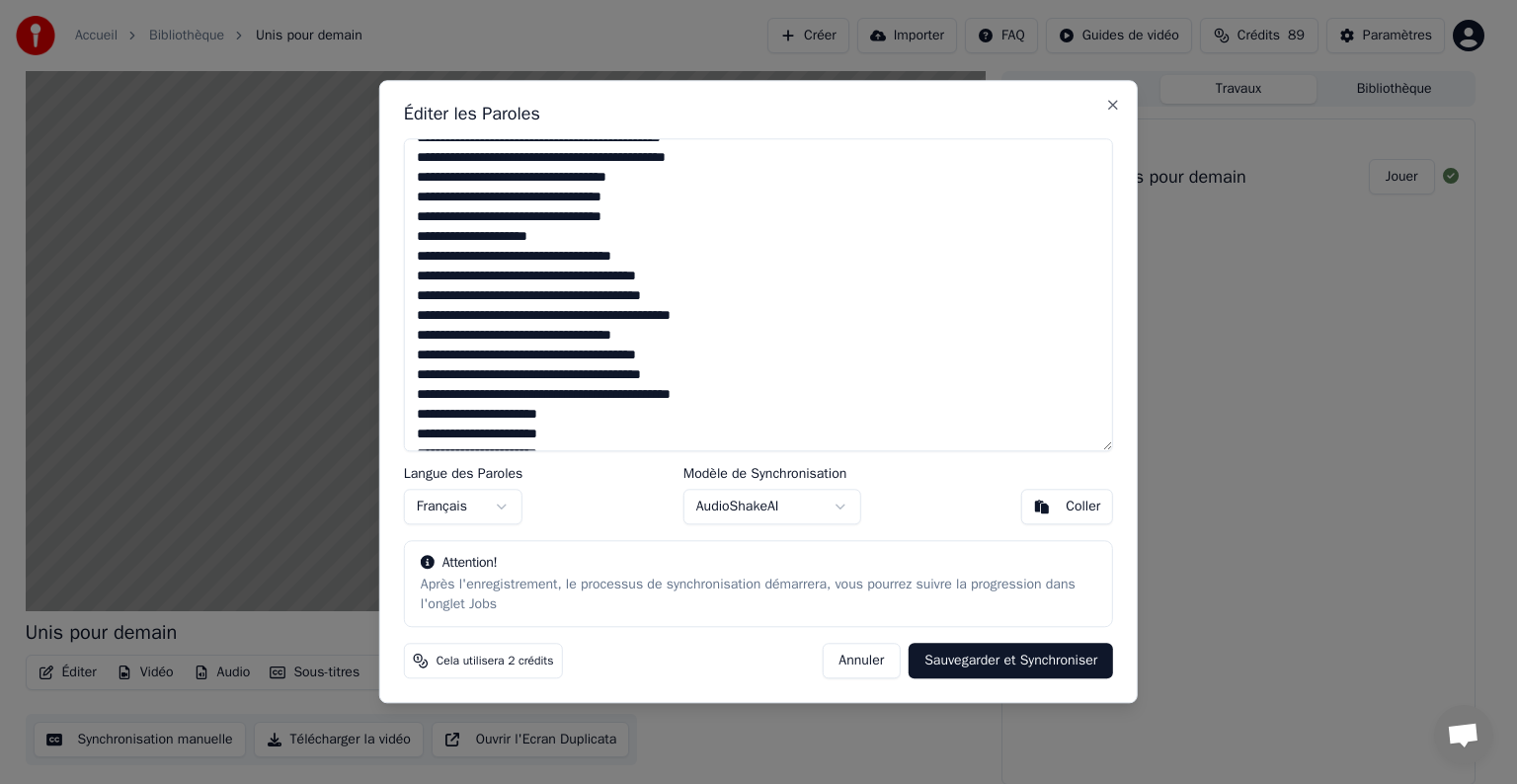 click at bounding box center (758, 294) 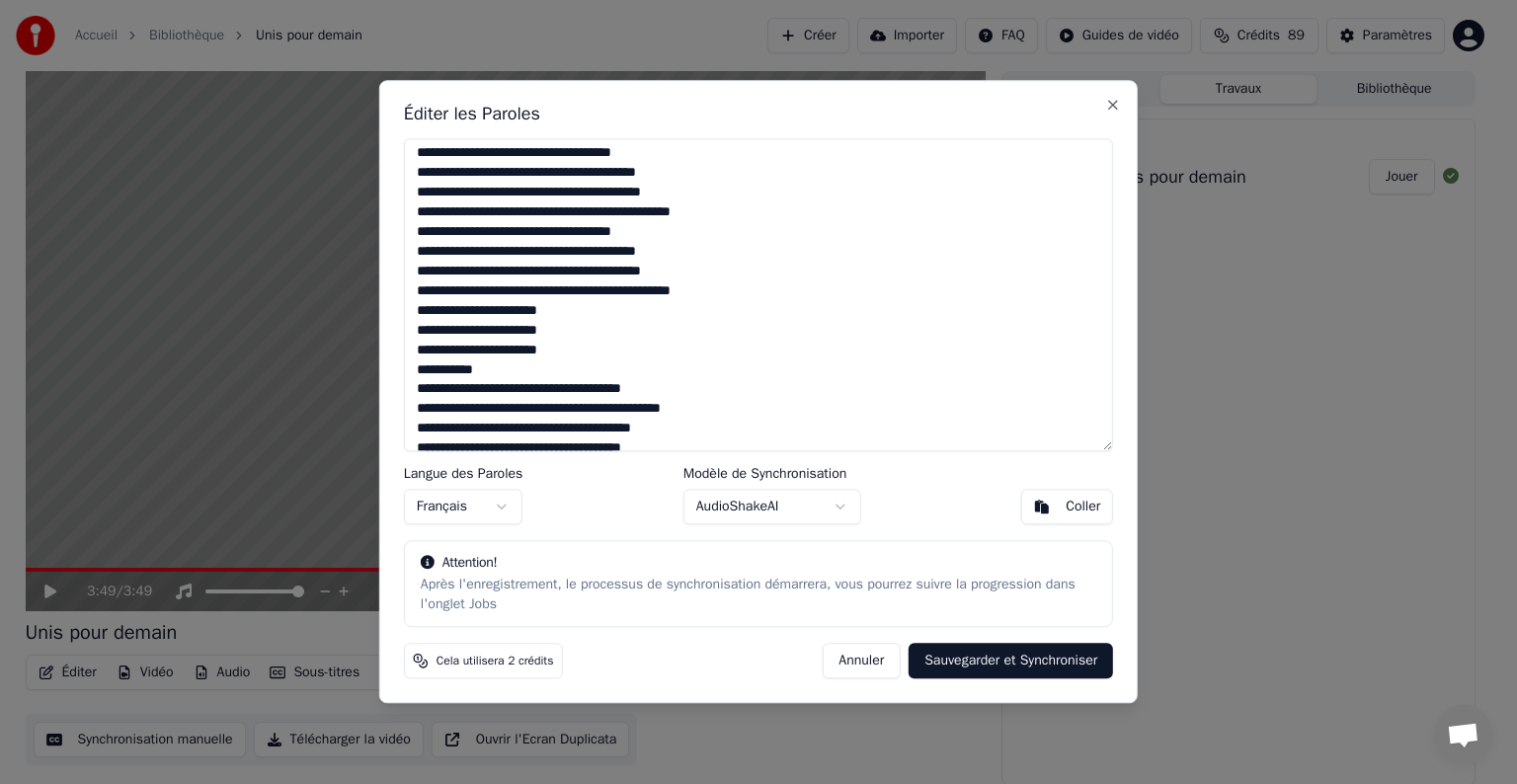scroll, scrollTop: 433, scrollLeft: 0, axis: vertical 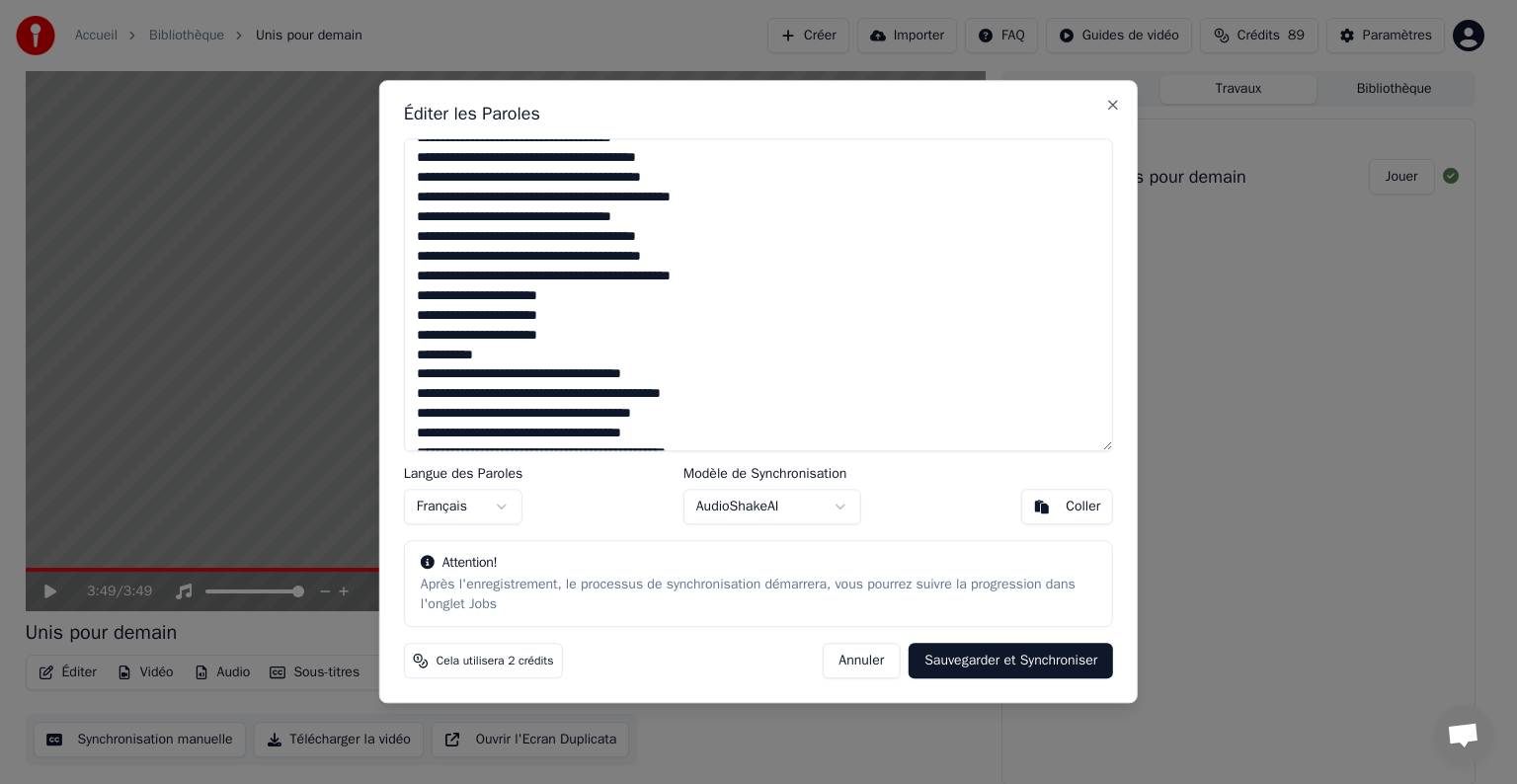 click at bounding box center (758, 294) 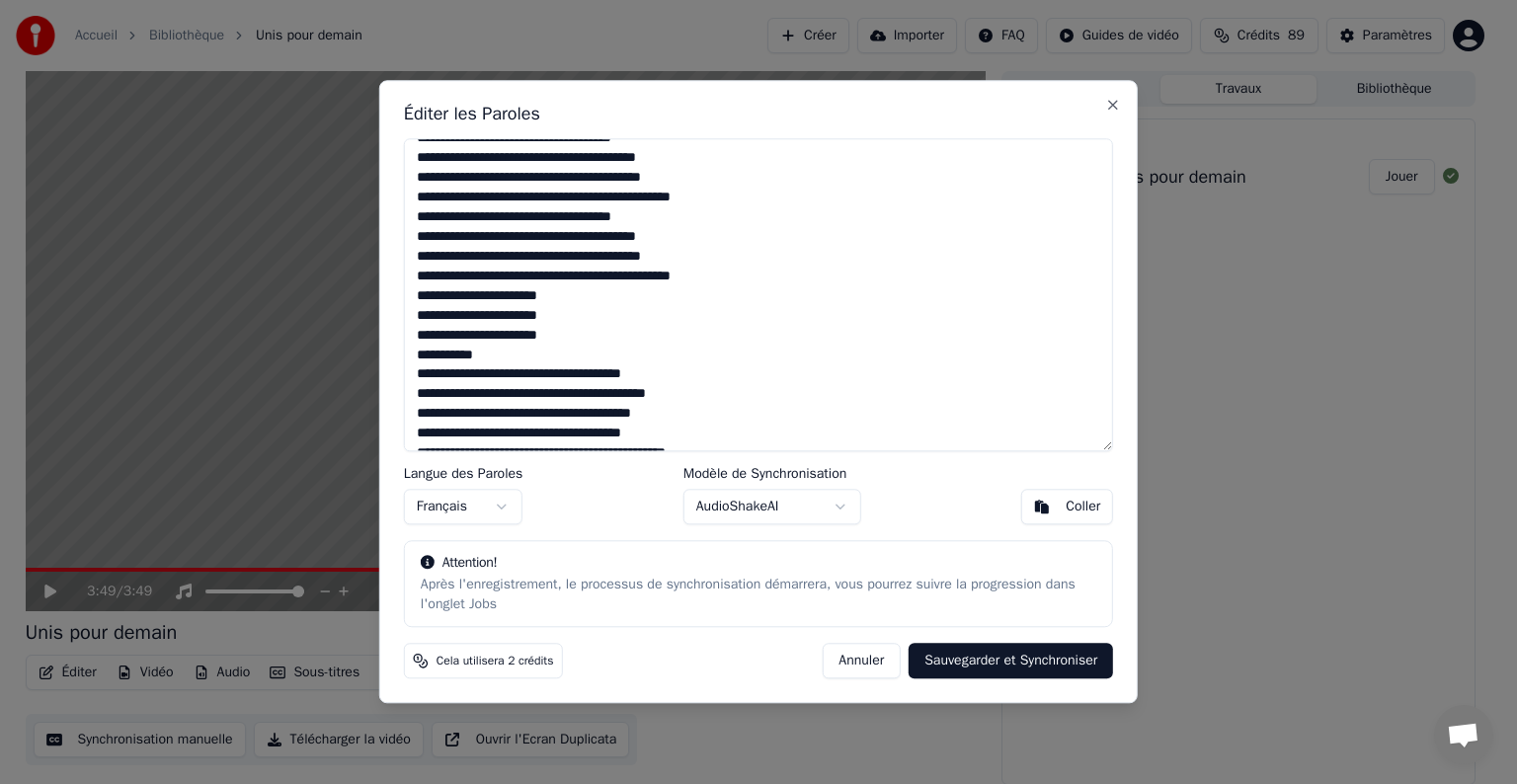 click at bounding box center (758, 294) 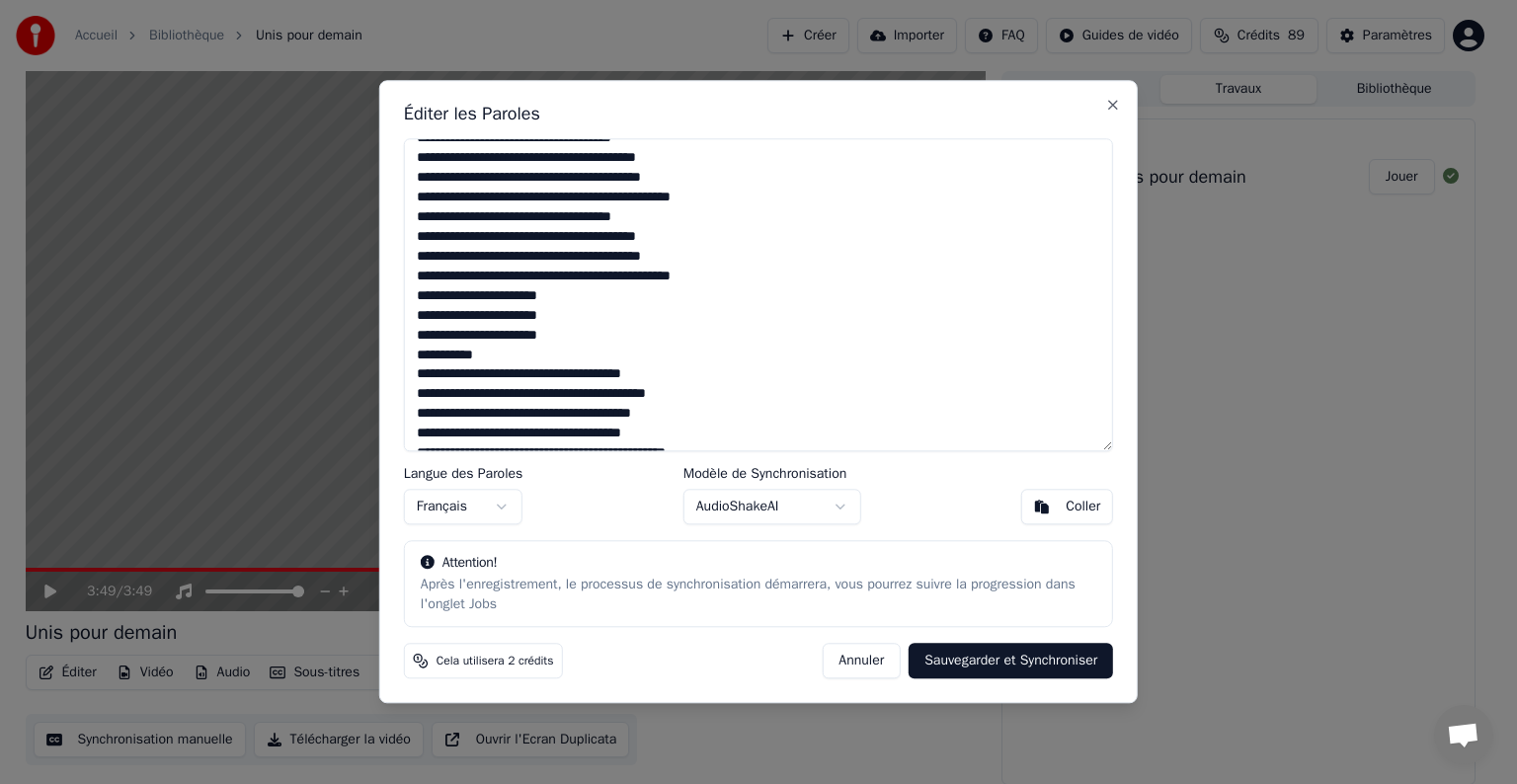 click at bounding box center (758, 294) 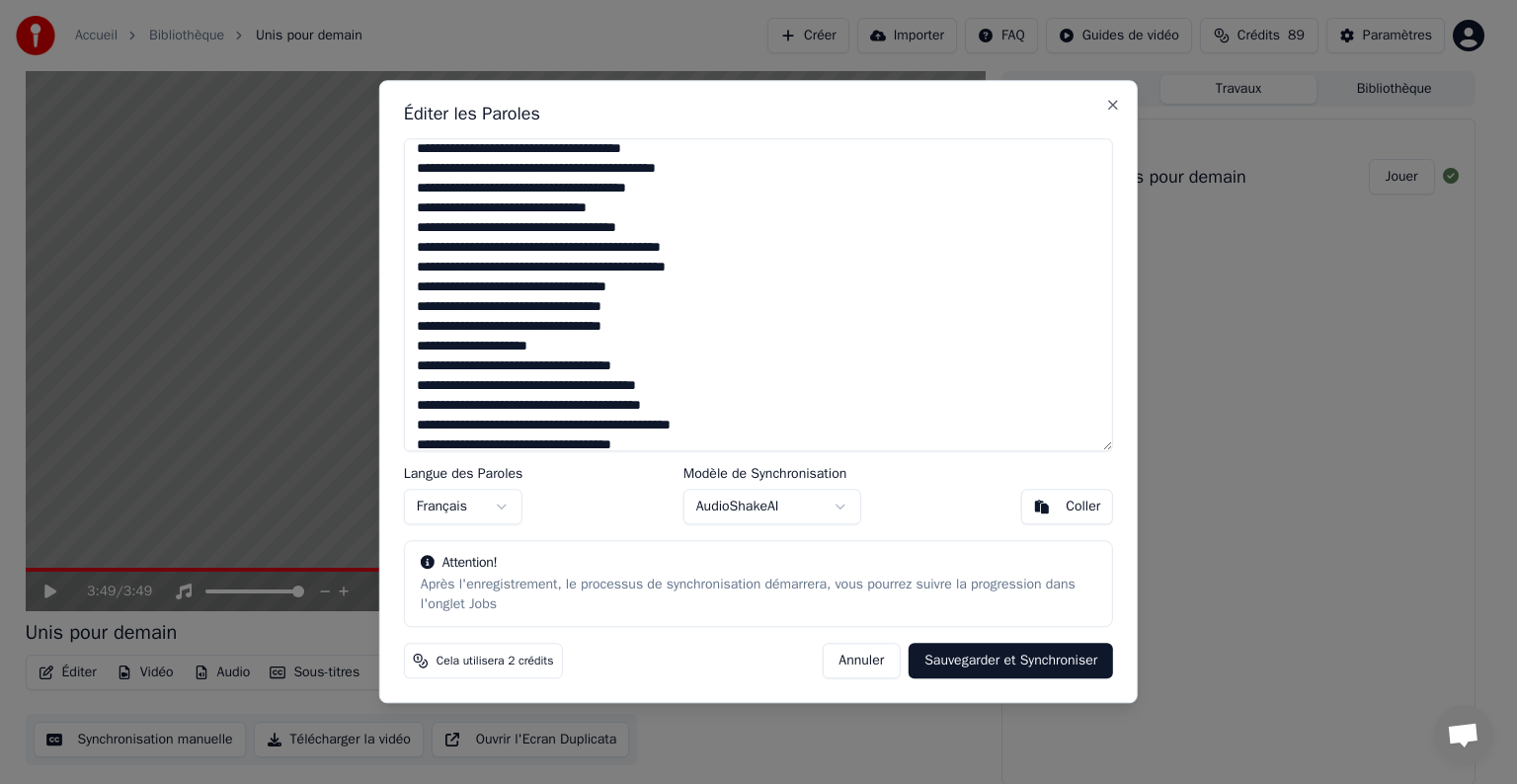 scroll, scrollTop: 186, scrollLeft: 0, axis: vertical 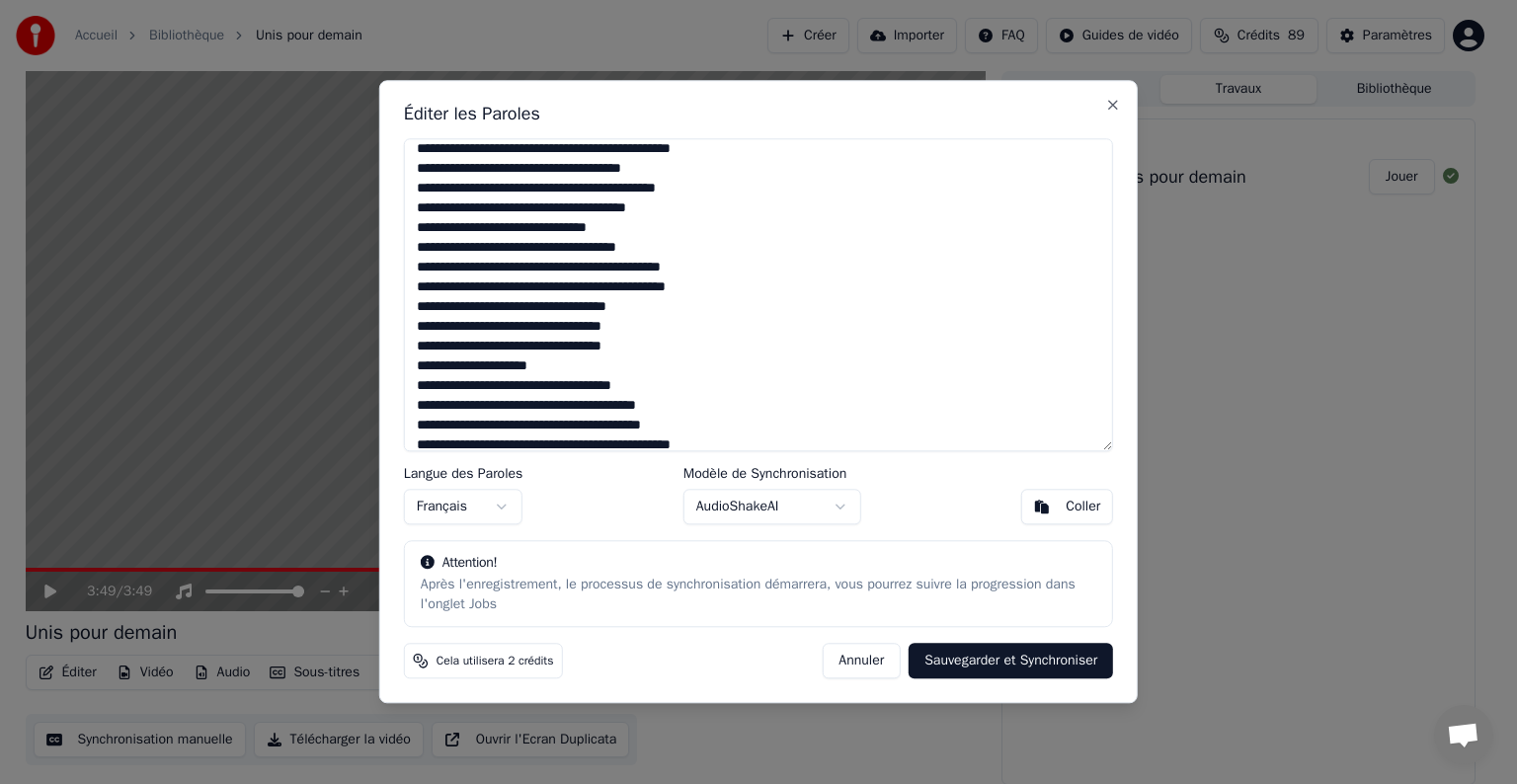 click at bounding box center (758, 294) 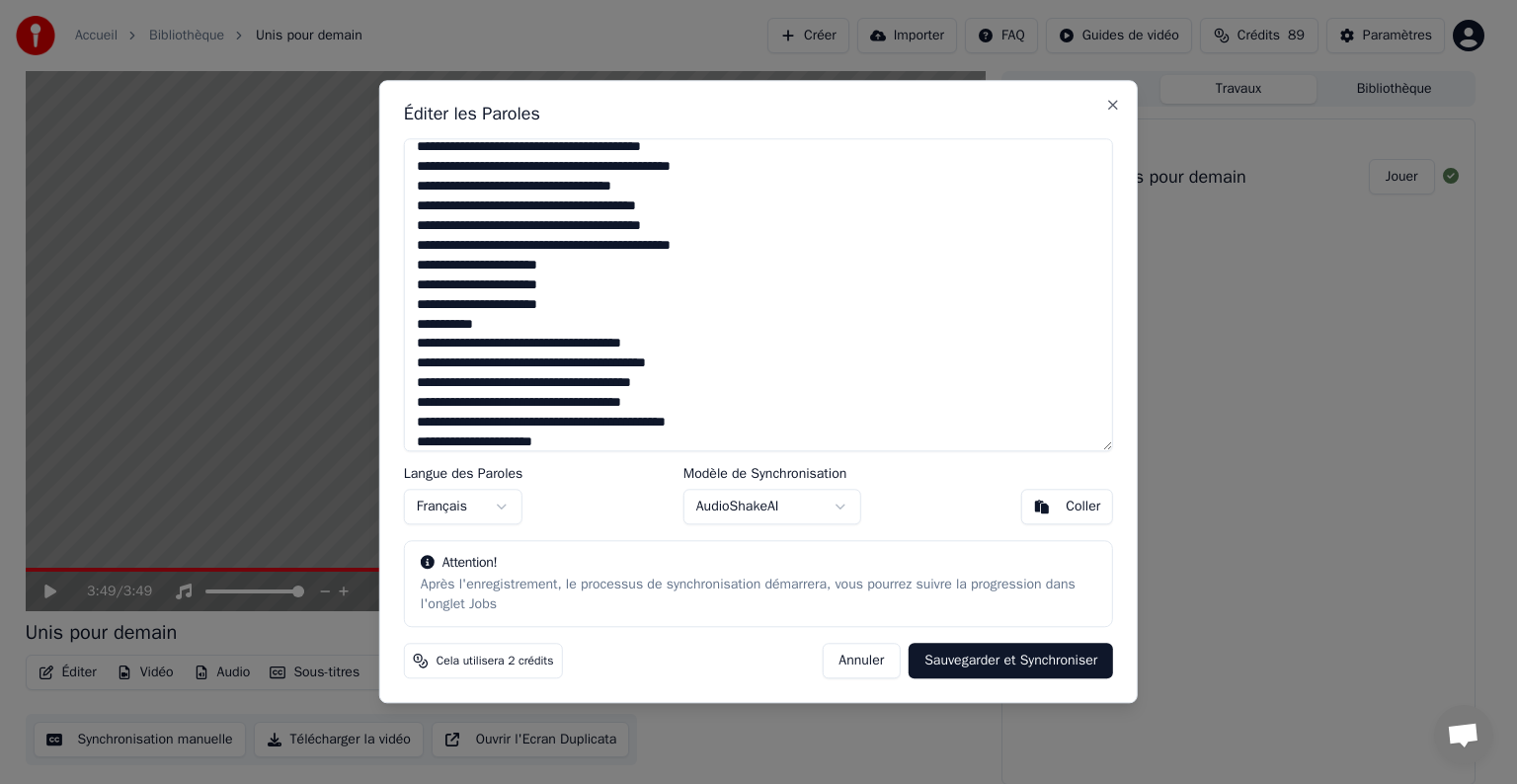 scroll, scrollTop: 484, scrollLeft: 0, axis: vertical 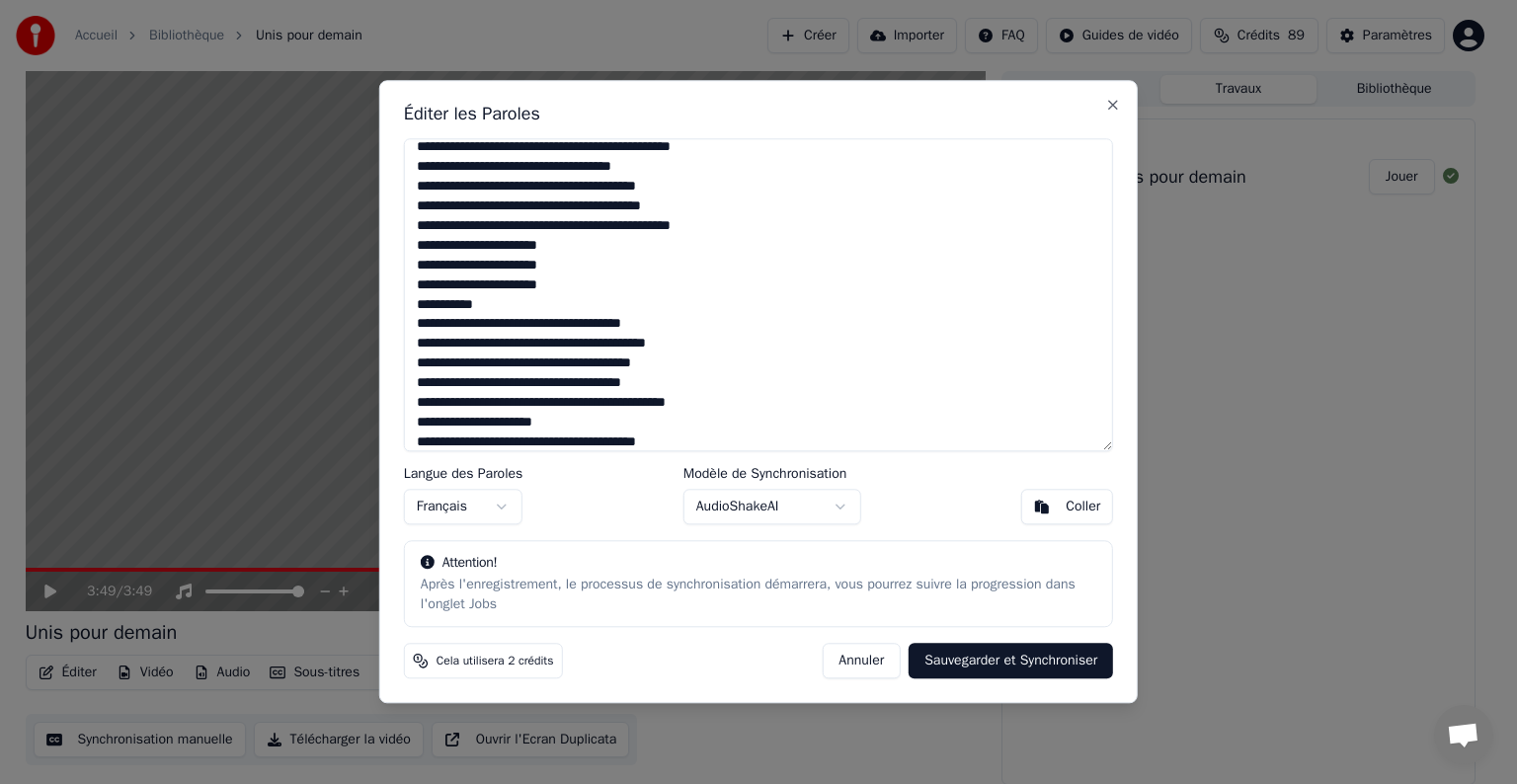 click at bounding box center [758, 294] 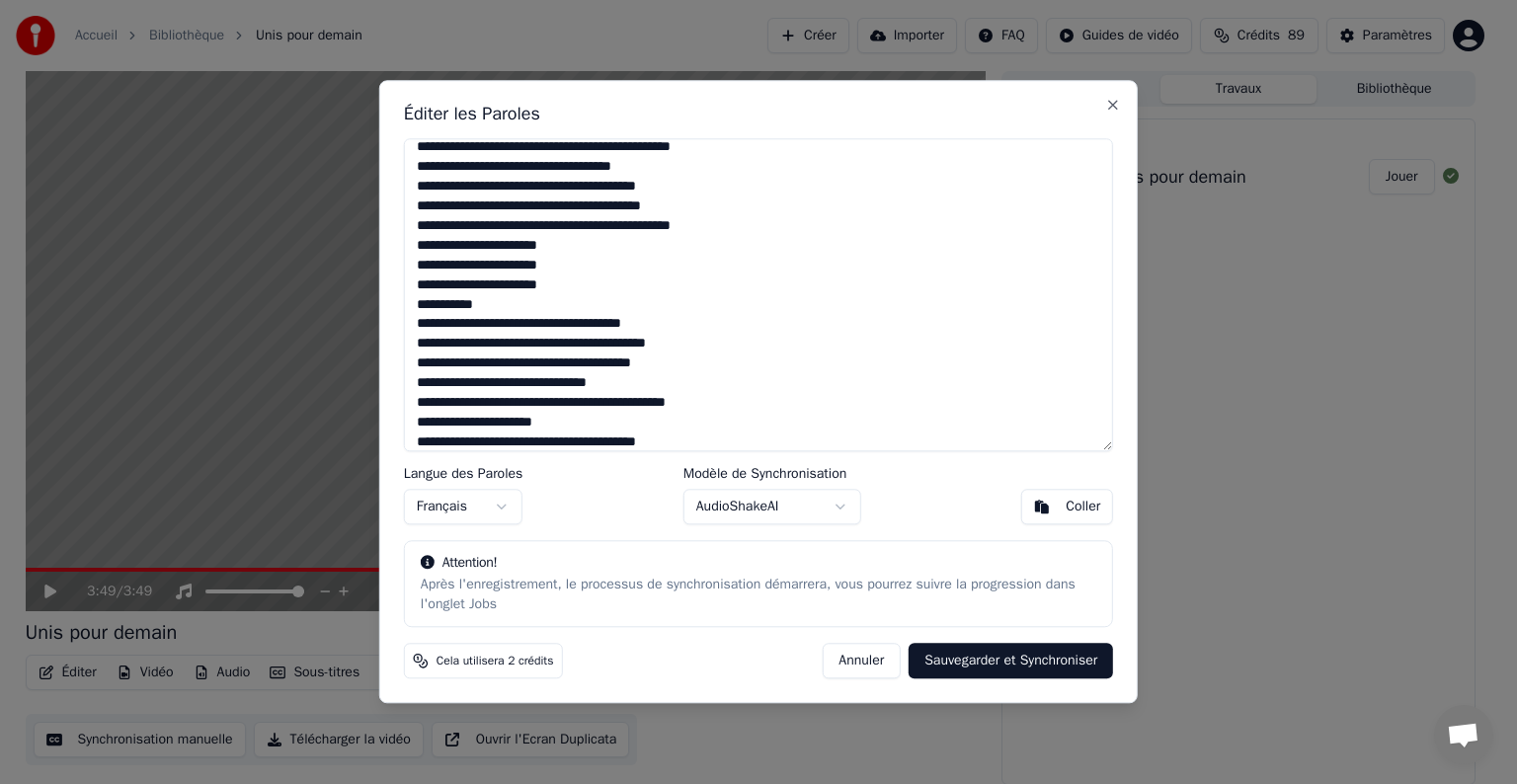 click at bounding box center (758, 294) 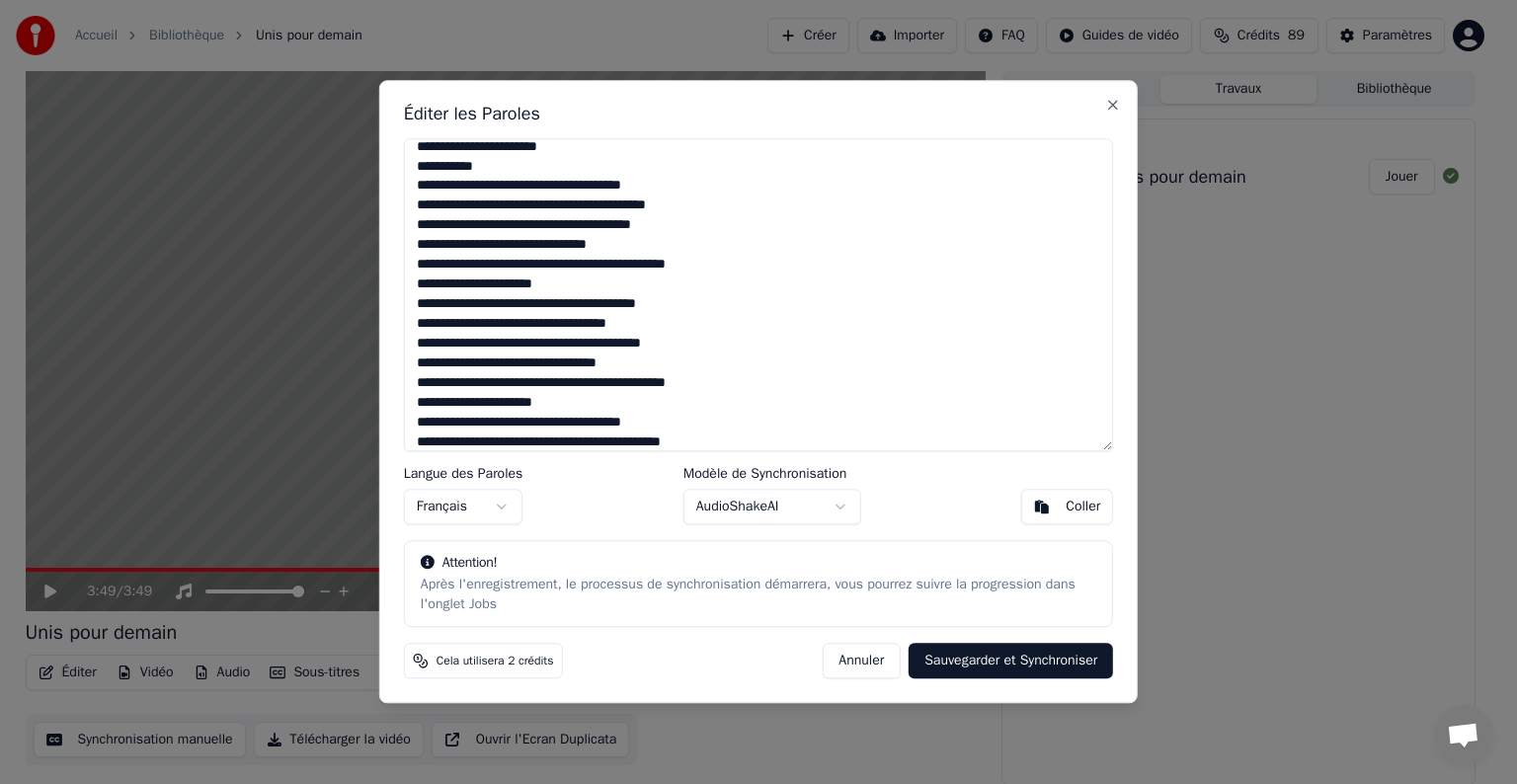 scroll, scrollTop: 642, scrollLeft: 0, axis: vertical 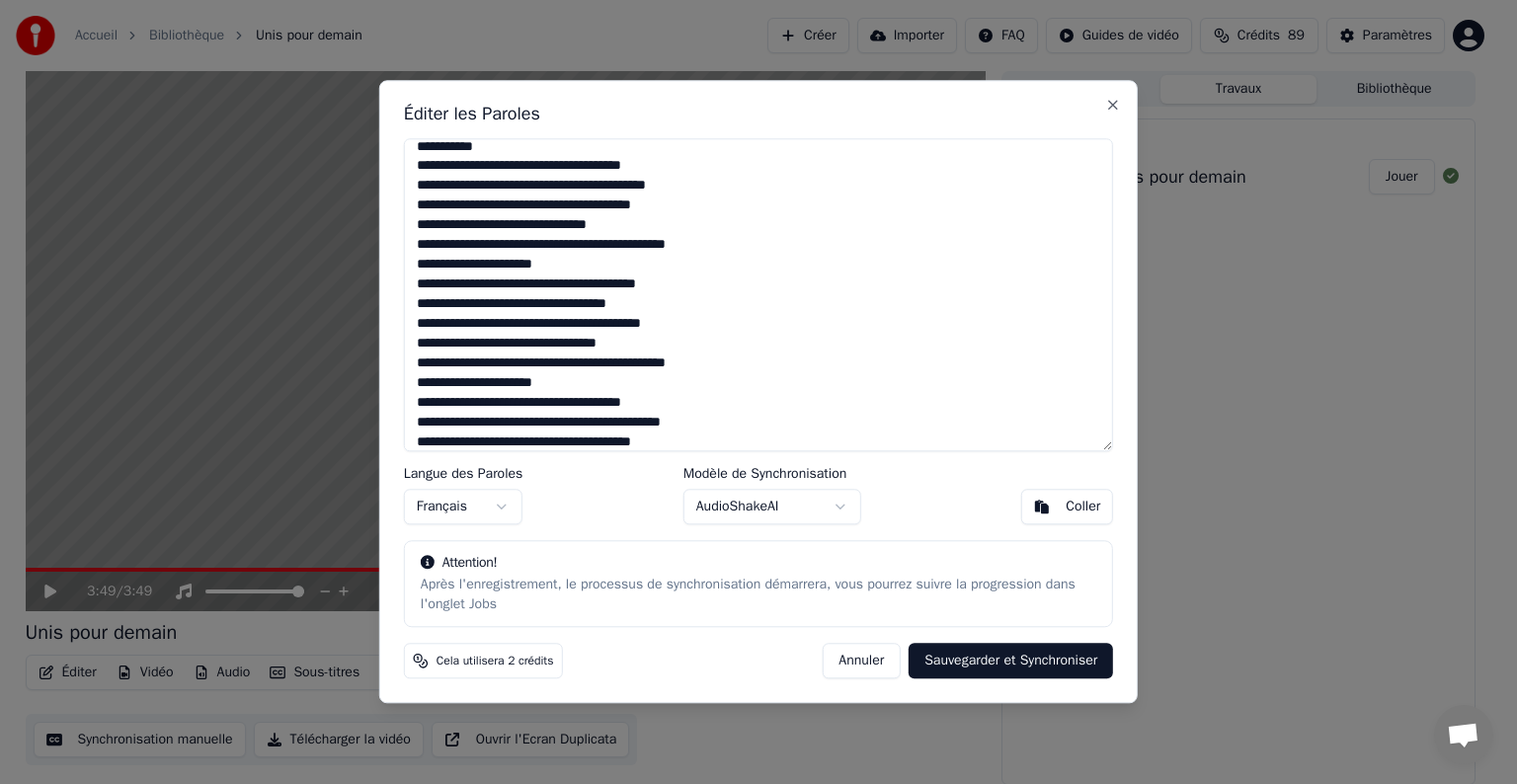 click at bounding box center (758, 294) 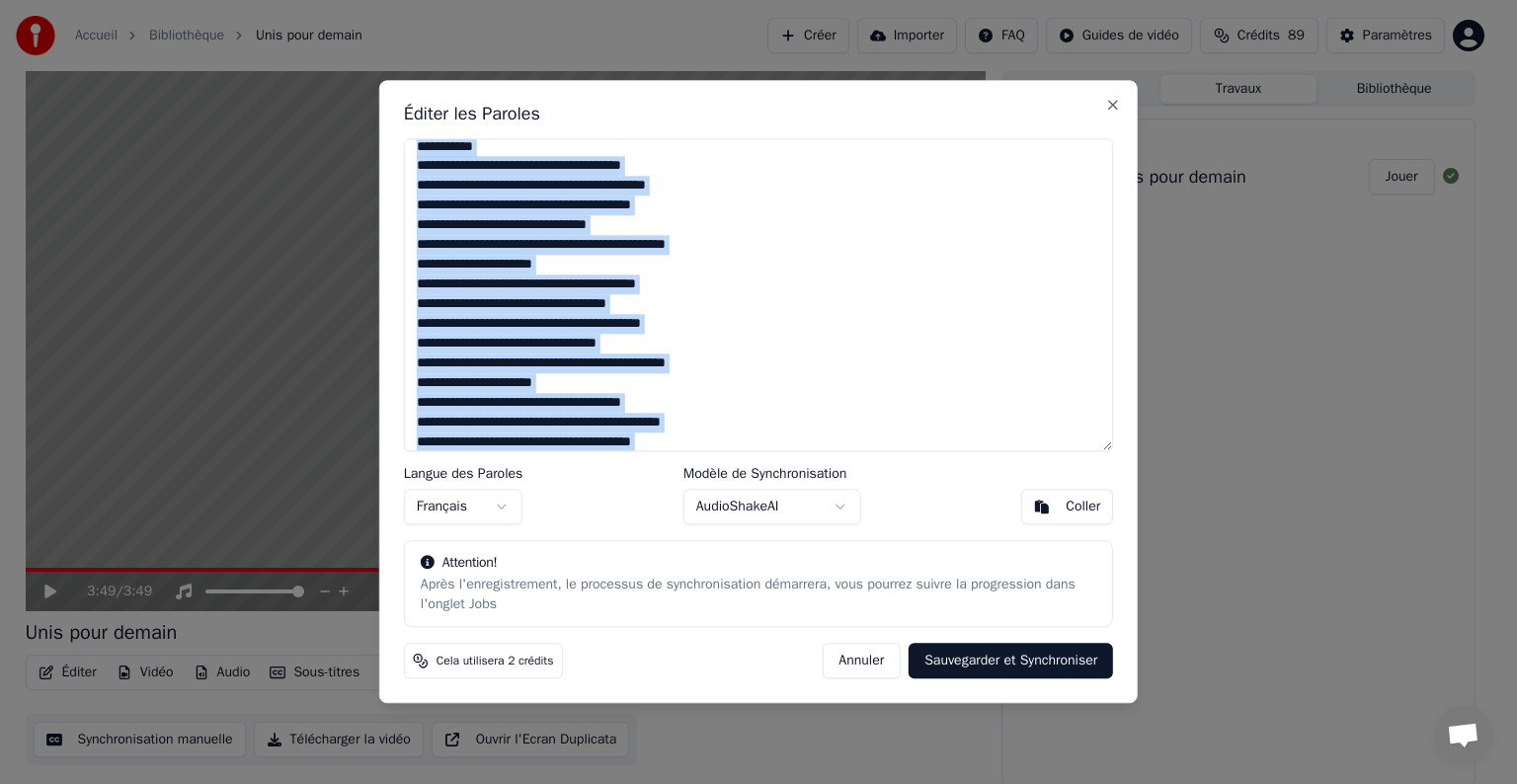 drag, startPoint x: 529, startPoint y: 464, endPoint x: 496, endPoint y: 420, distance: 55 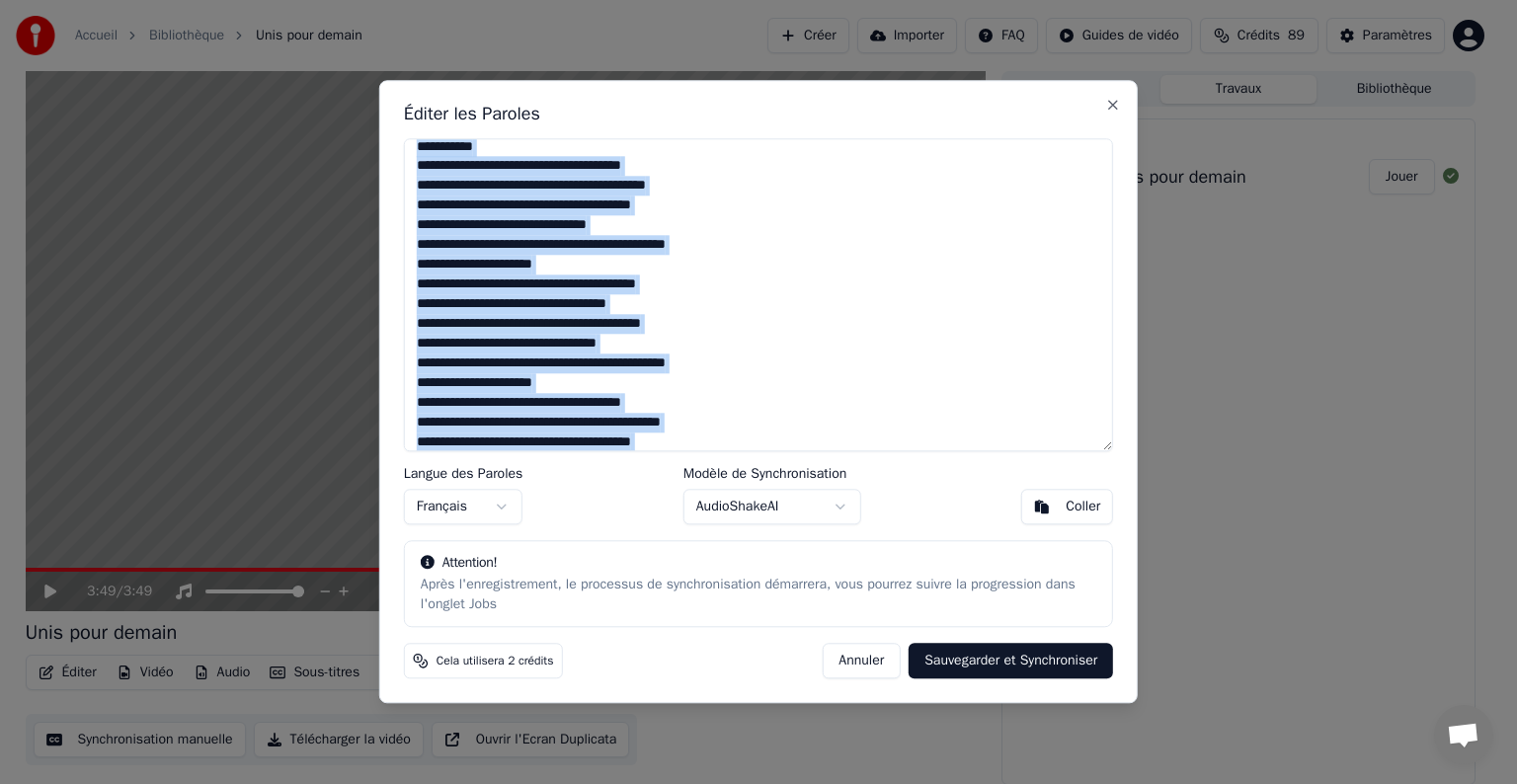 click on "Éditer les Paroles Langue des Paroles Français Modèle de Synchronisation AudioShakeAI Coller Attention! Après l'enregistrement, le processus de synchronisation démarrera, vous pourrez suivre la progression dans l'onglet Jobs Cela utilisera 2 crédits Annuler Sauvegarder et Synchroniser Close" at bounding box center [758, 391] 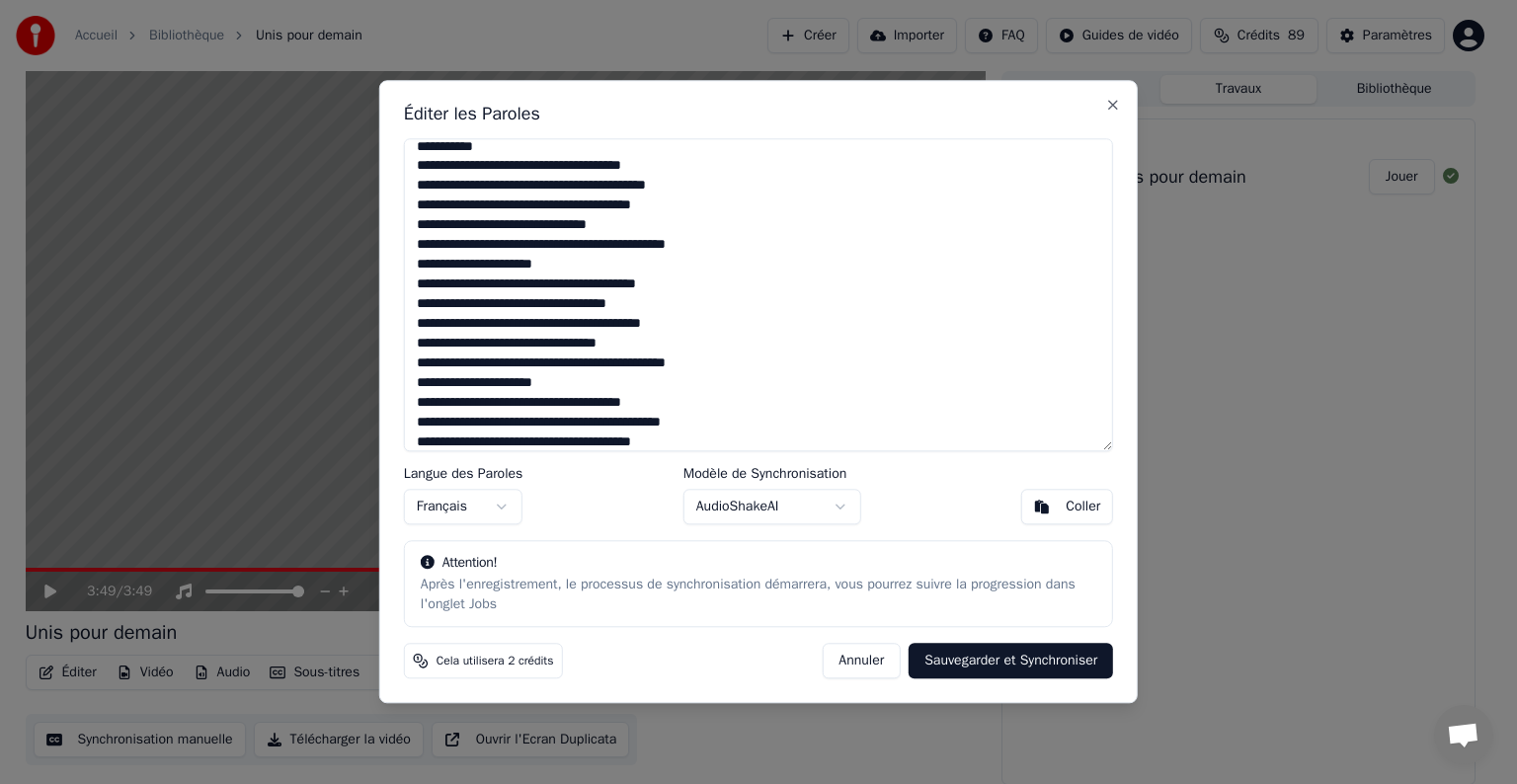 click at bounding box center [758, 294] 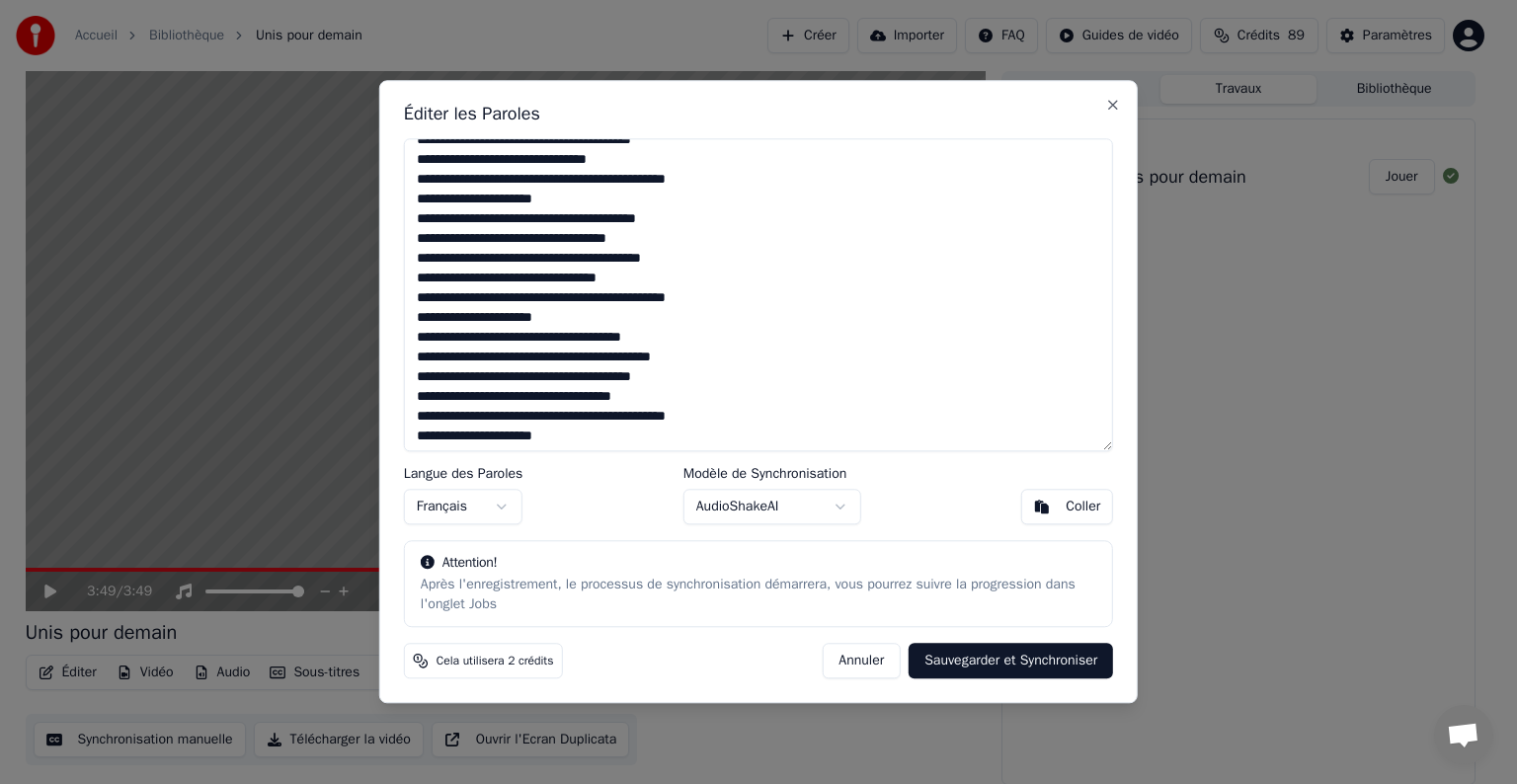 scroll, scrollTop: 710, scrollLeft: 0, axis: vertical 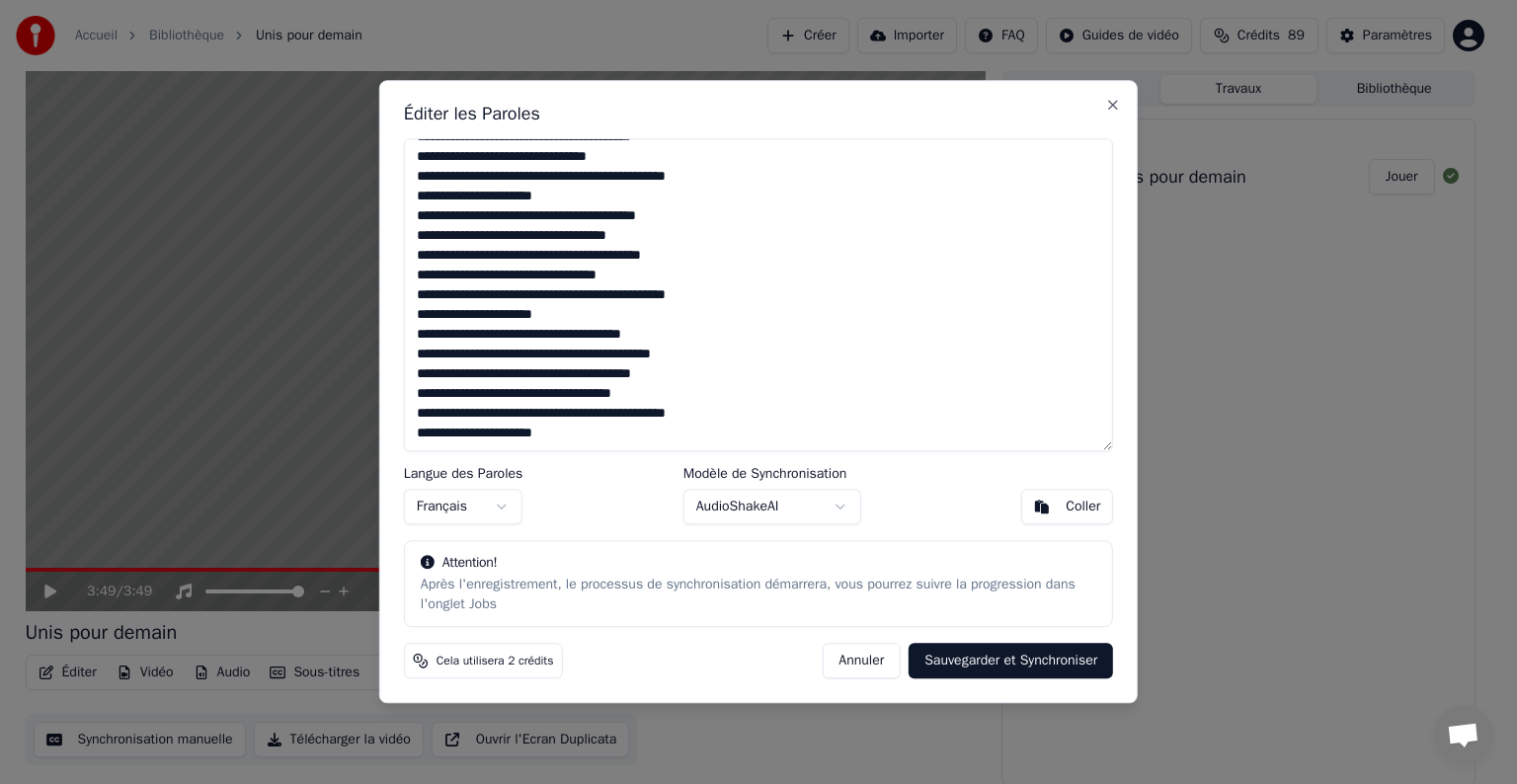 type on "**********" 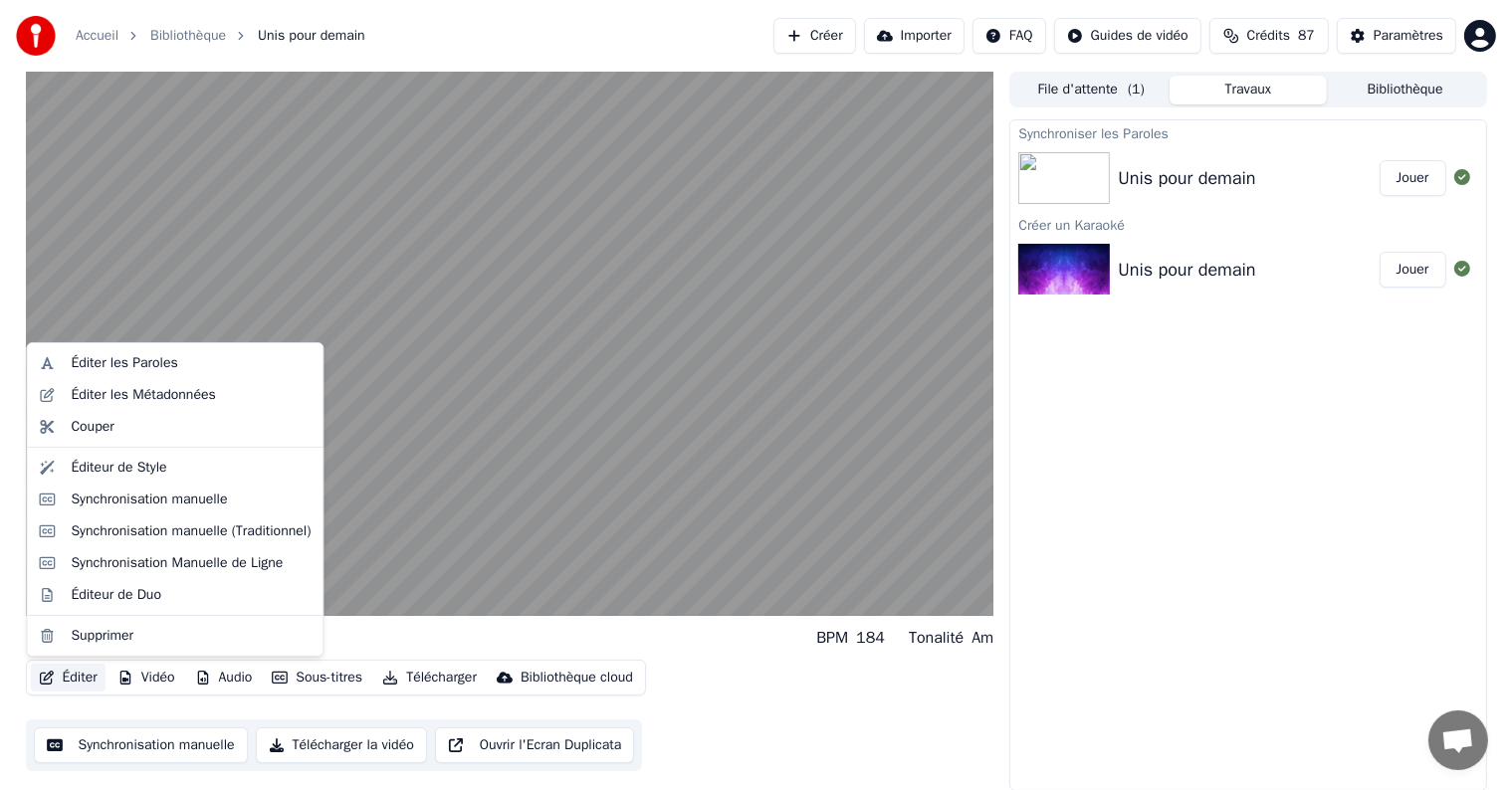 click on "Éditer" at bounding box center [68, 678] 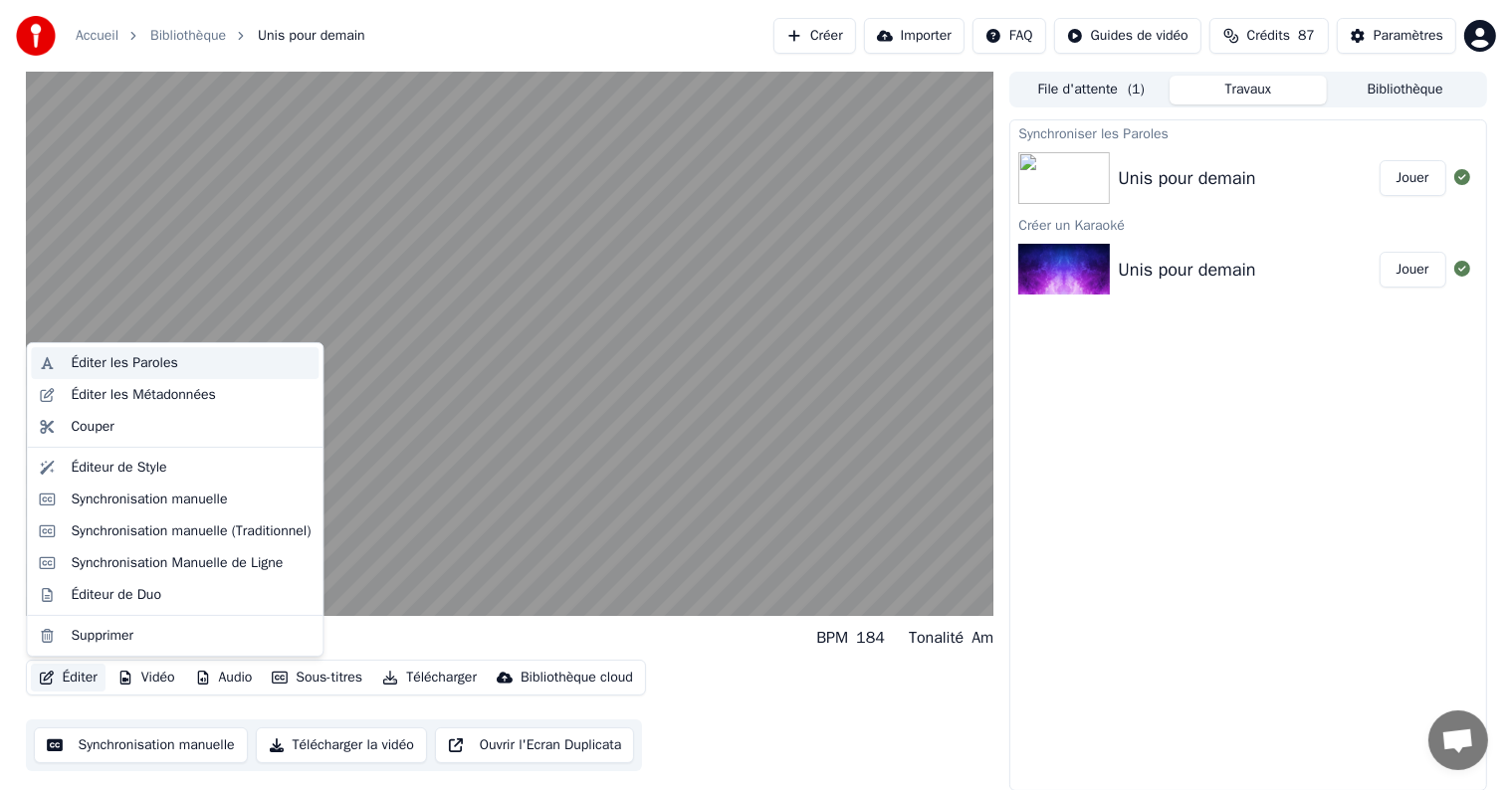 click on "Éditer les Paroles" at bounding box center (123, 363) 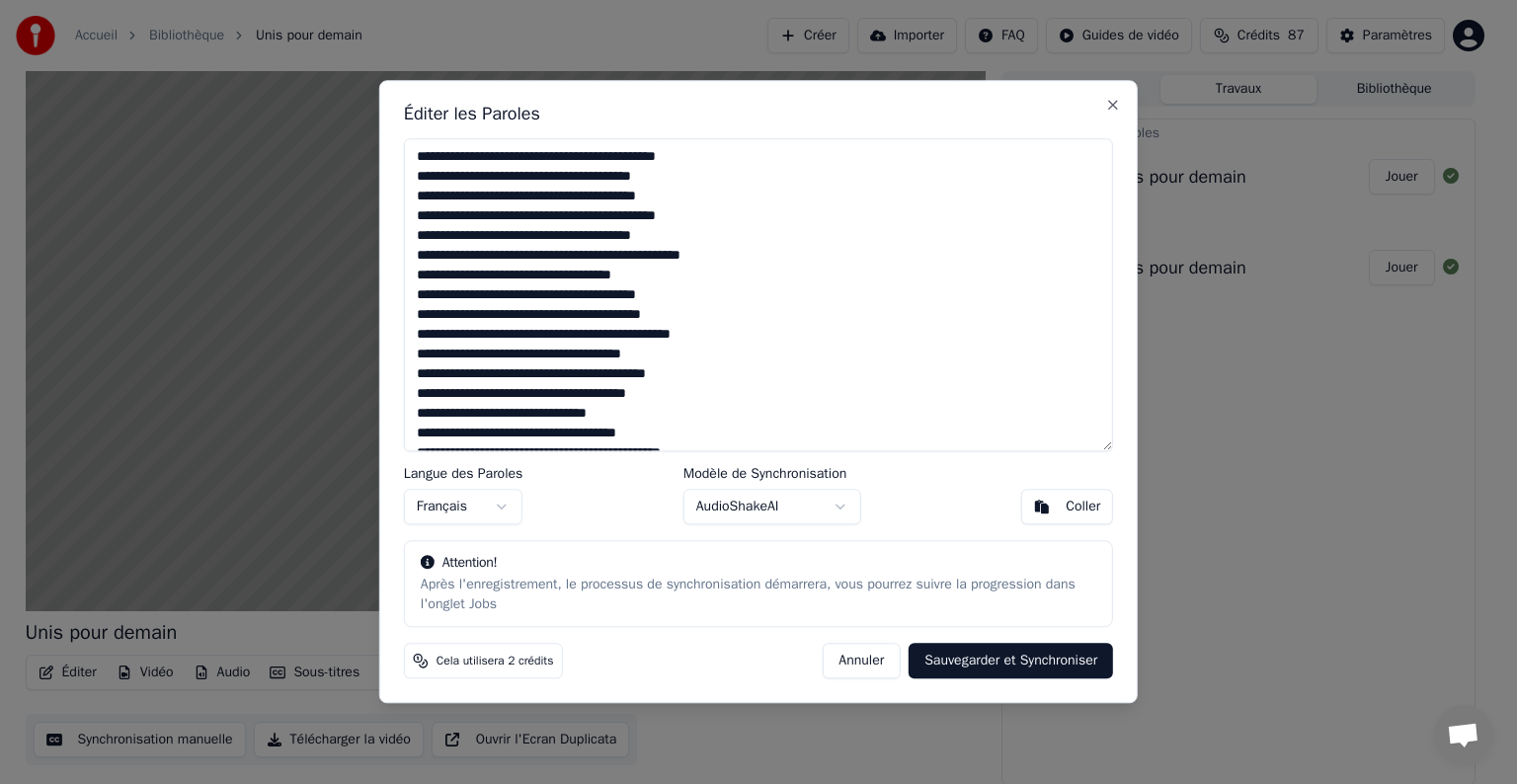 click at bounding box center (758, 294) 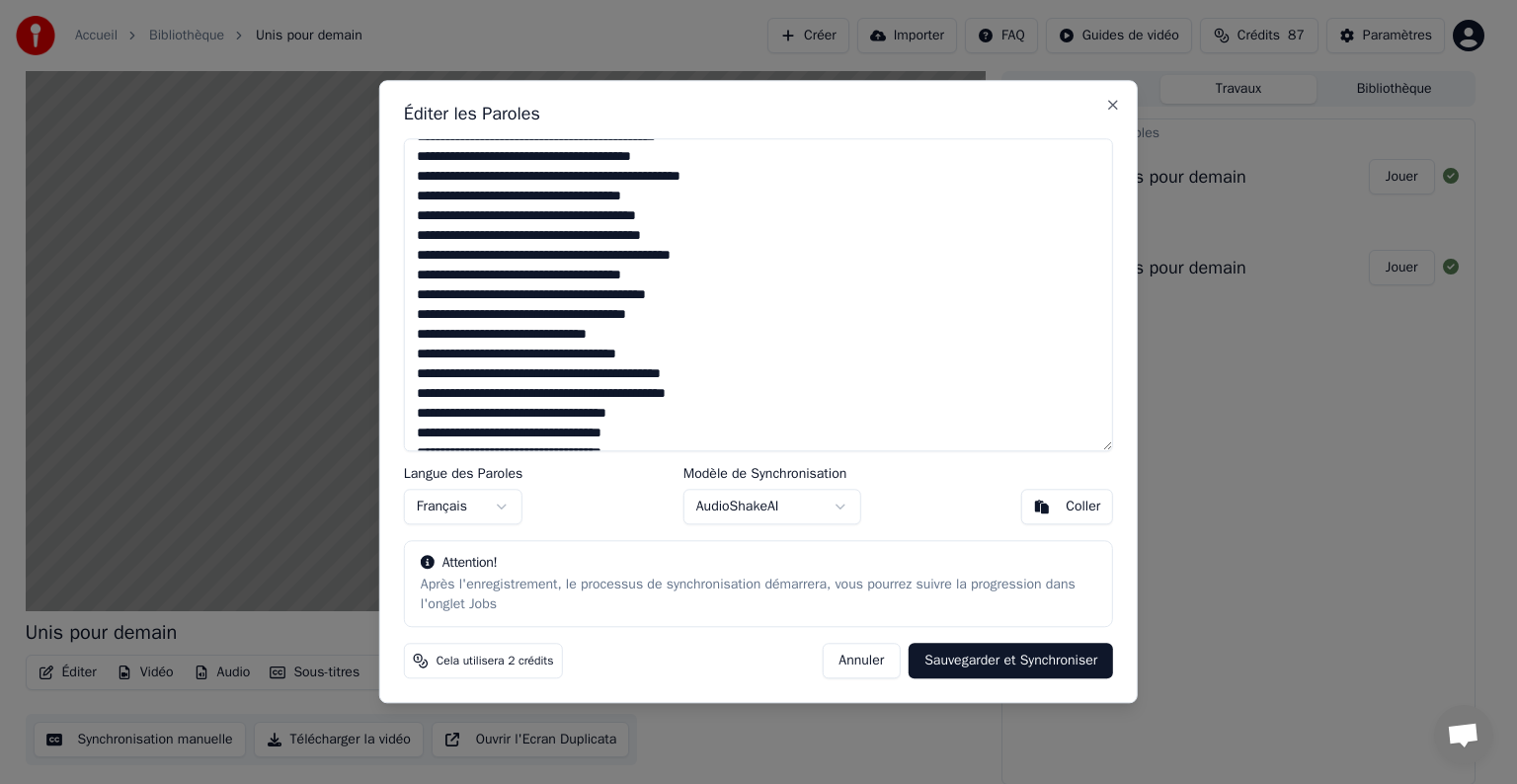 scroll, scrollTop: 118, scrollLeft: 0, axis: vertical 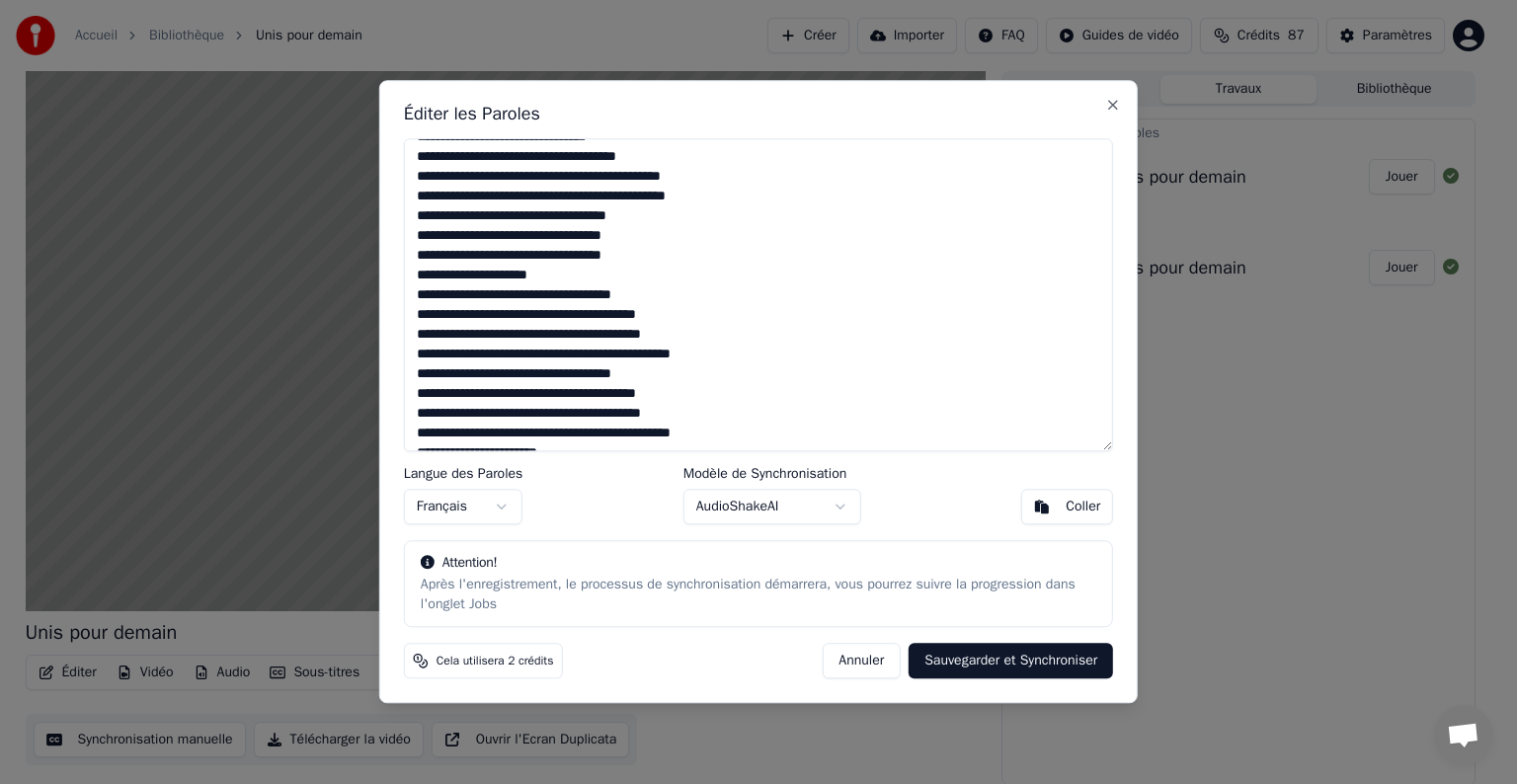 click at bounding box center (758, 294) 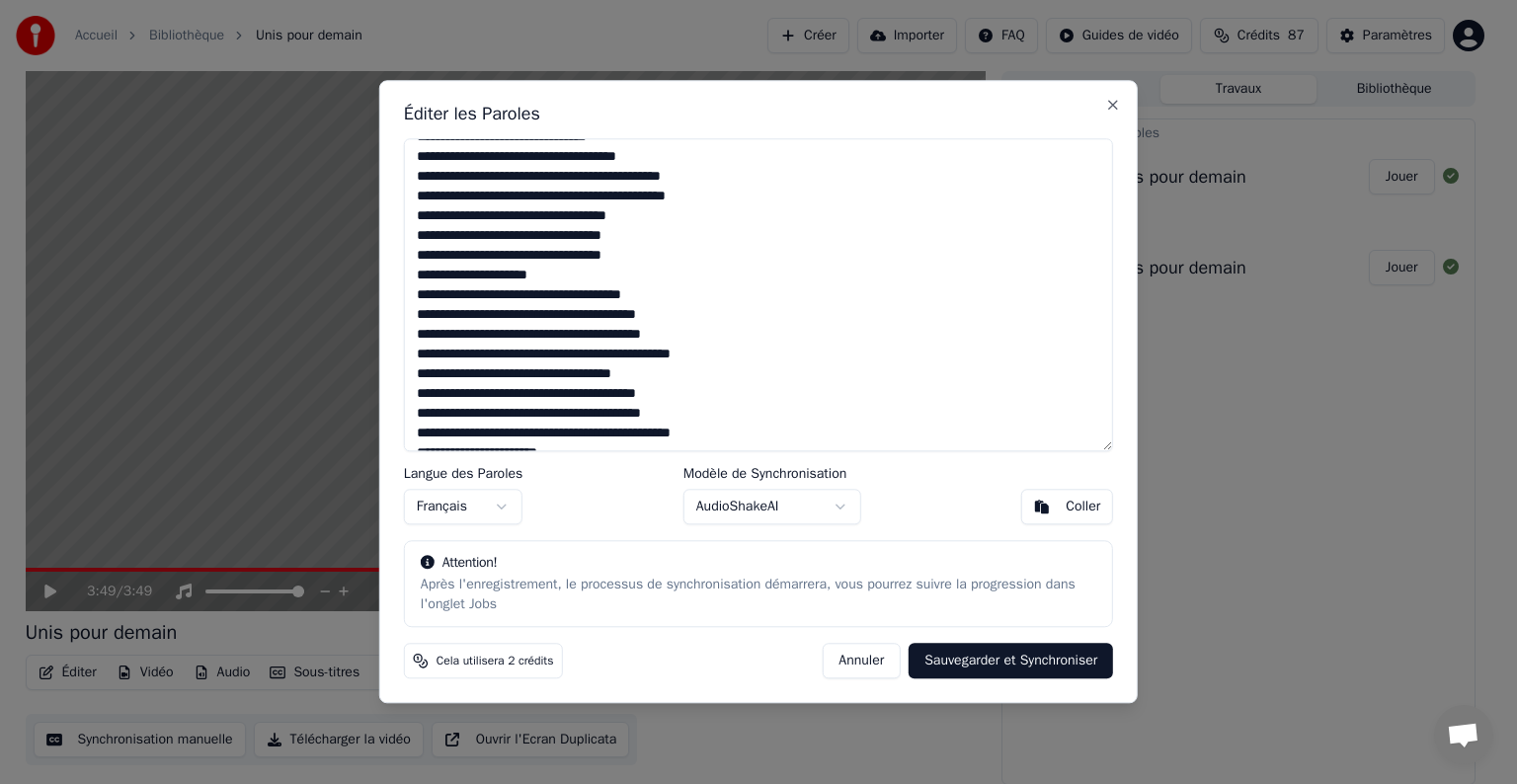 click at bounding box center [758, 294] 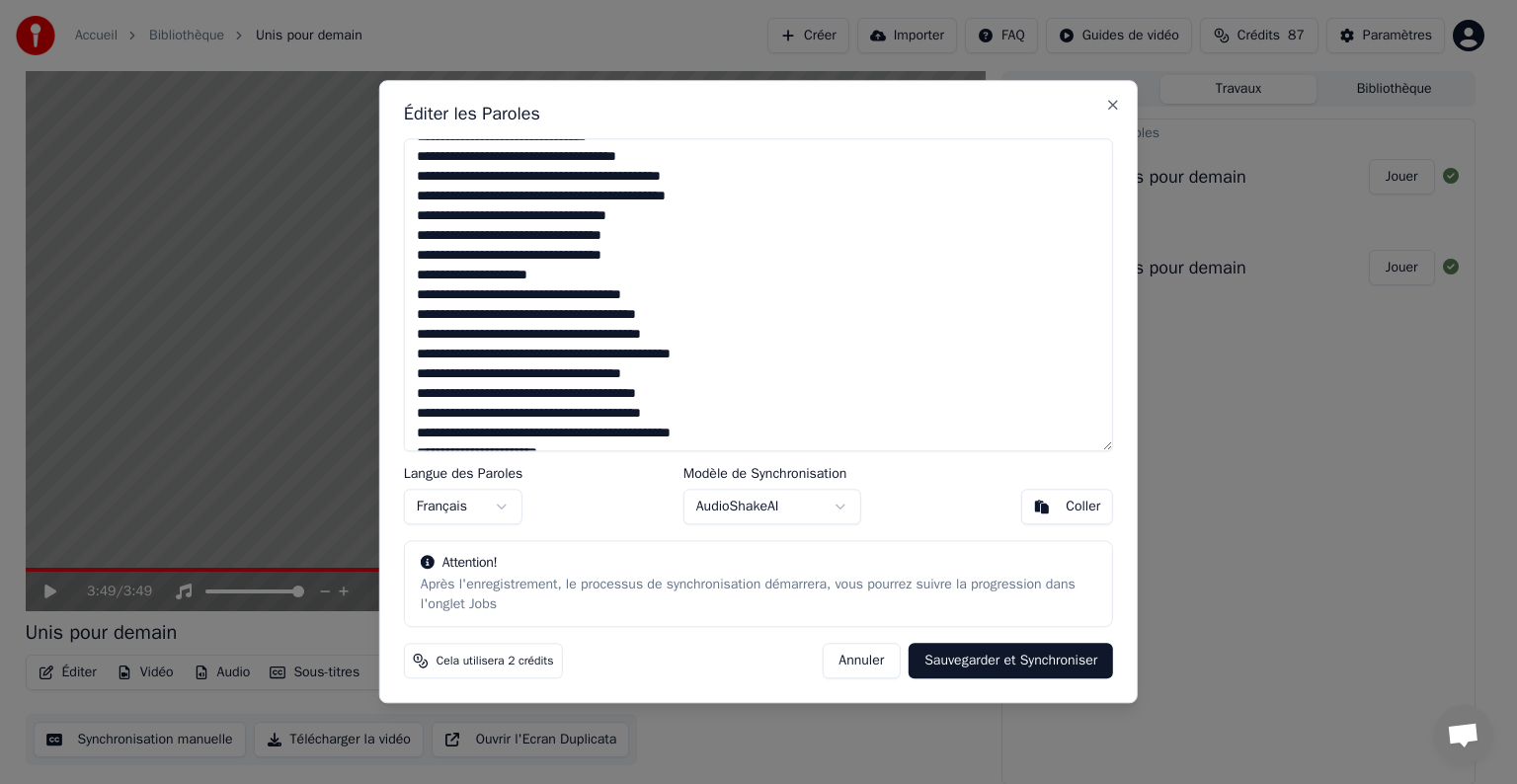 click at bounding box center [758, 294] 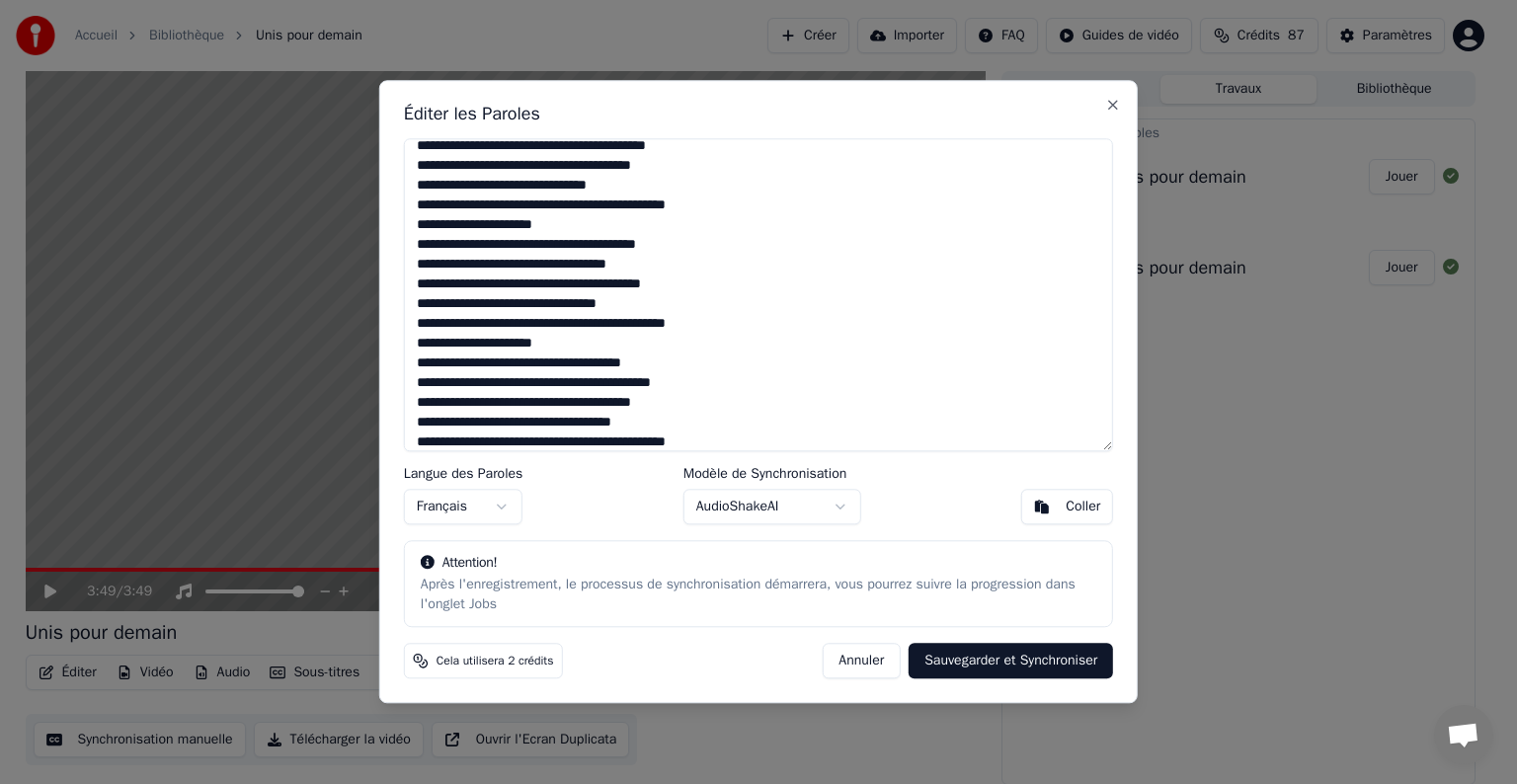 scroll, scrollTop: 701, scrollLeft: 0, axis: vertical 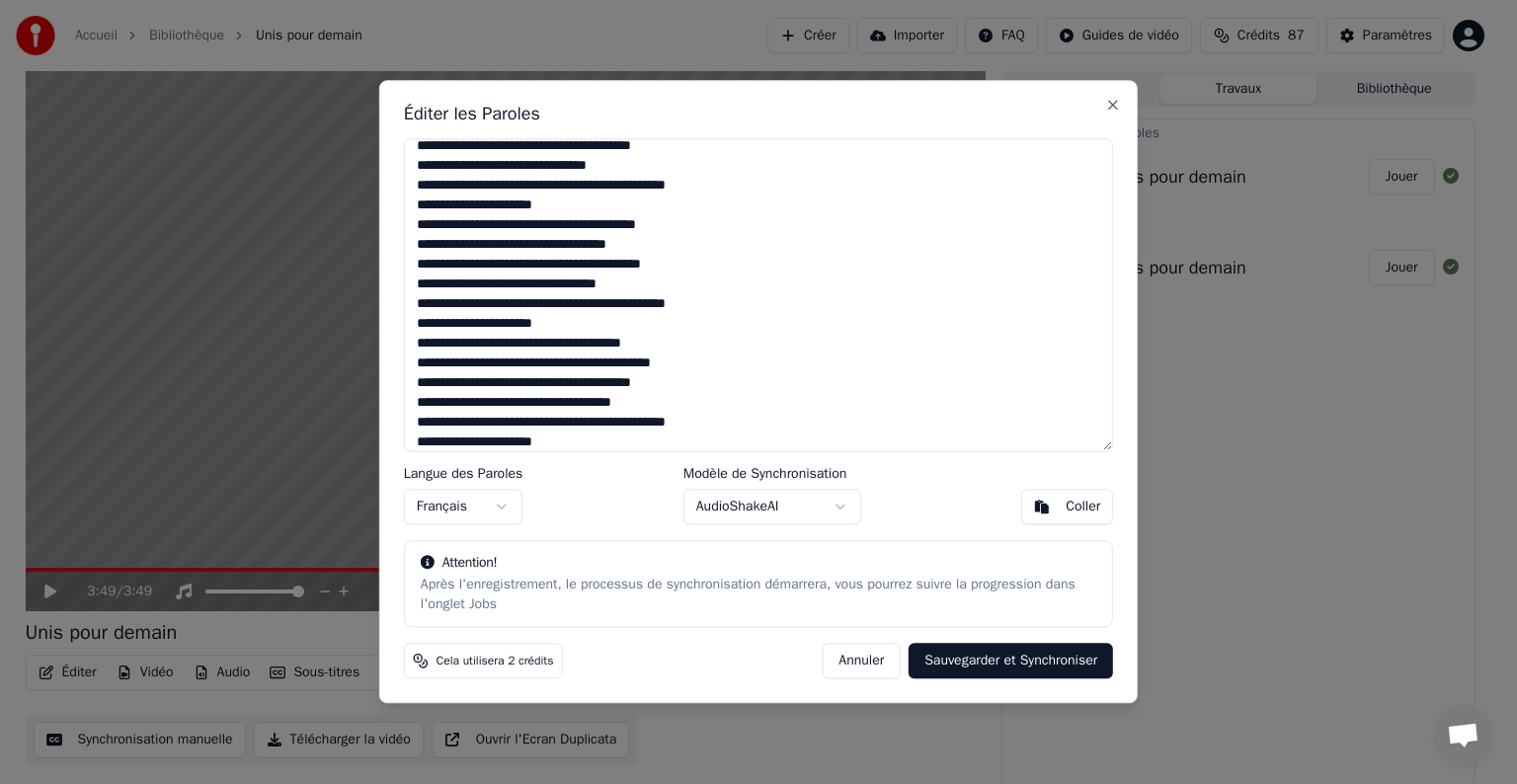 type on "**********" 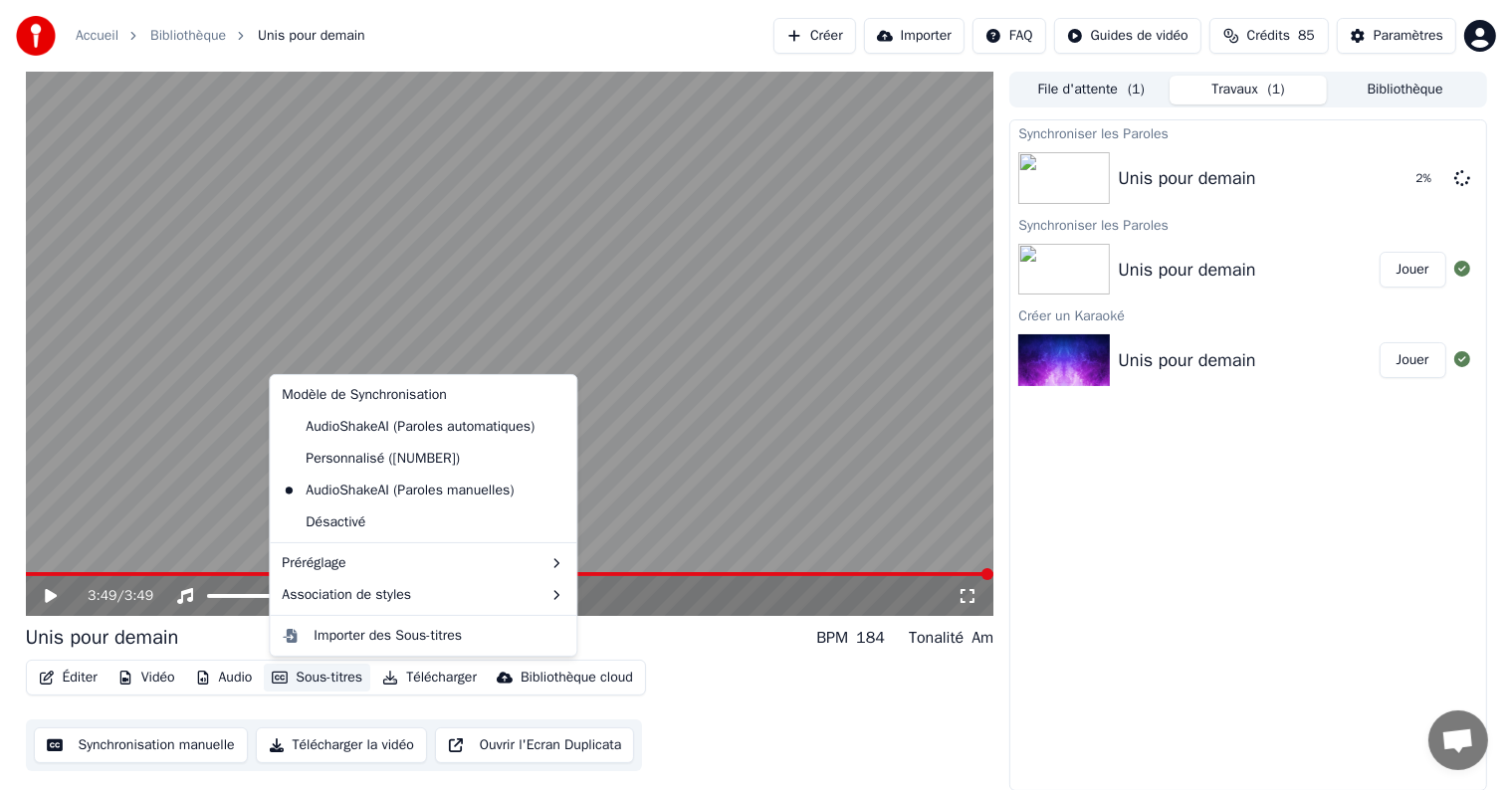 click on "Sous-titres" at bounding box center [317, 678] 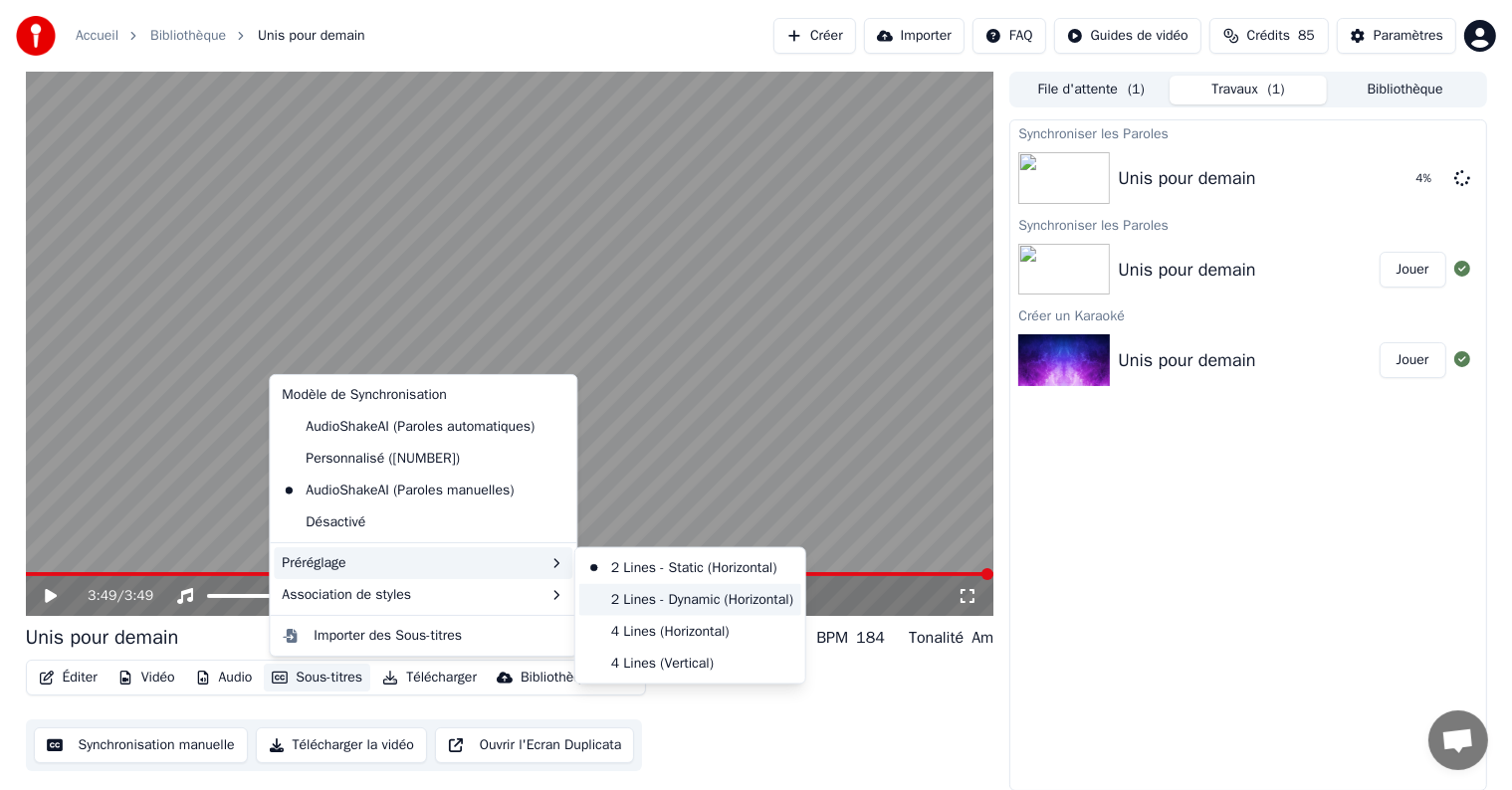 click on "2 Lines - Dynamic (Horizontal)" at bounding box center (690, 600) 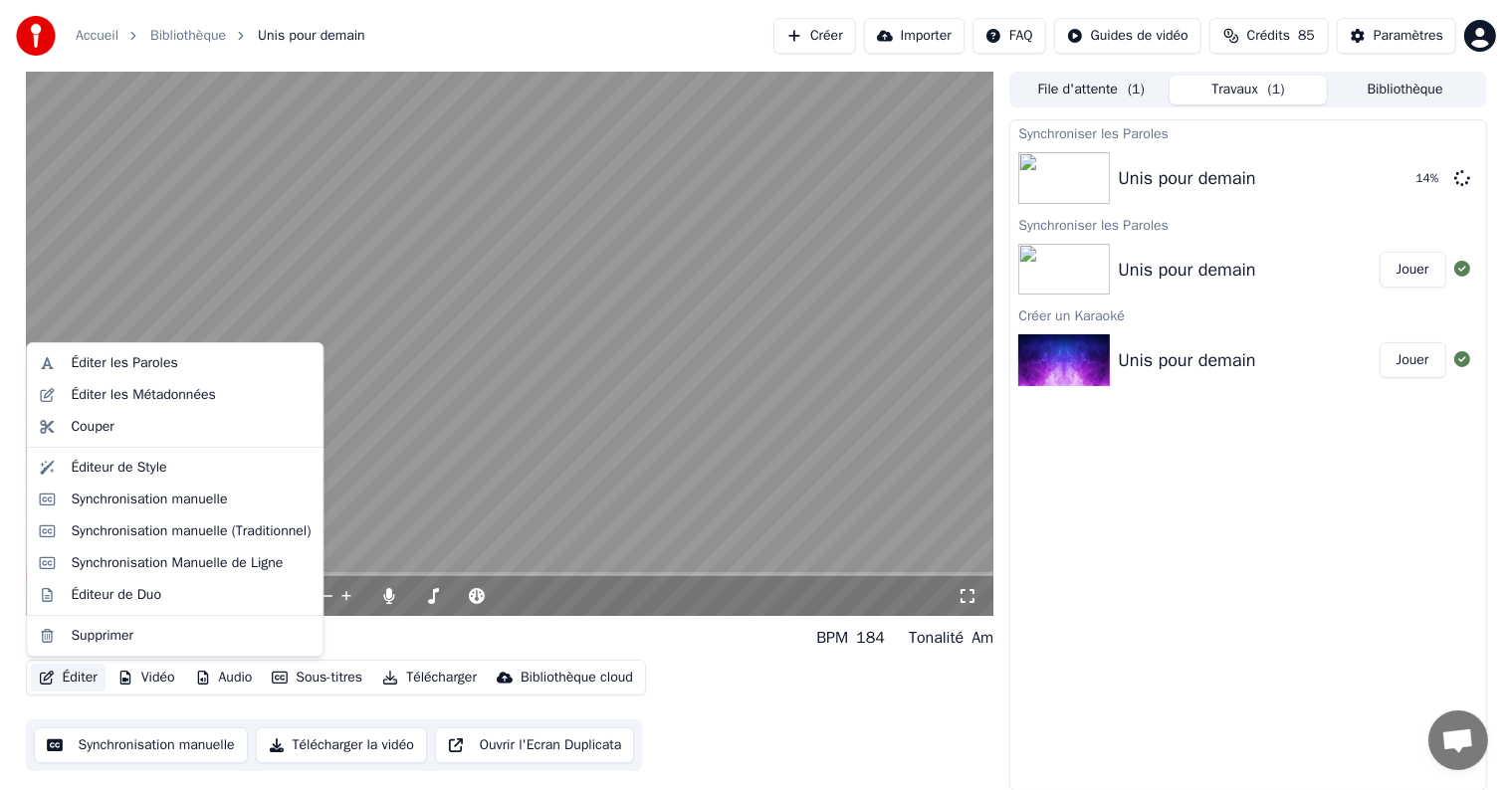 click on "Éditer" at bounding box center (68, 678) 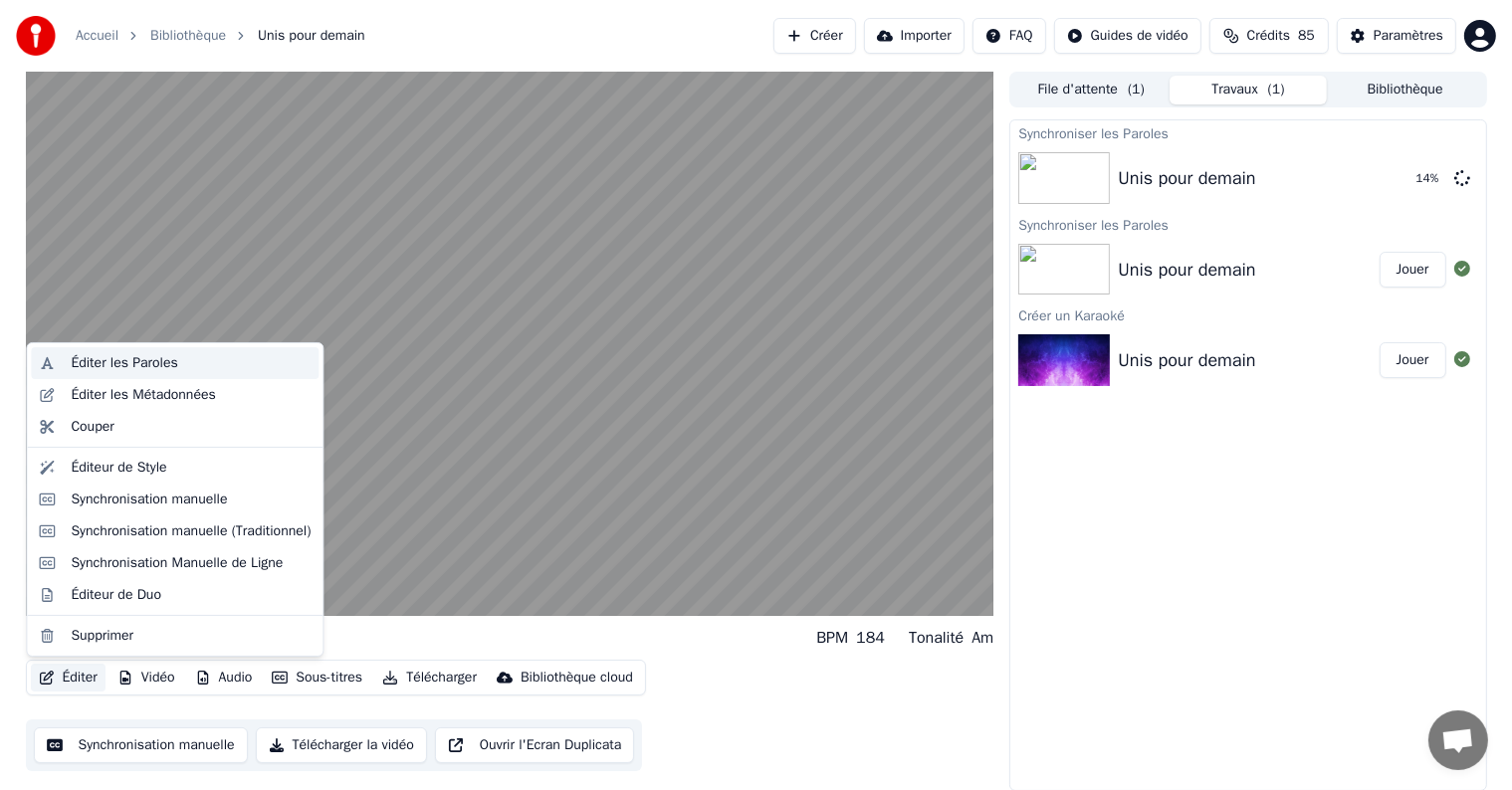 click on "Éditer les Paroles" at bounding box center [123, 363] 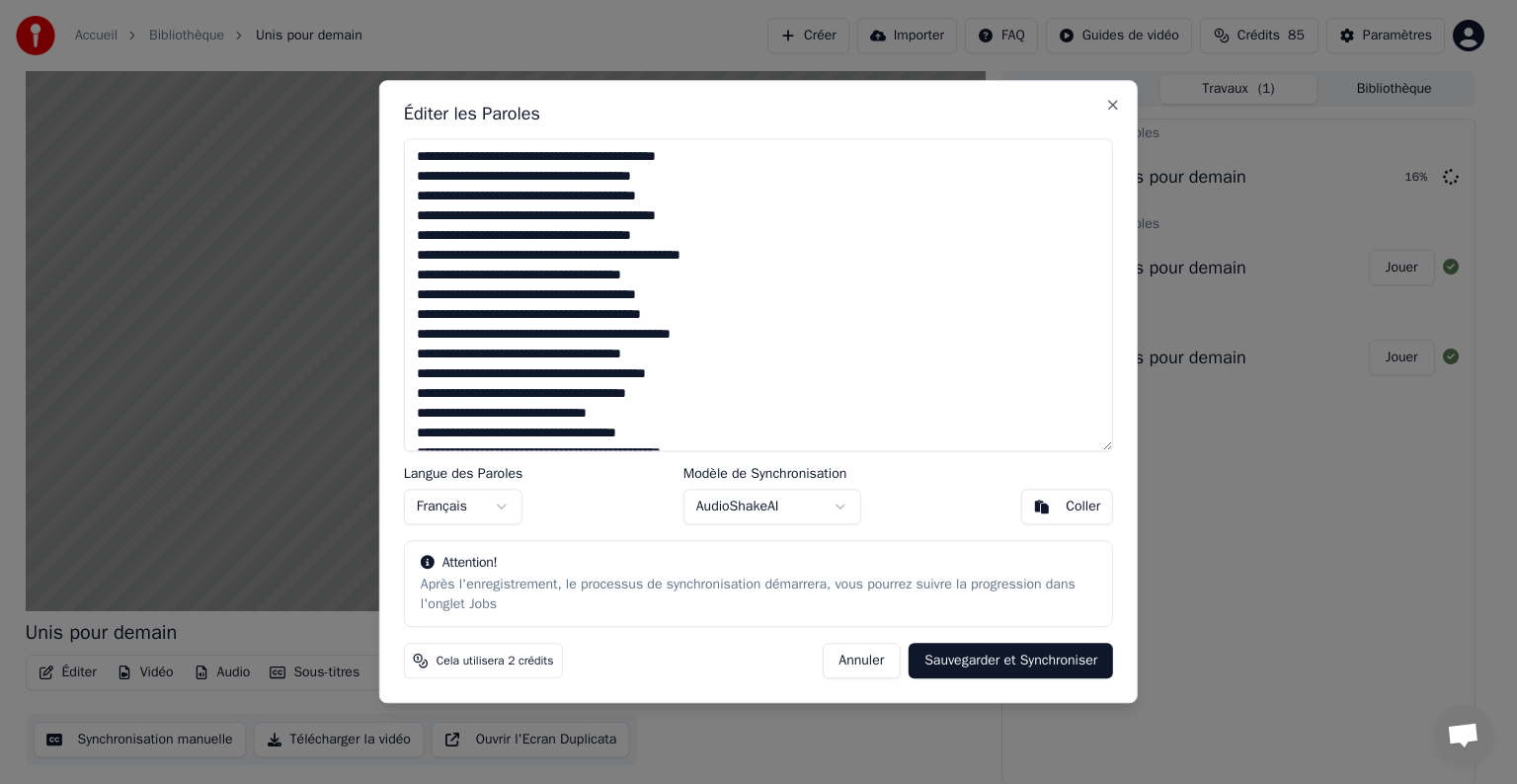 click on "Sauvegarder et Synchroniser" at bounding box center [1010, 662] 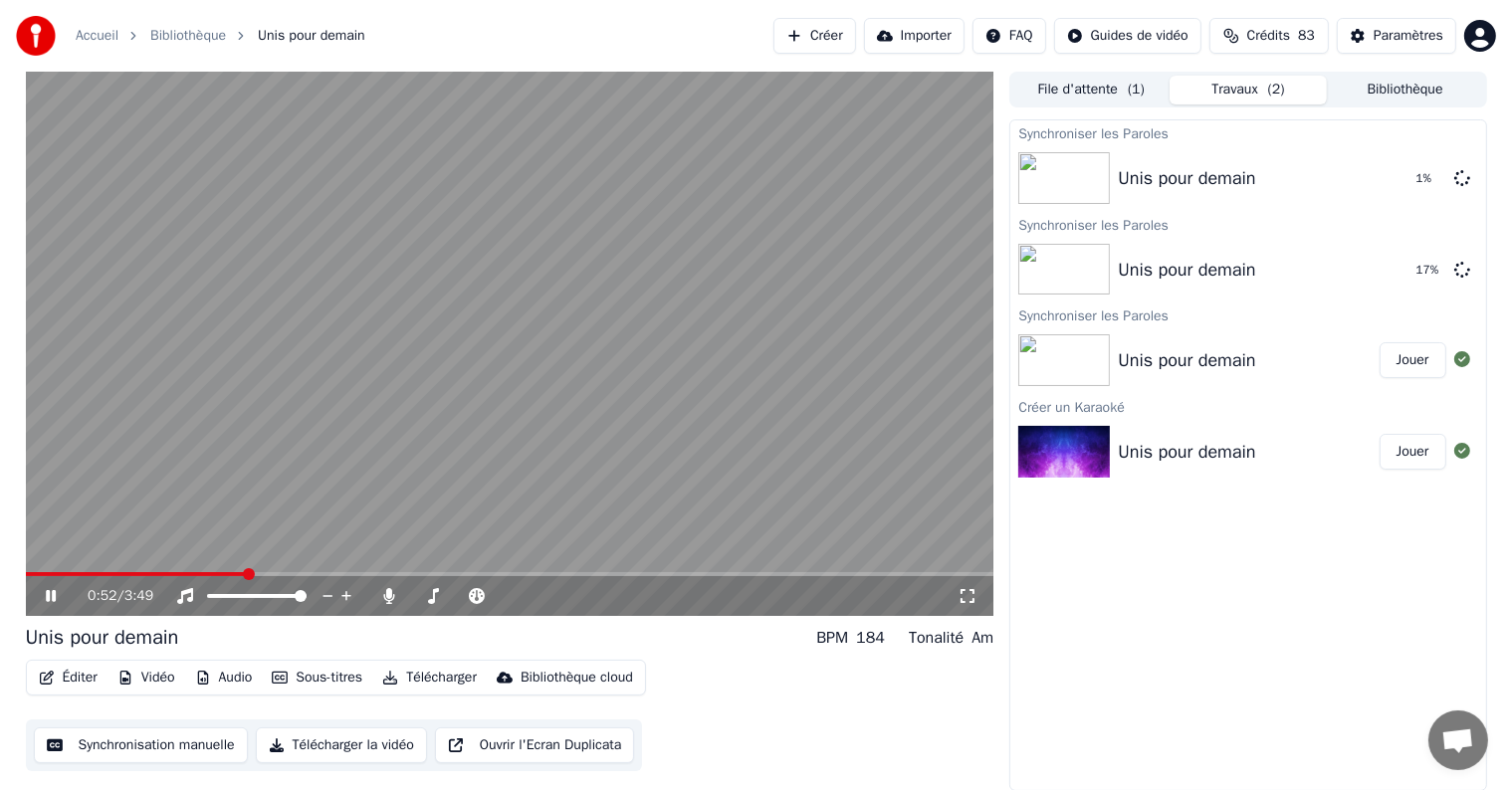 click 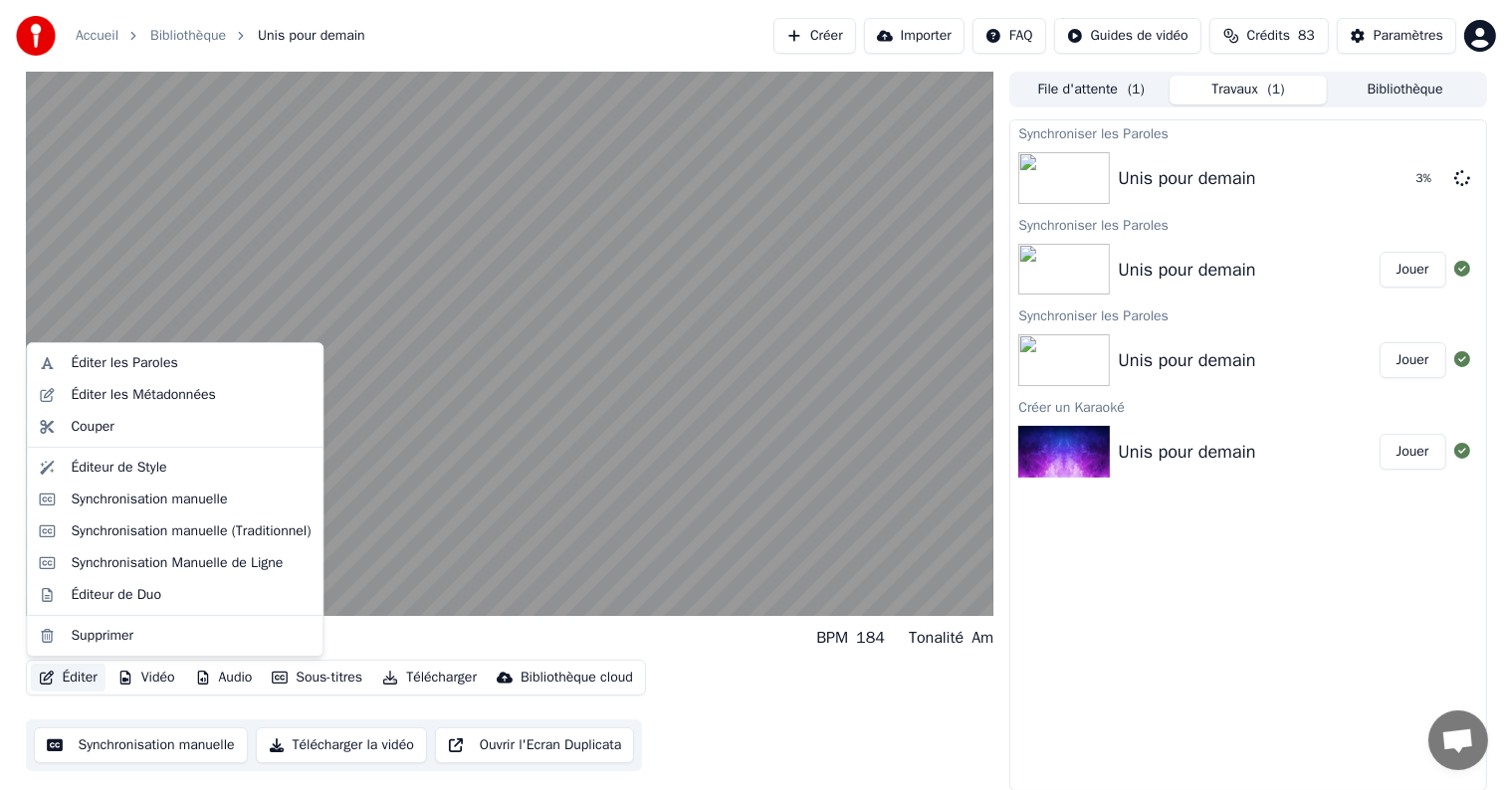 click on "Éditer" at bounding box center [68, 678] 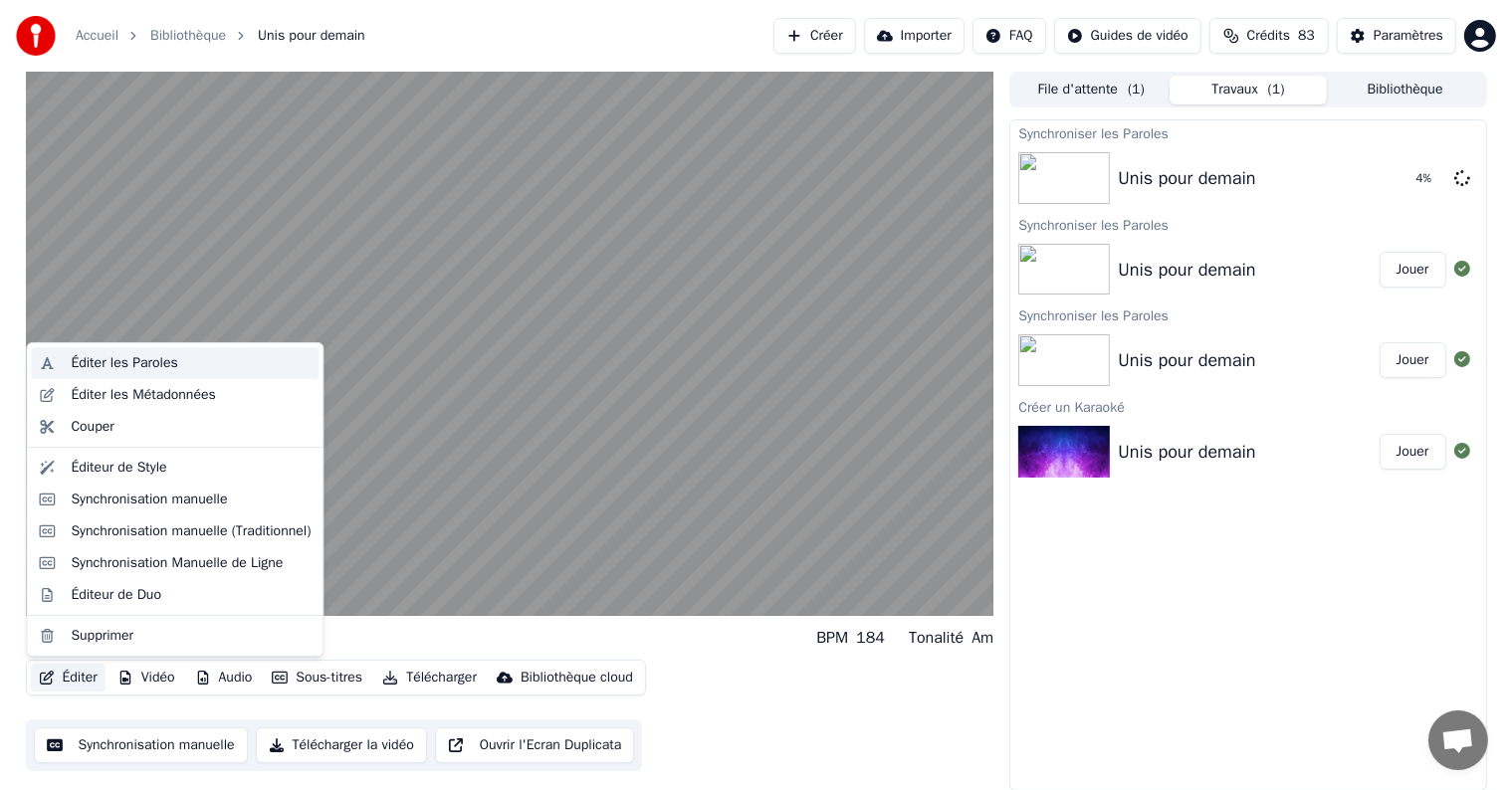 click on "Éditer les Paroles" at bounding box center [123, 363] 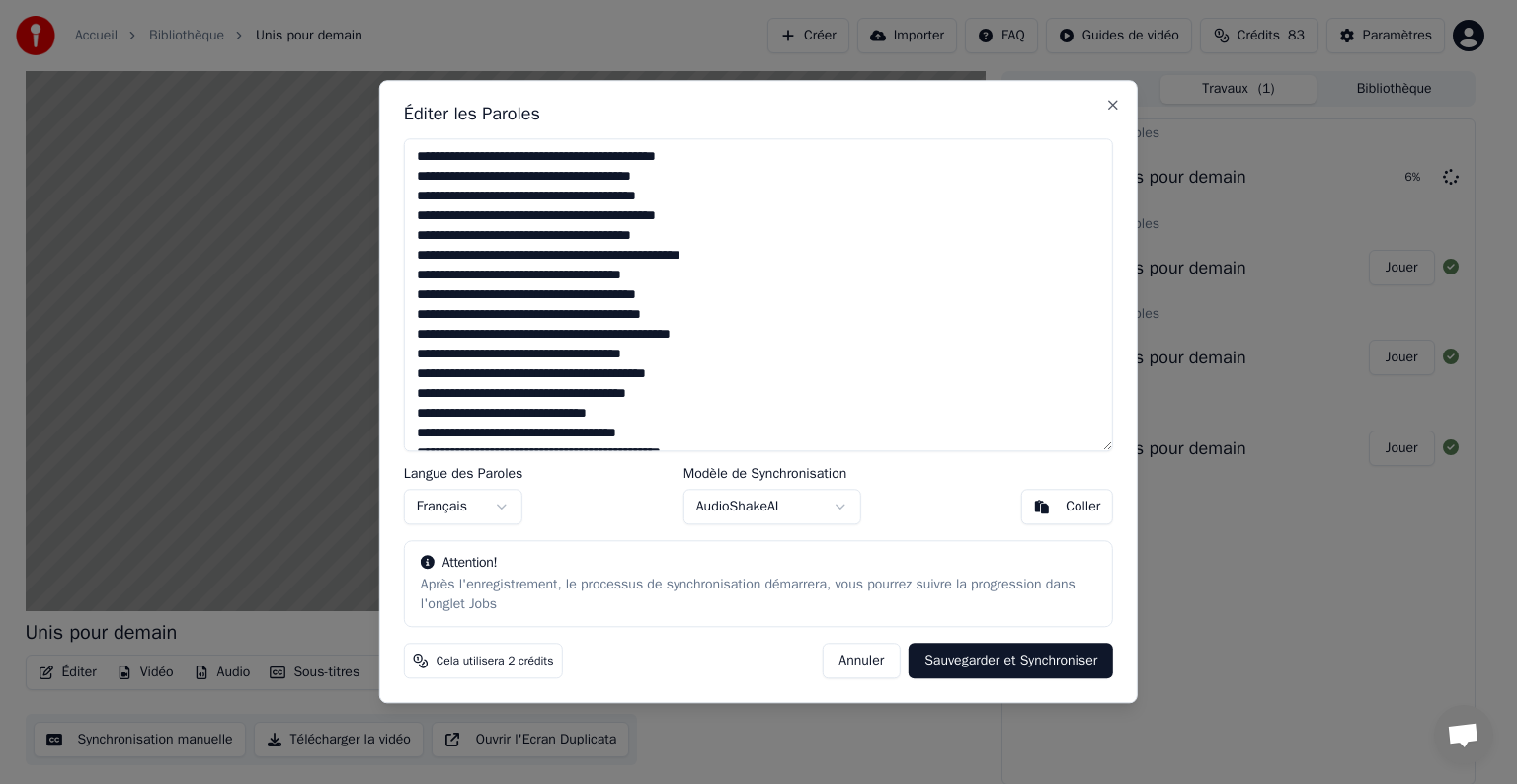 click at bounding box center [758, 294] 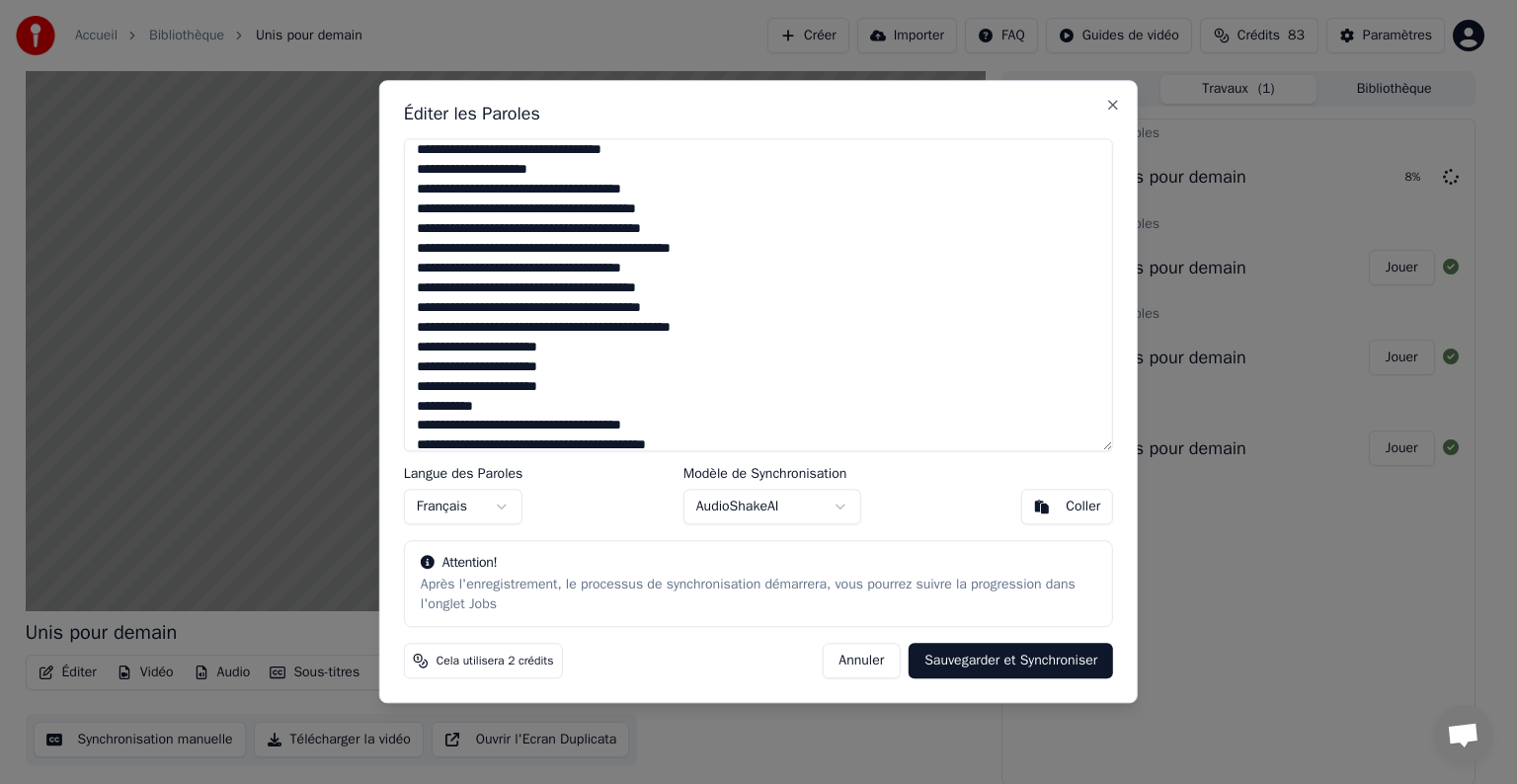 scroll, scrollTop: 376, scrollLeft: 0, axis: vertical 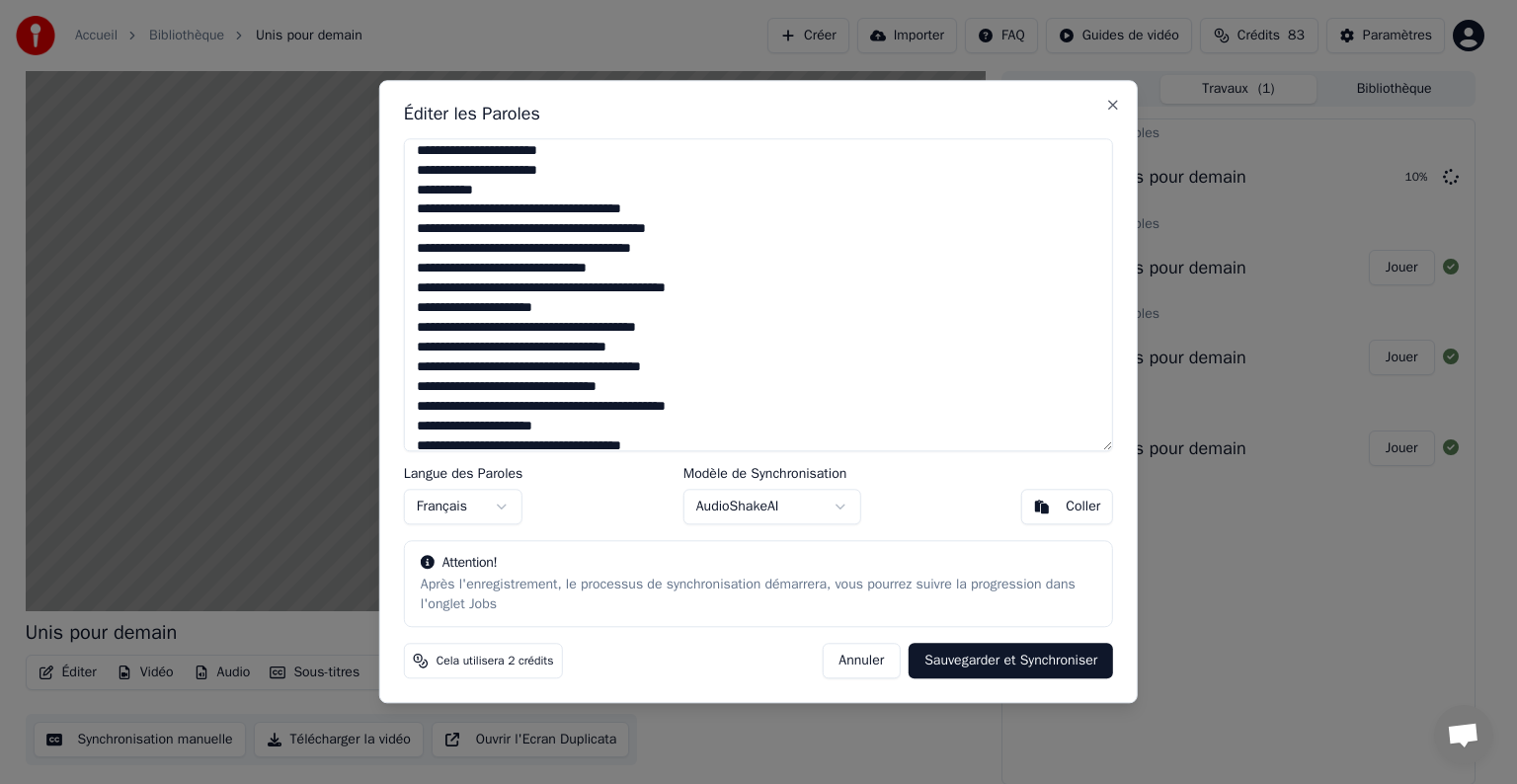type on "**********" 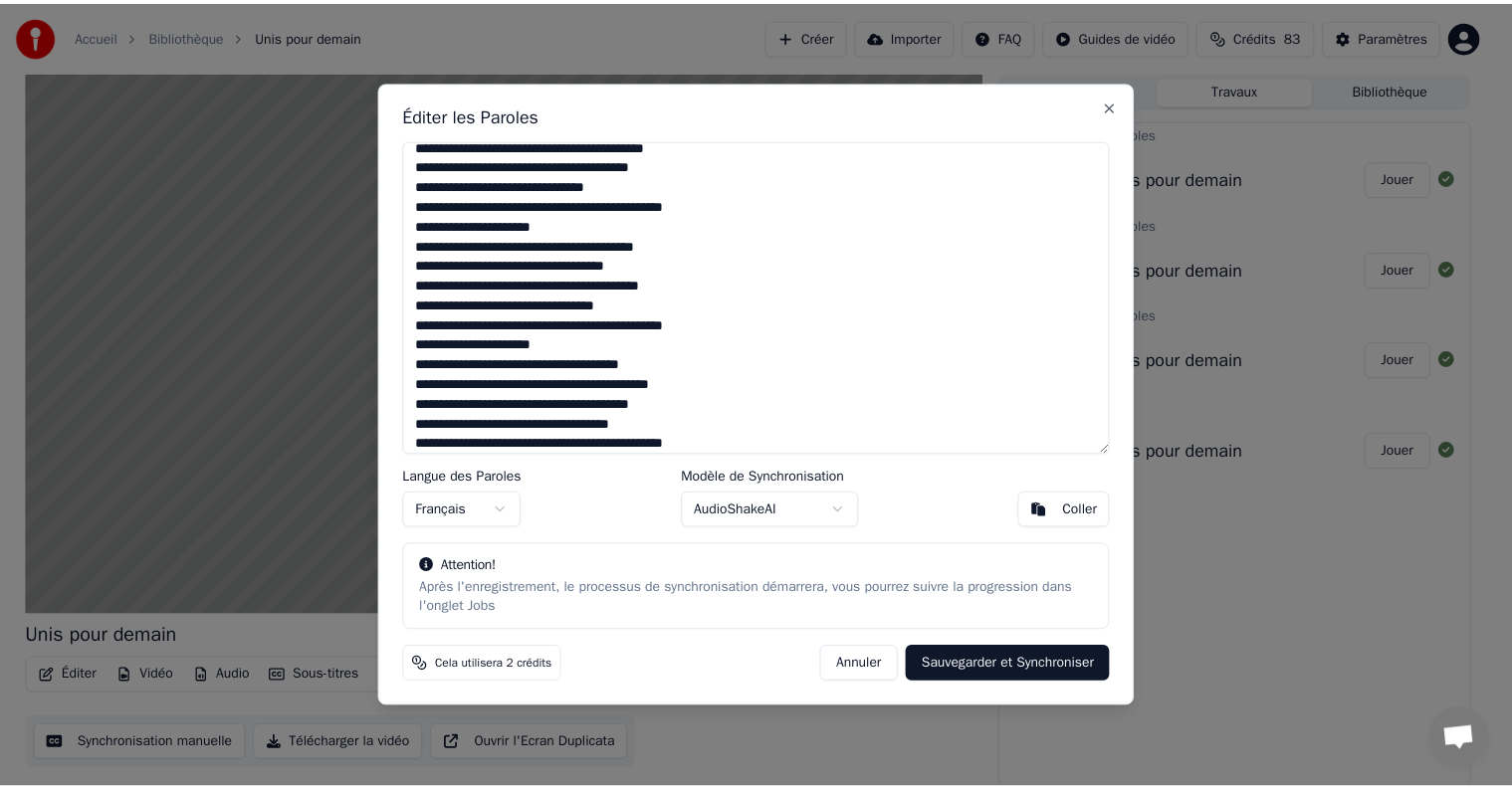 scroll, scrollTop: 715, scrollLeft: 0, axis: vertical 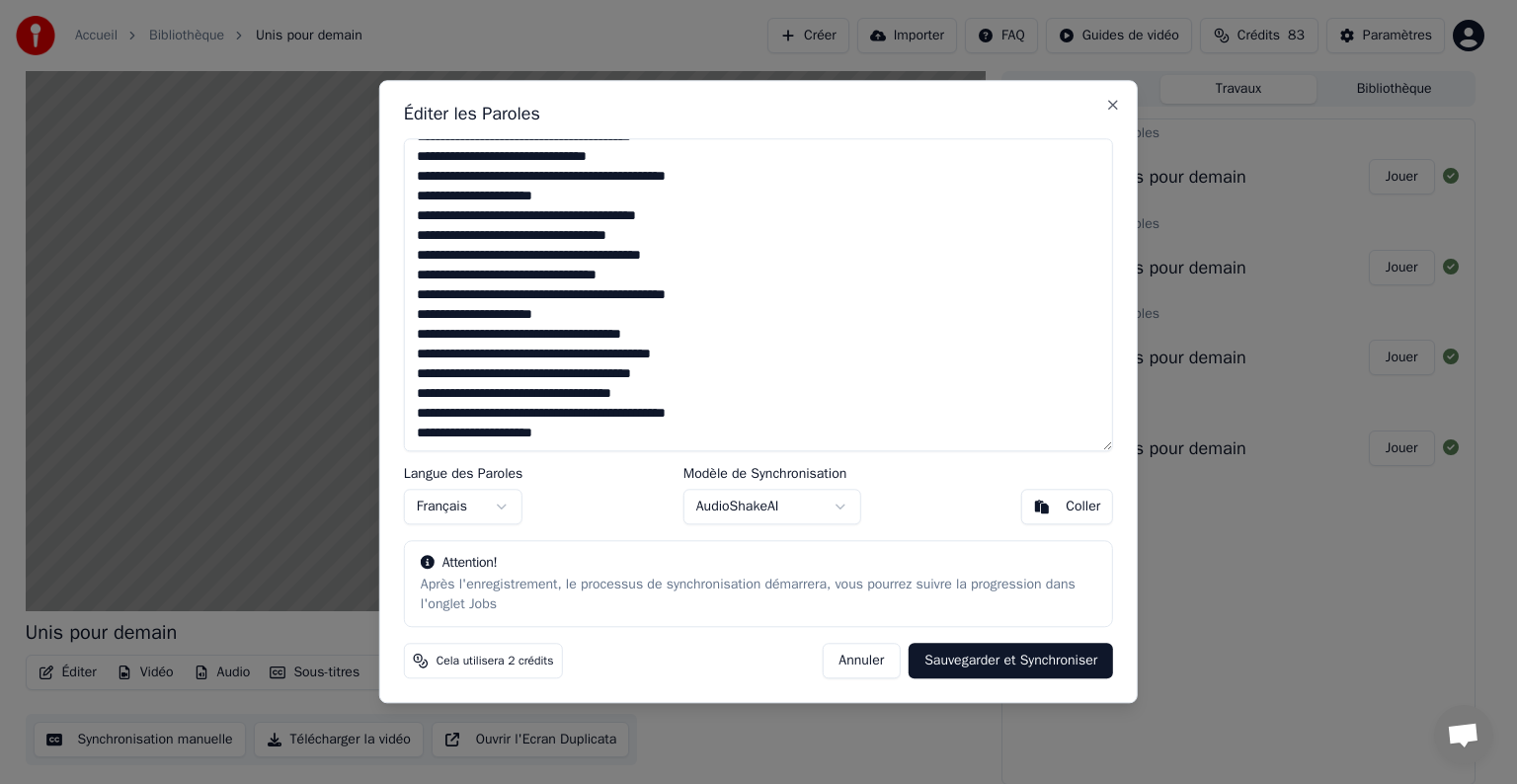 click on "Sauvegarder et Synchroniser" at bounding box center [1010, 662] 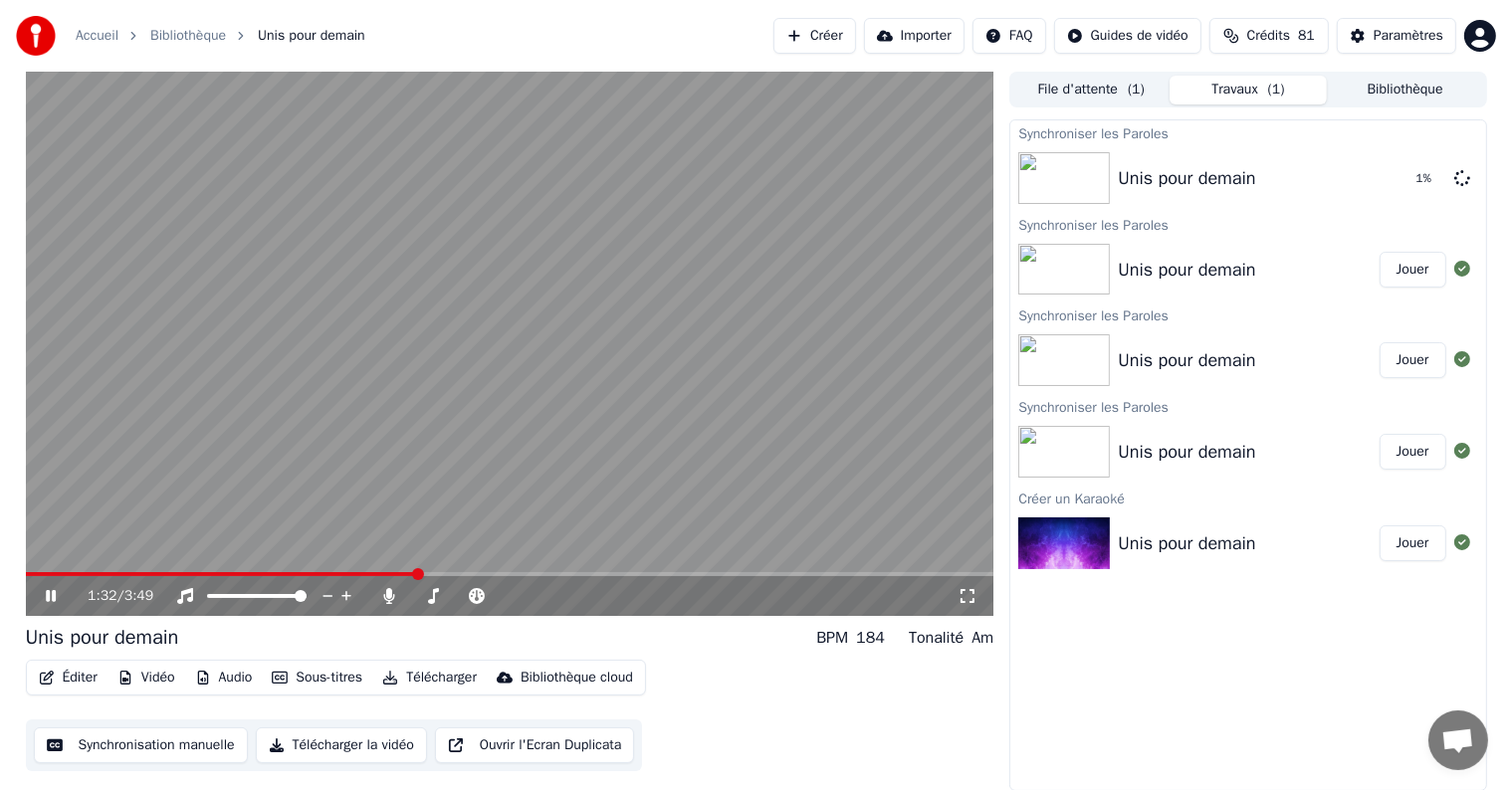 click on "1:32  /  3:49" at bounding box center [510, 596] 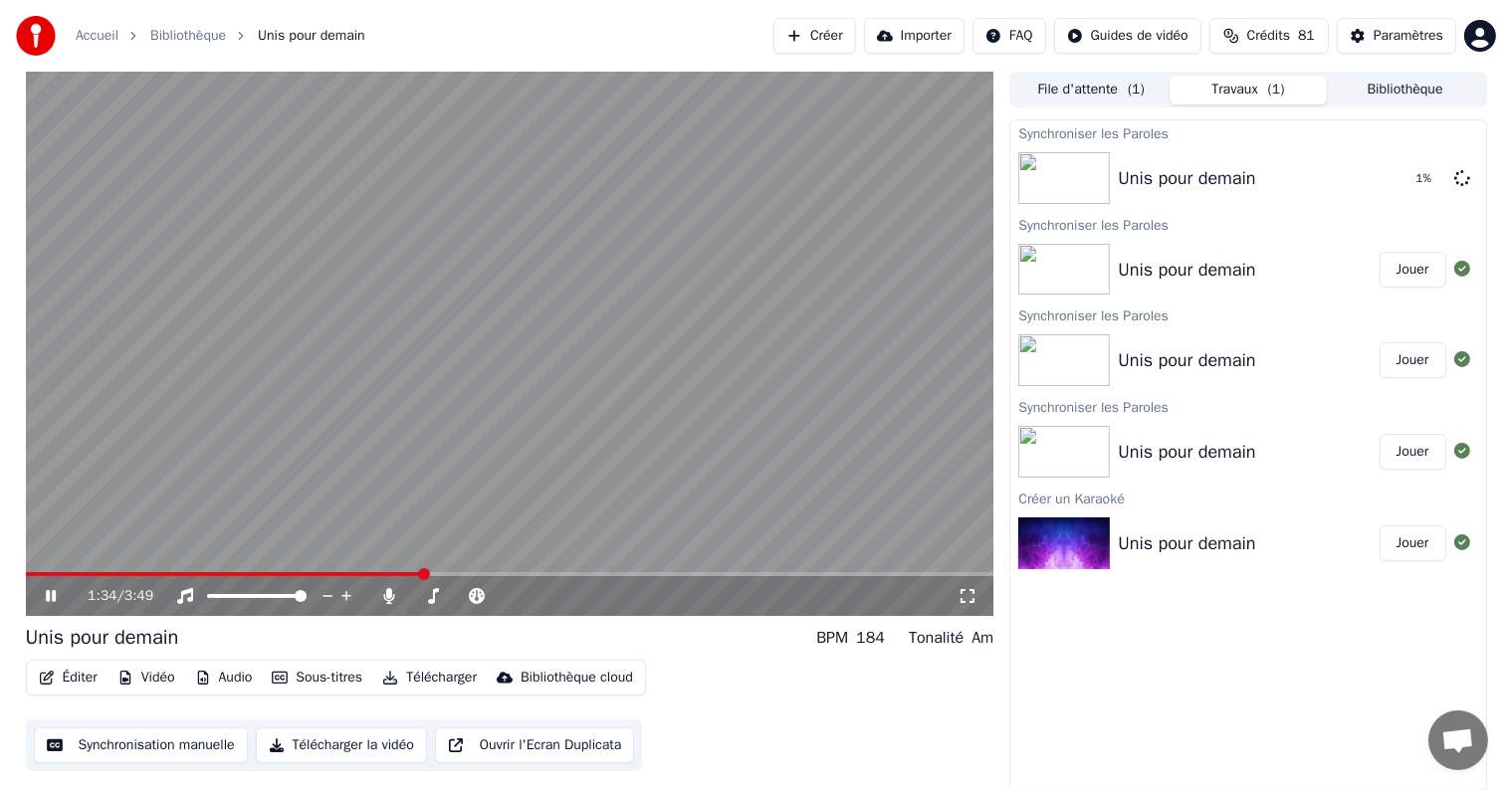 click 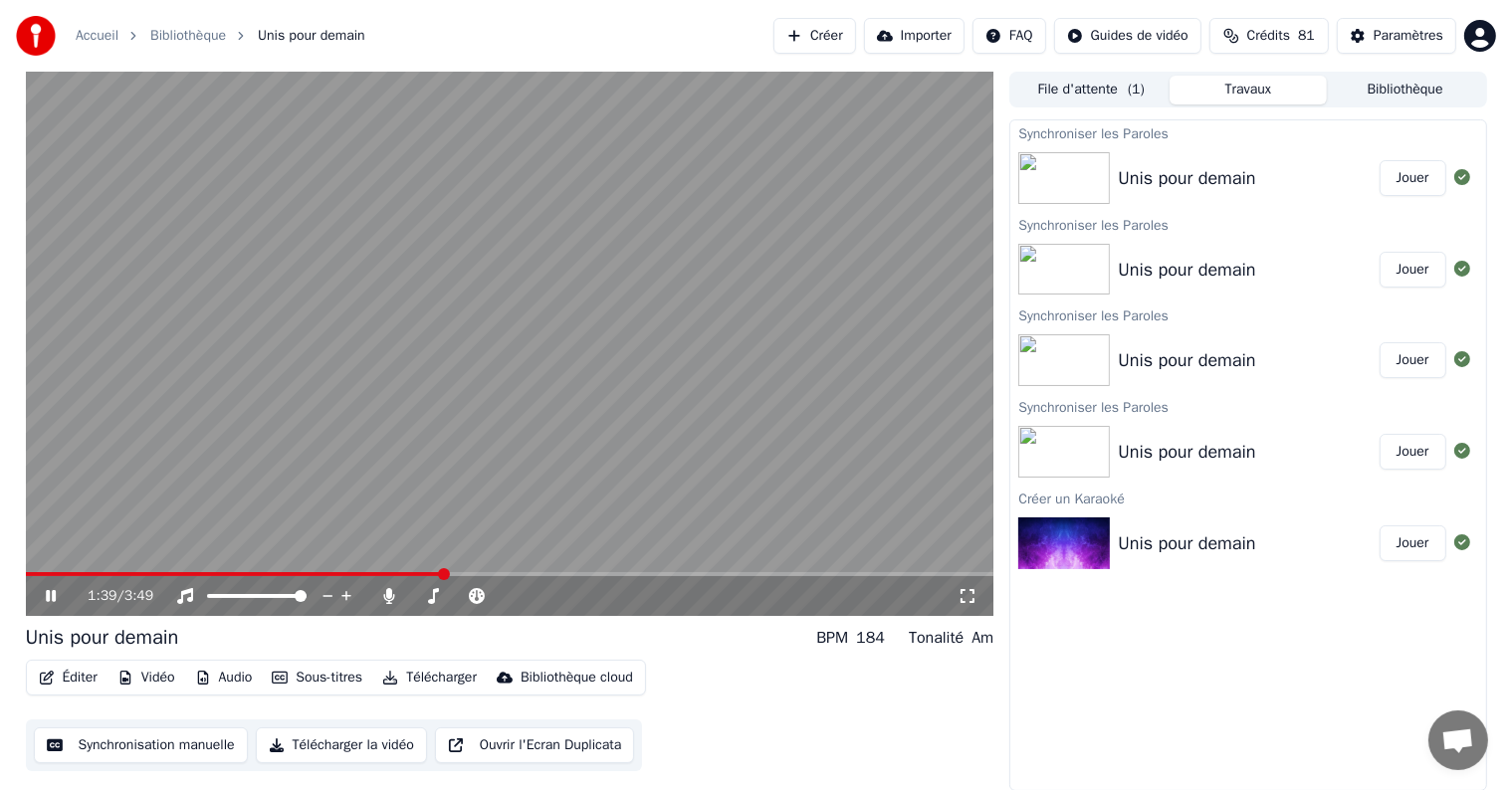 click 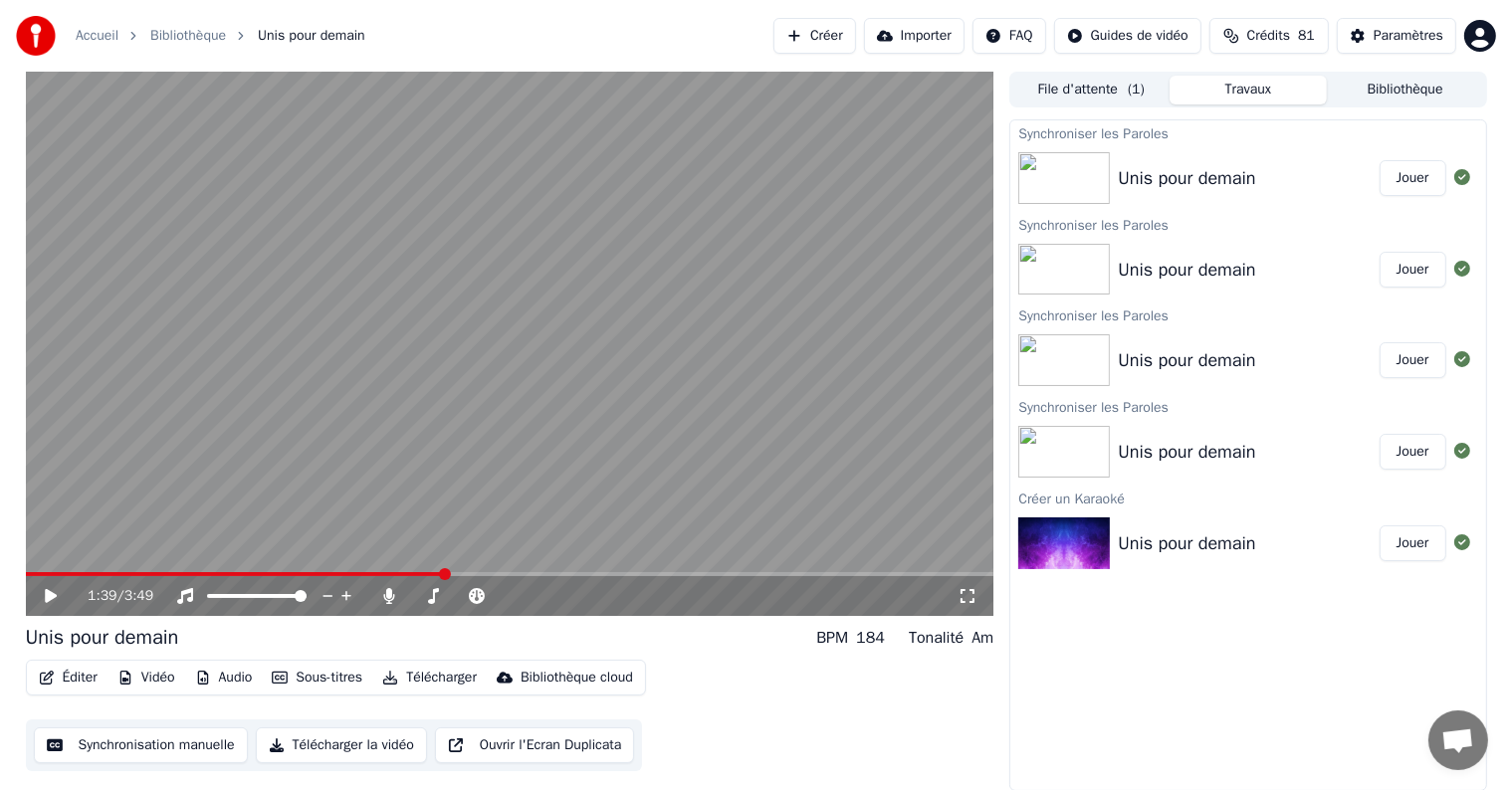 click on "Jouer" at bounding box center (1412, 178) 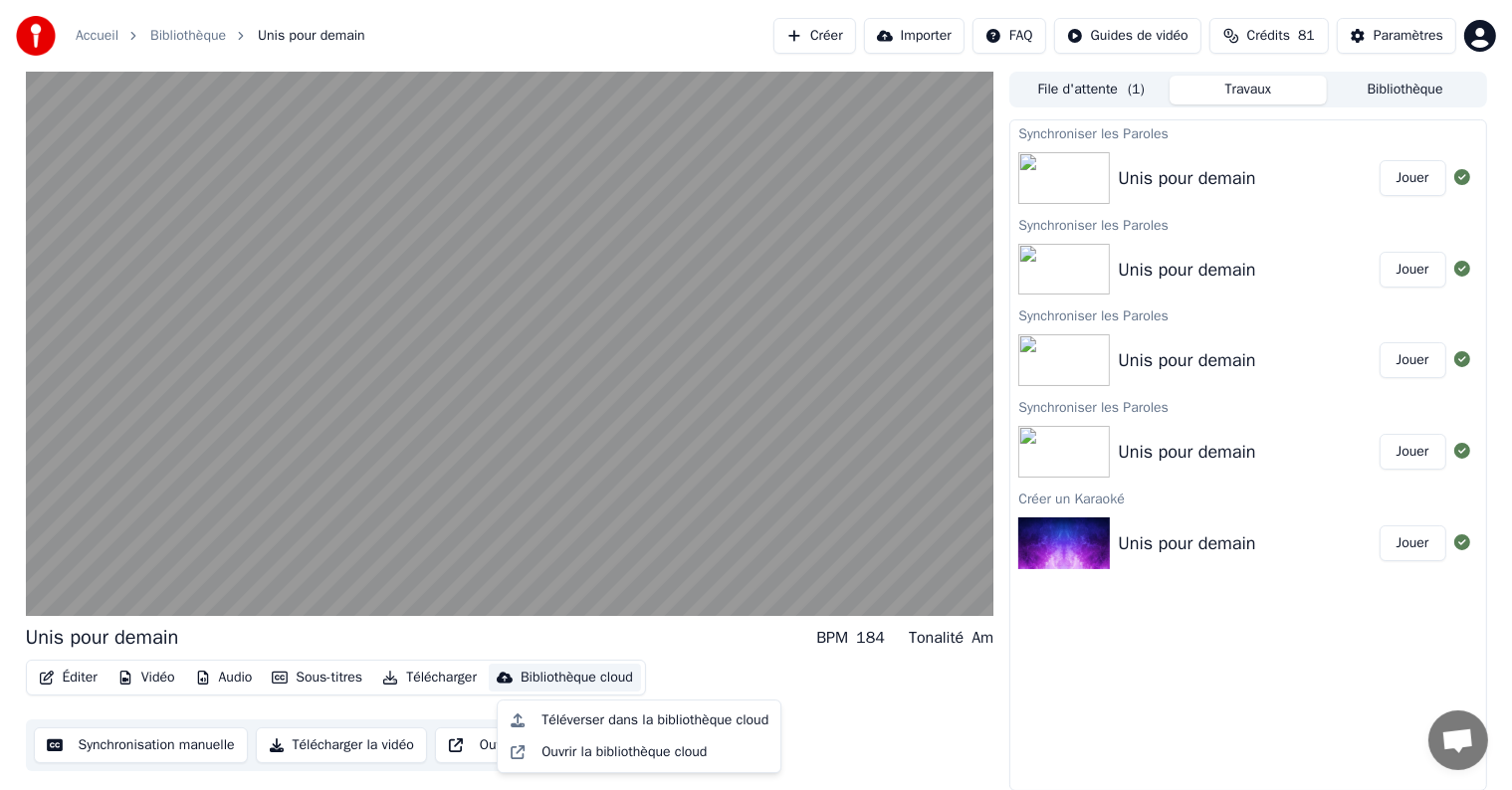 click on "Bibliothèque cloud" at bounding box center [576, 678] 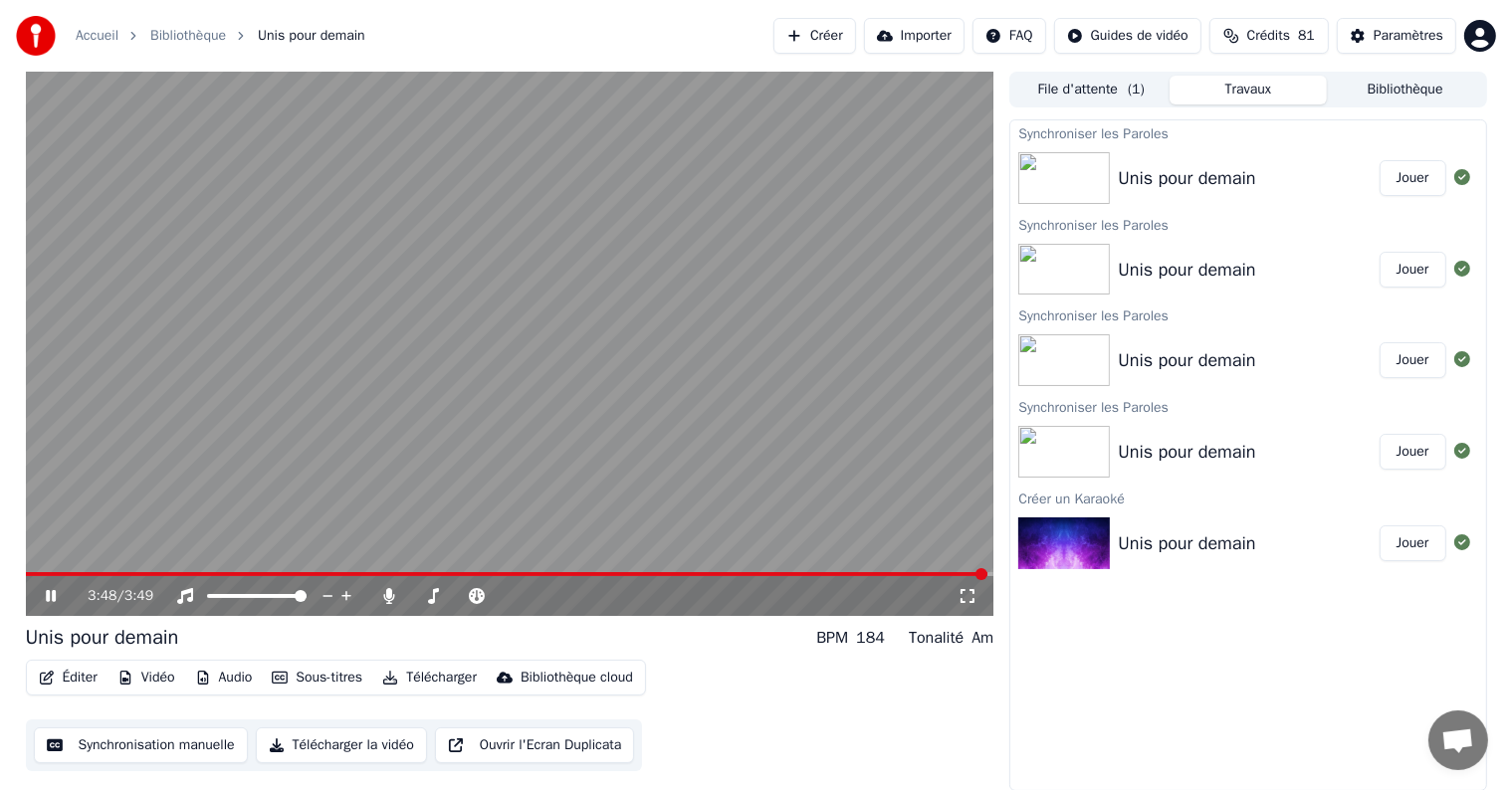 click 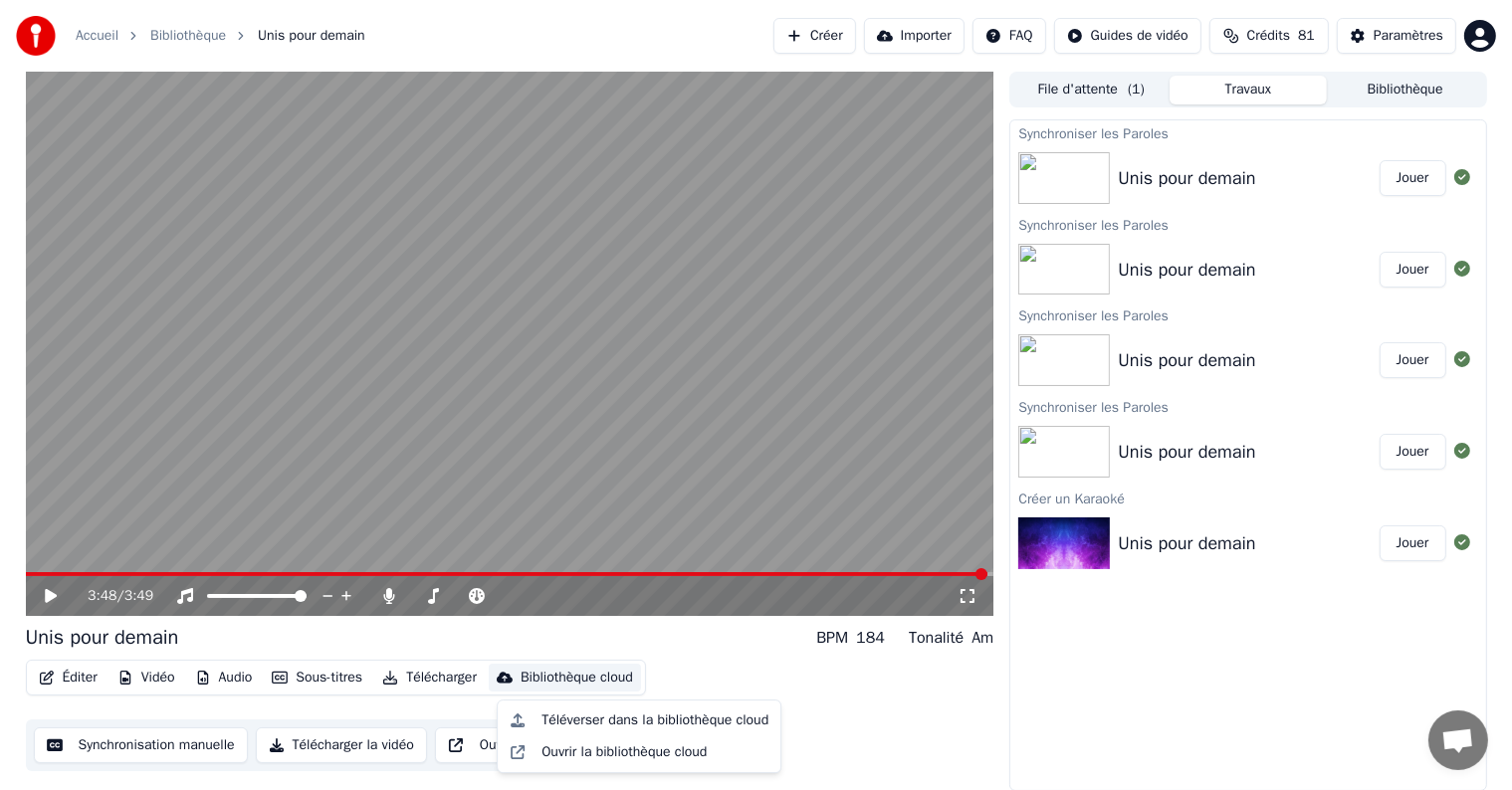 click on "Bibliothèque cloud" at bounding box center (576, 678) 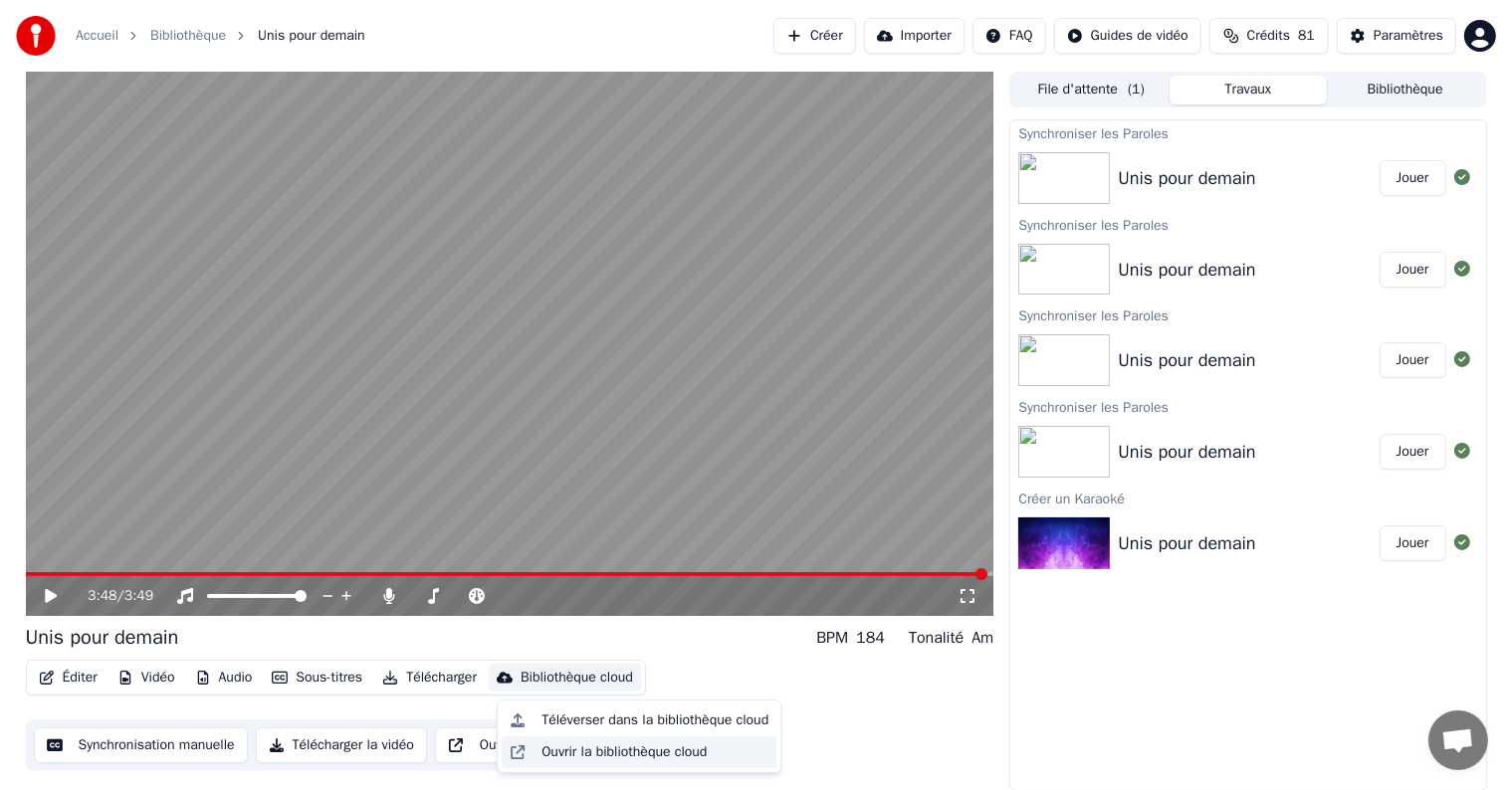 click on "Ouvrir la bibliothèque cloud" at bounding box center (624, 752) 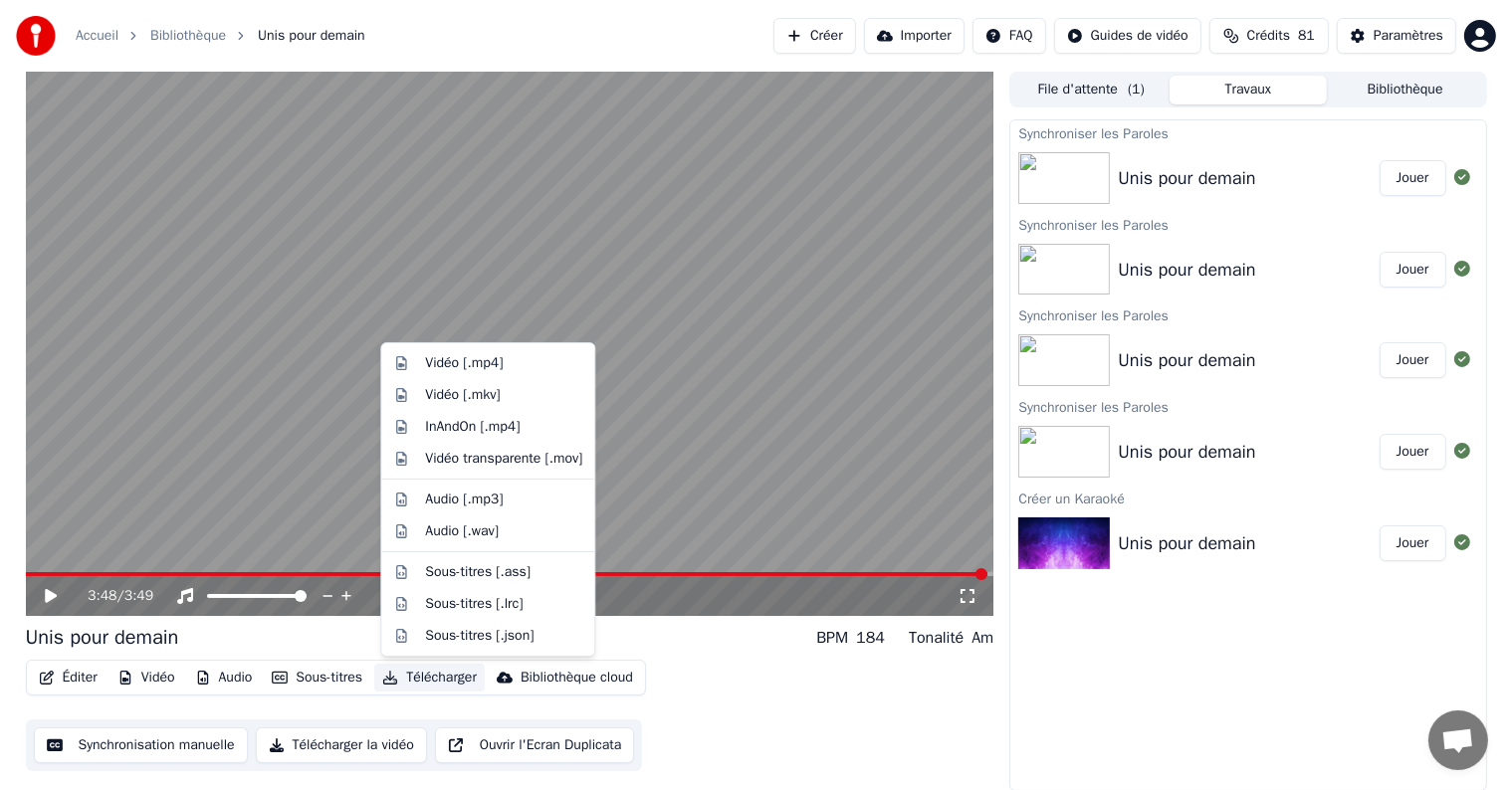 click on "Télécharger" at bounding box center [429, 678] 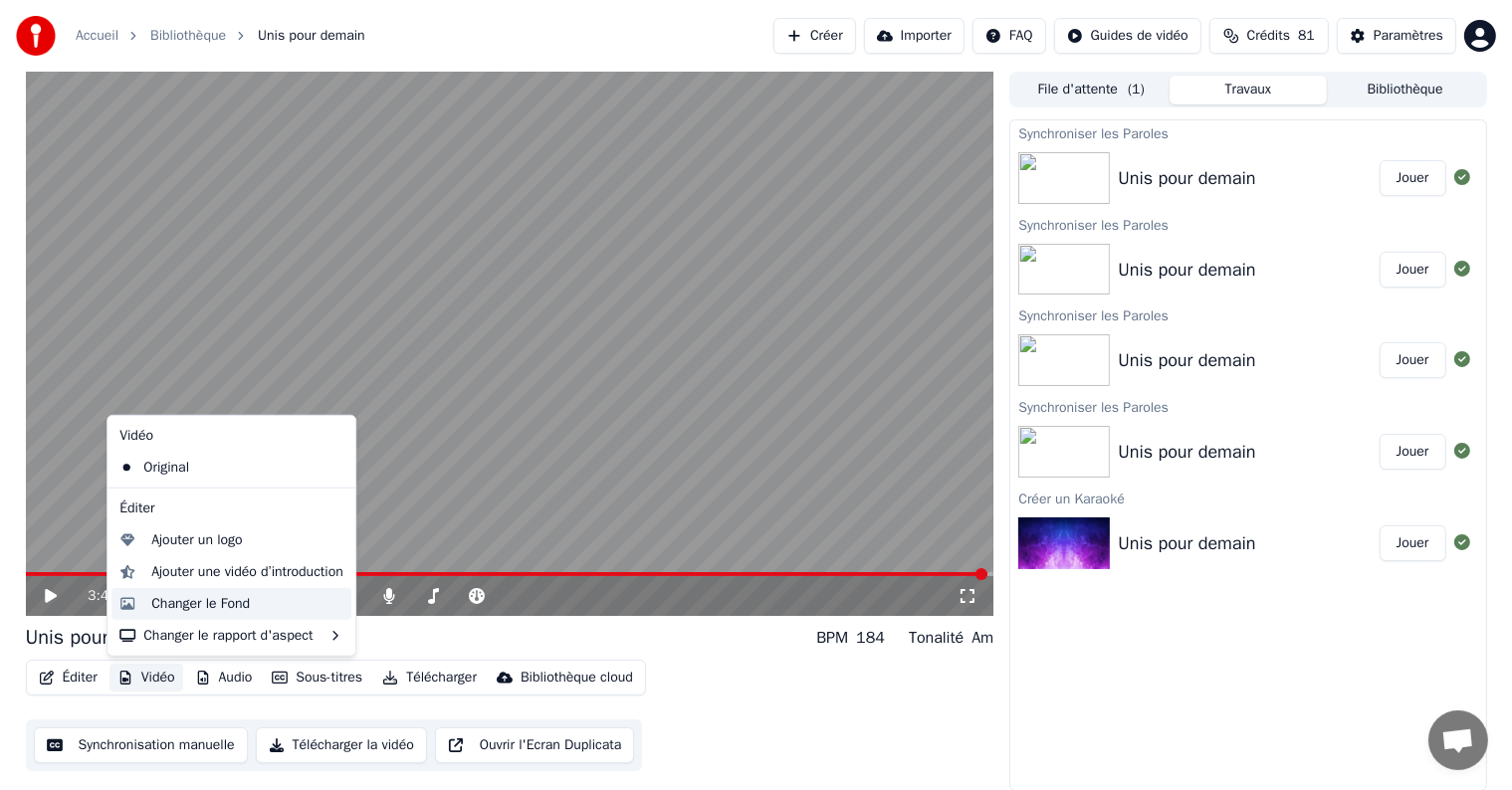 click on "Changer le Fond" at bounding box center [200, 604] 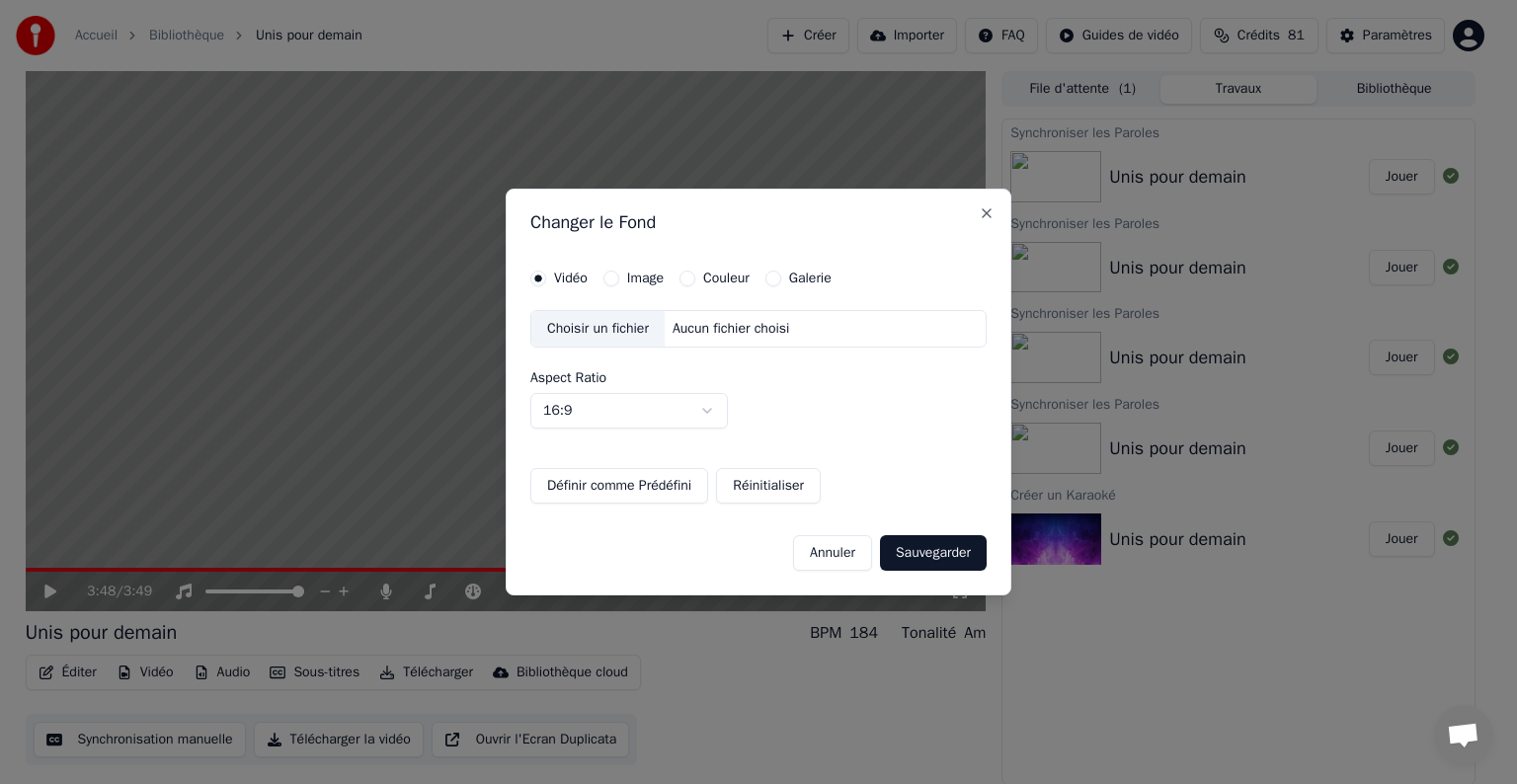 click on "Vidéo Image Couleur Galerie Choisir un fichier Aucun fichier choisi Aspect Ratio 16:9 **** **** *** *** *** Définir comme Prédéfini Réinitialiser" at bounding box center (758, 387) 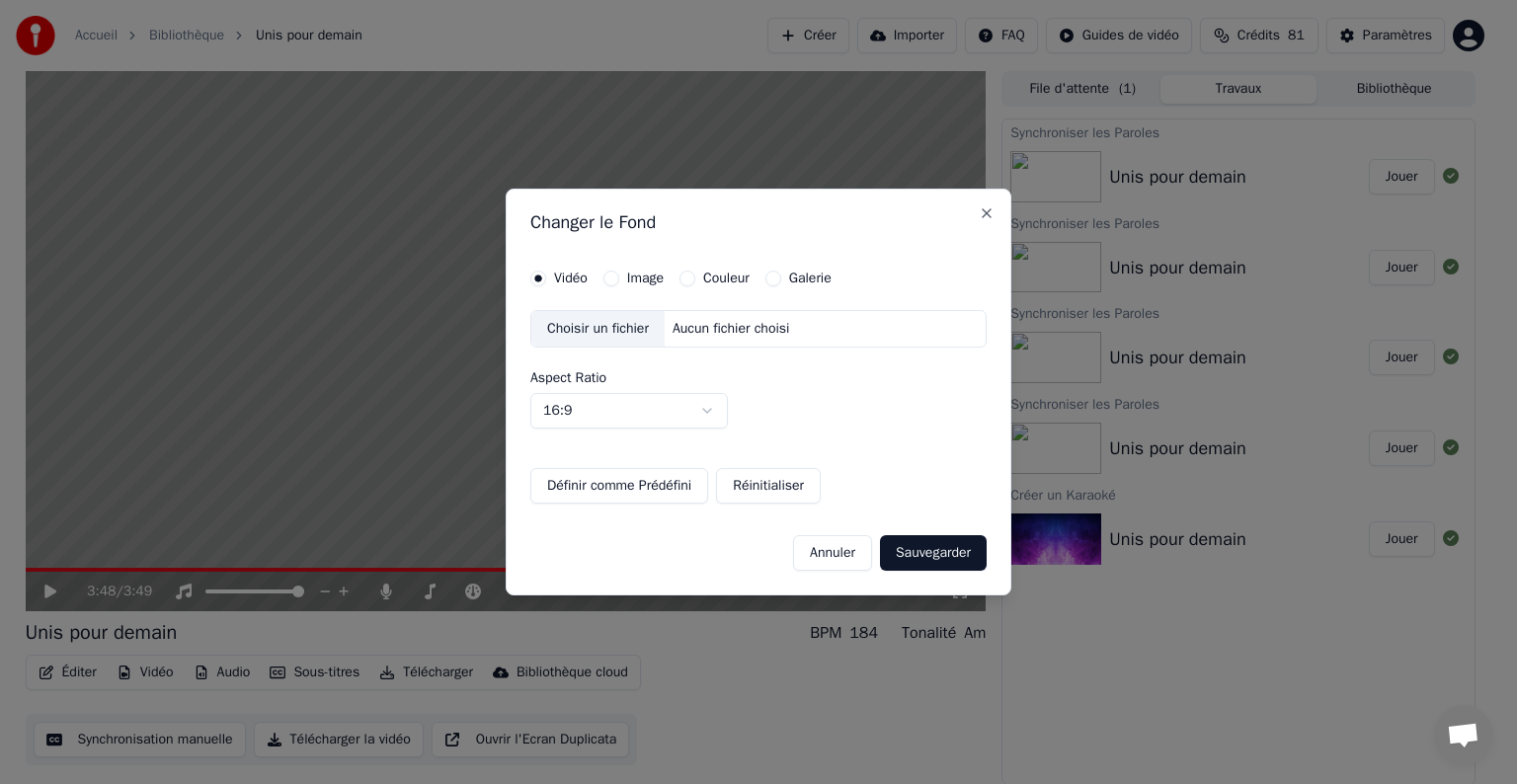 click on "Galerie" at bounding box center [810, 278] 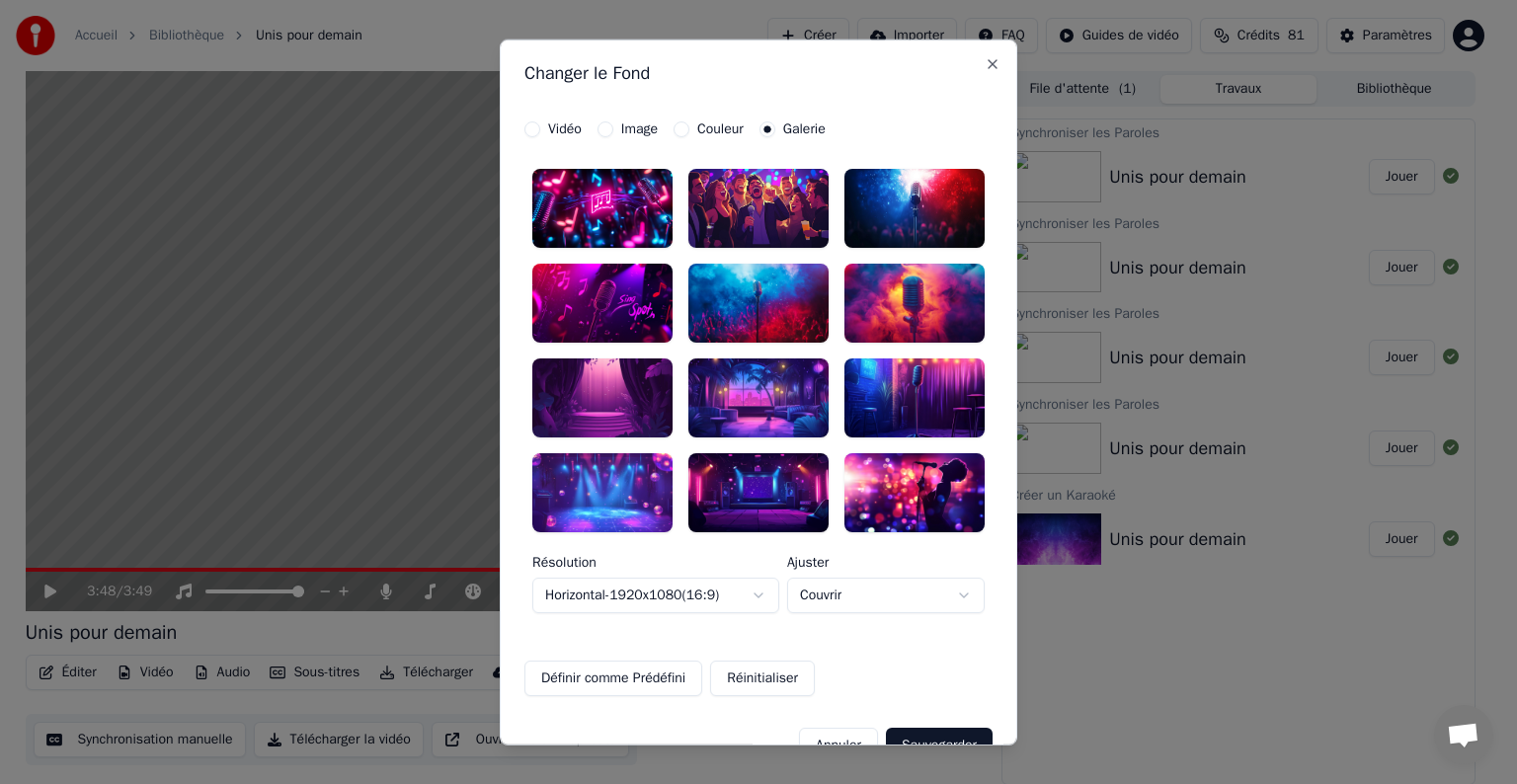 click at bounding box center [602, 492] 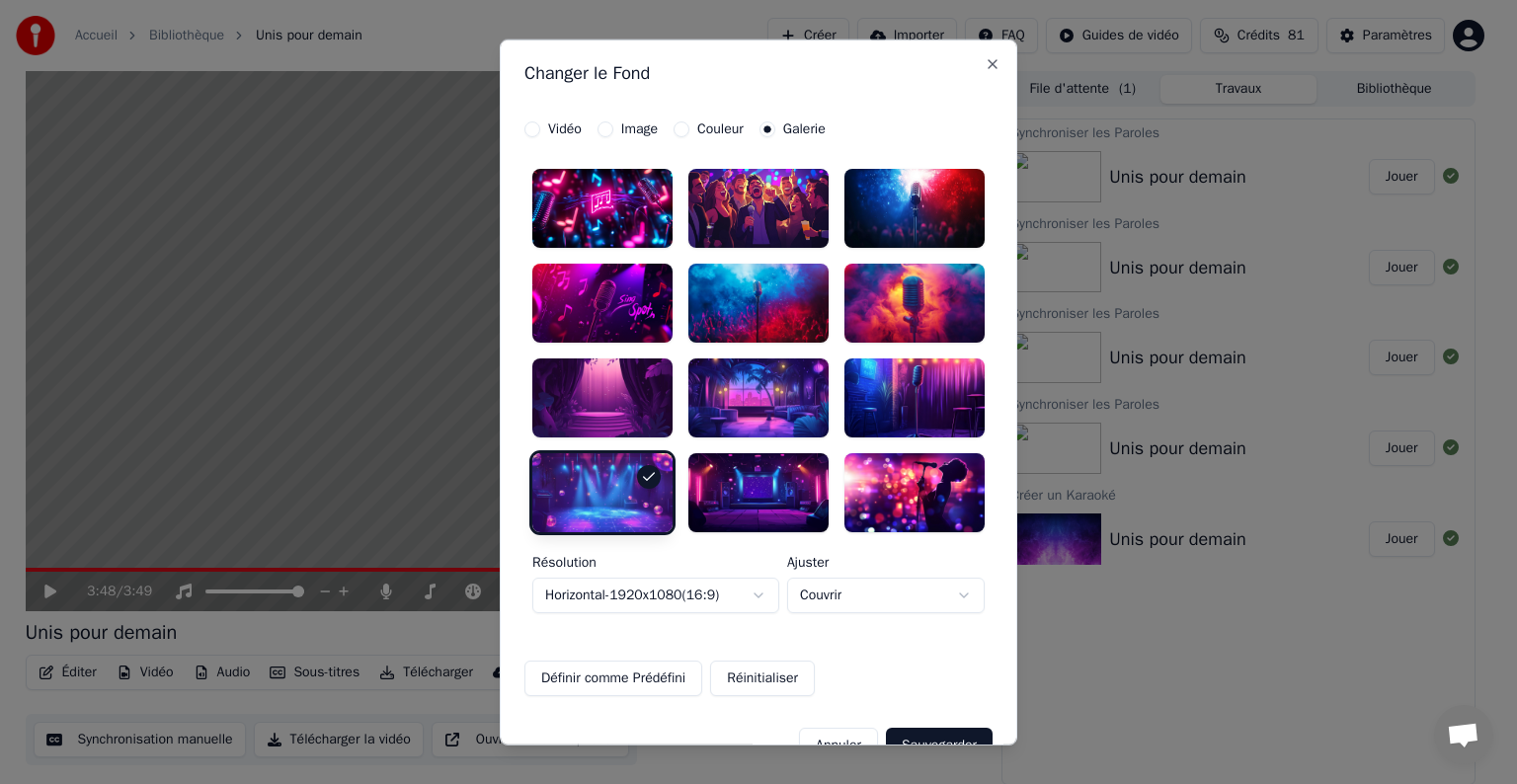 click at bounding box center (602, 492) 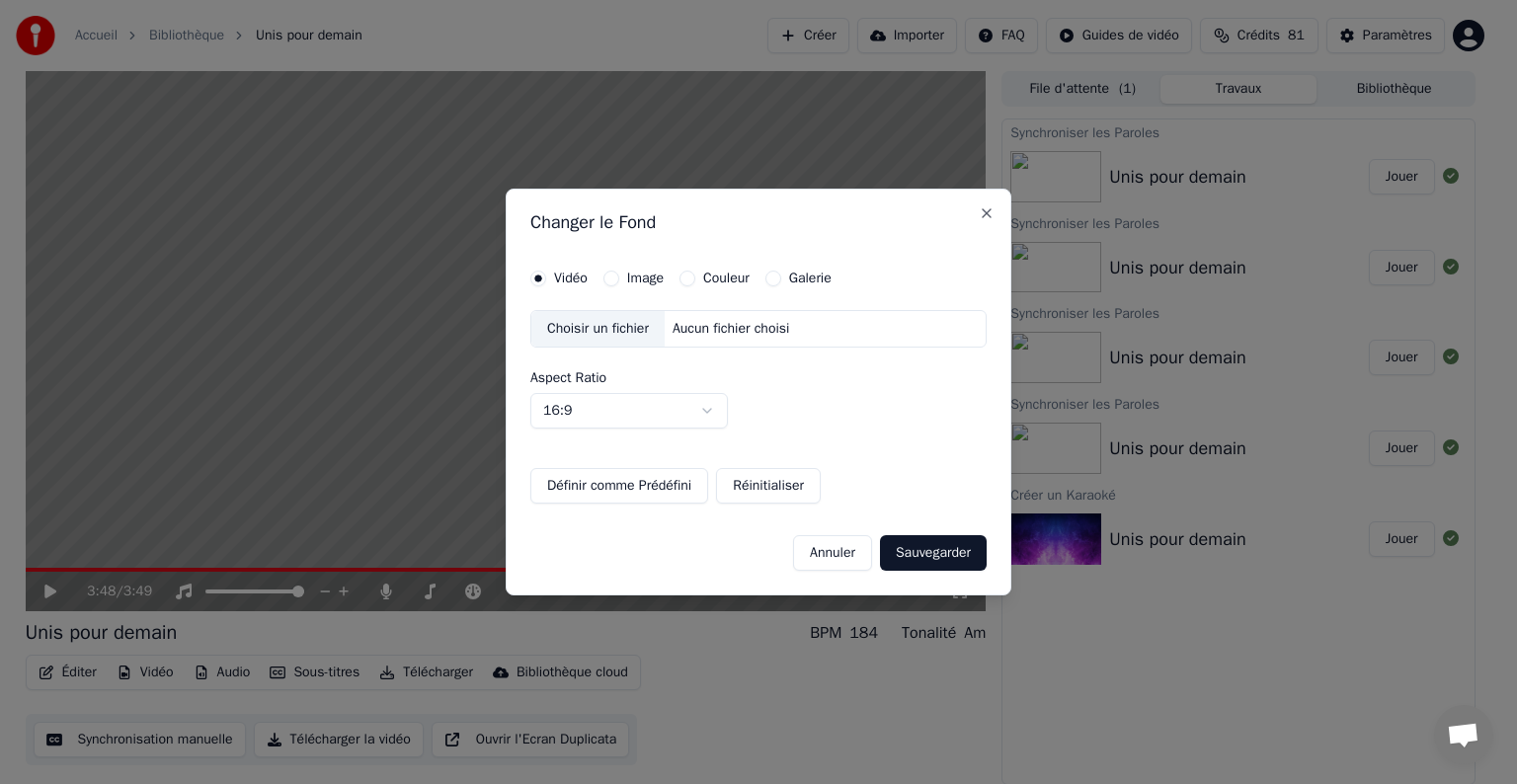 click on "Sauvegarder" at bounding box center [933, 553] 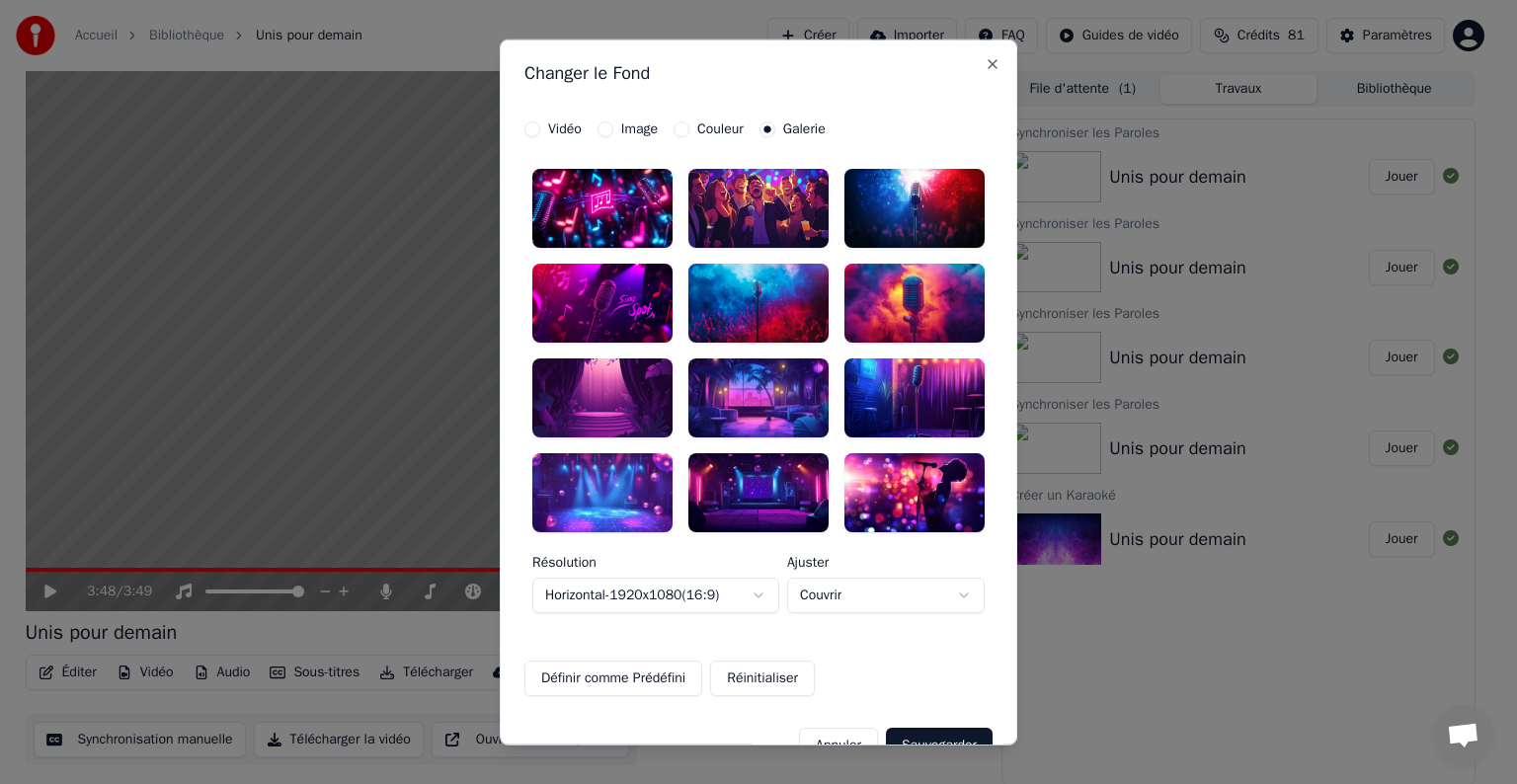 click at bounding box center [602, 492] 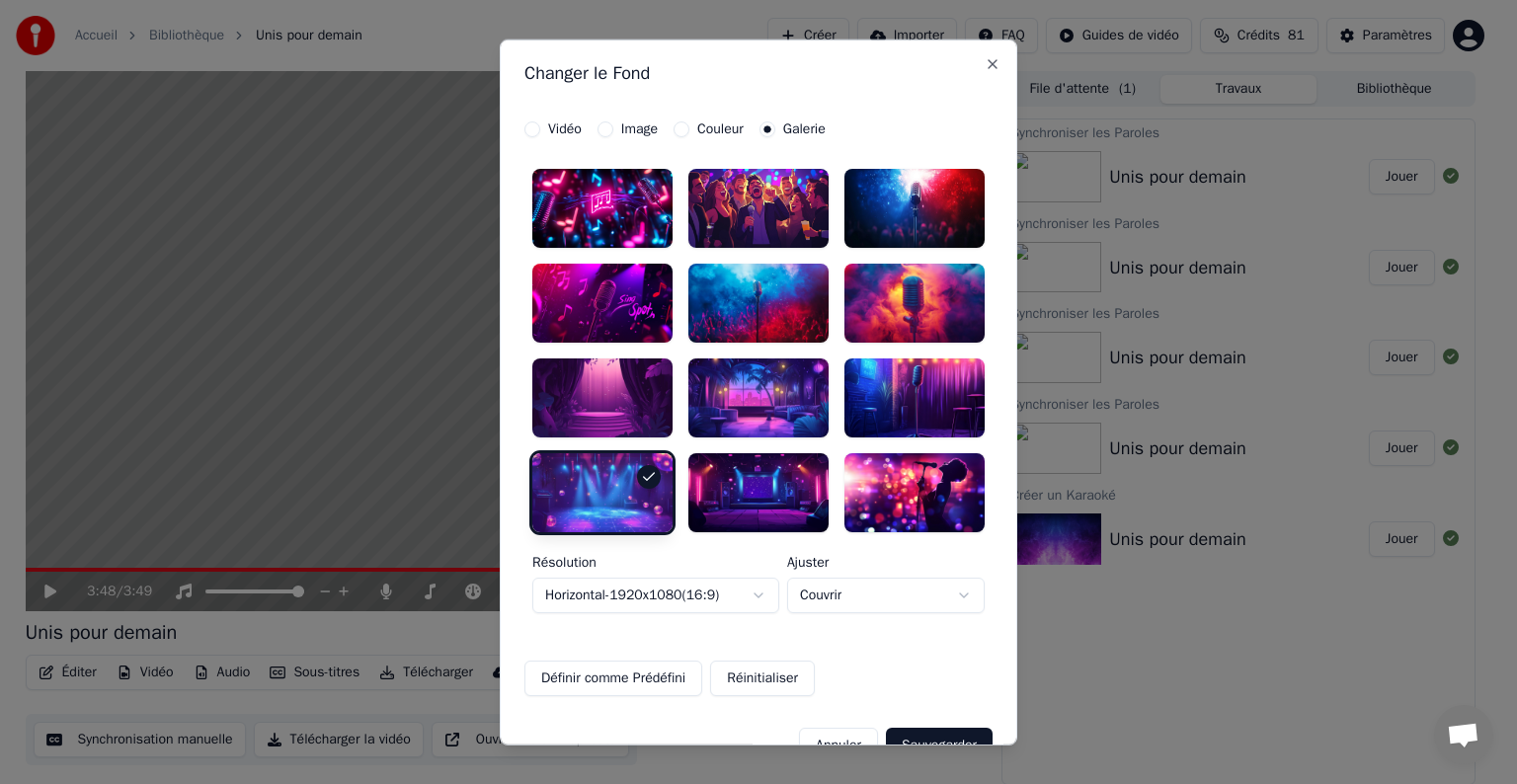 click on "Sauvegarder" at bounding box center (939, 745) 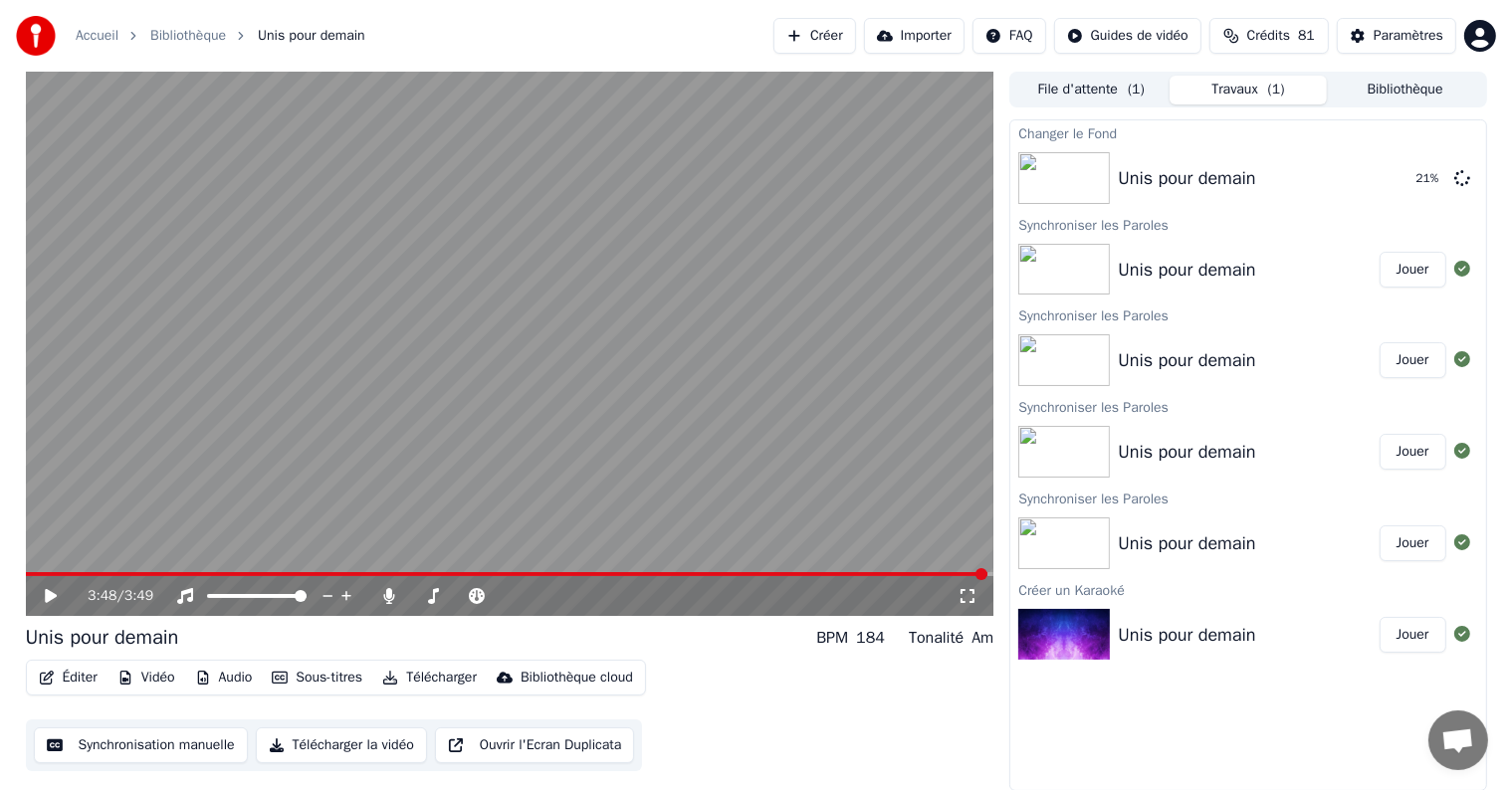 click on "Synchronisation manuelle" at bounding box center [140, 745] 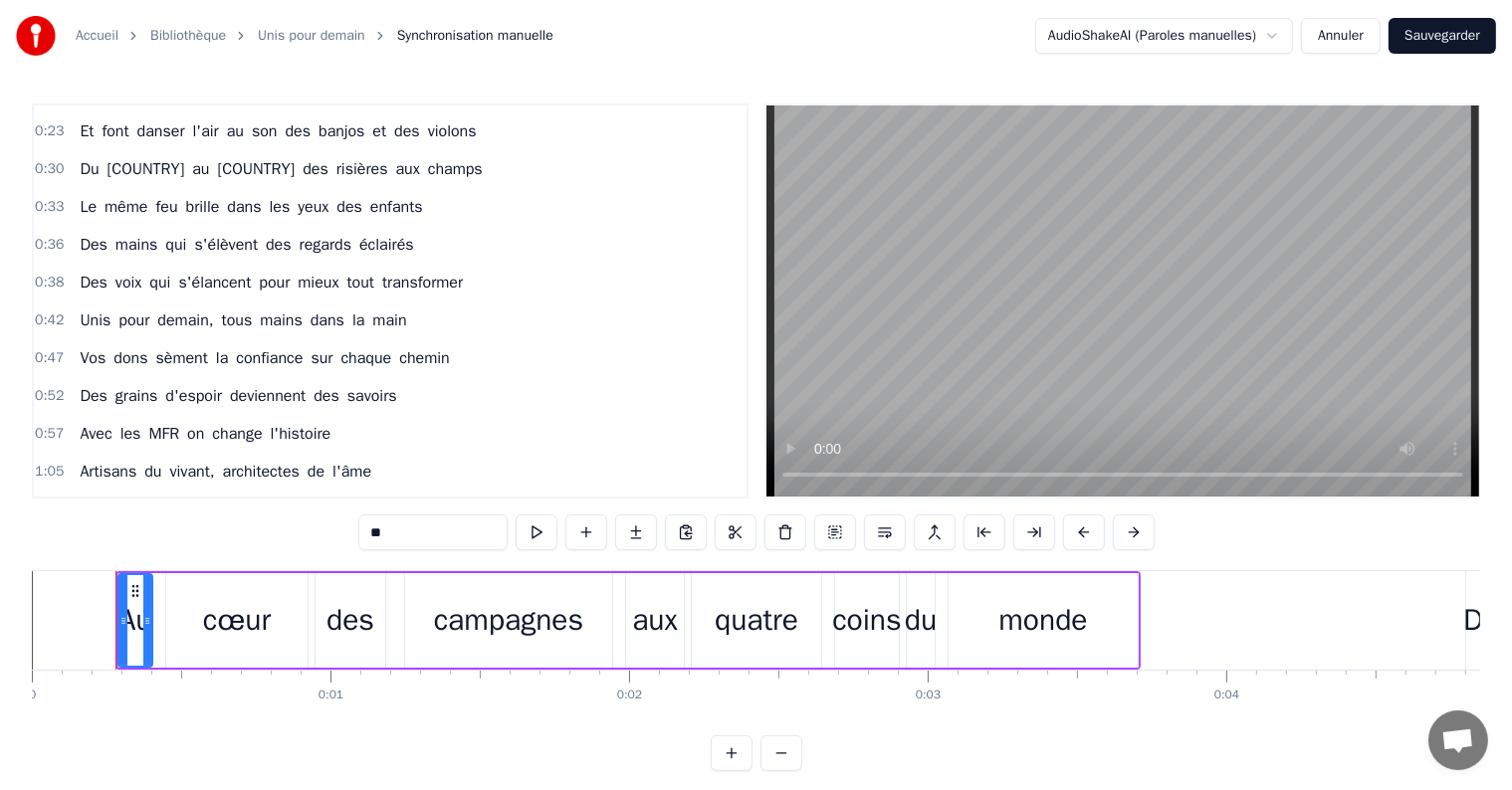 scroll, scrollTop: 215, scrollLeft: 0, axis: vertical 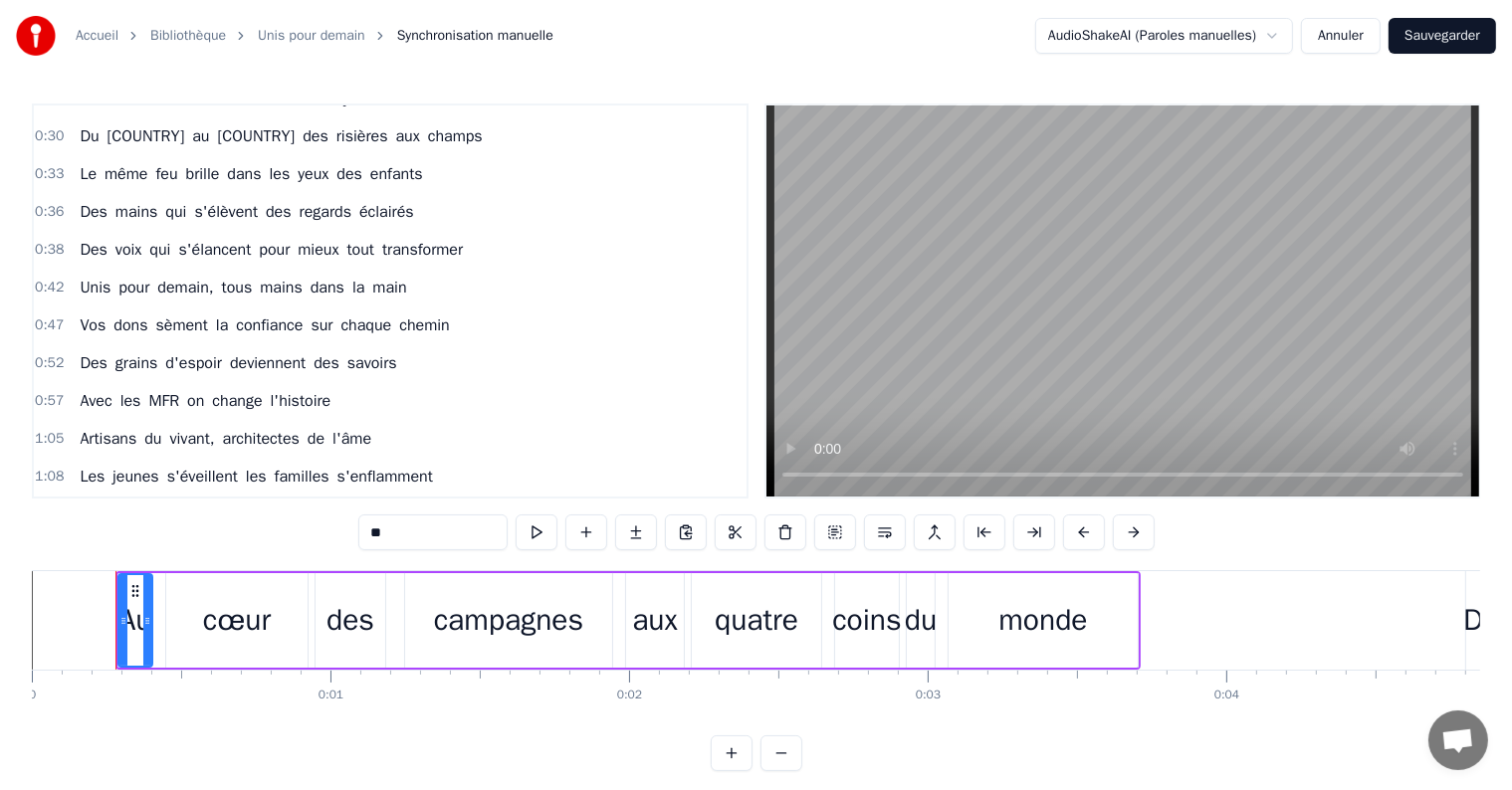 click on "grains" at bounding box center (136, 363) 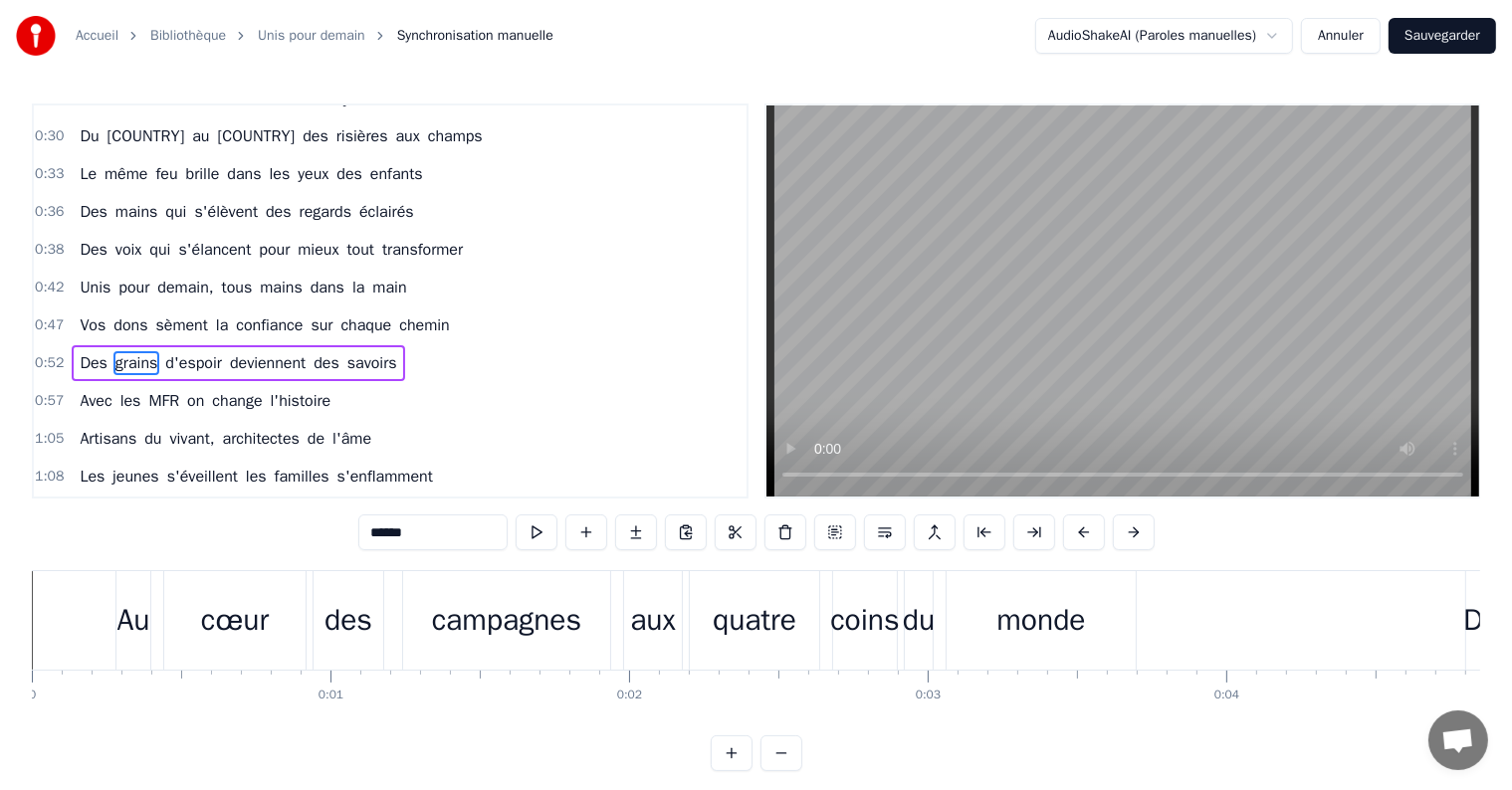 scroll, scrollTop: 262, scrollLeft: 0, axis: vertical 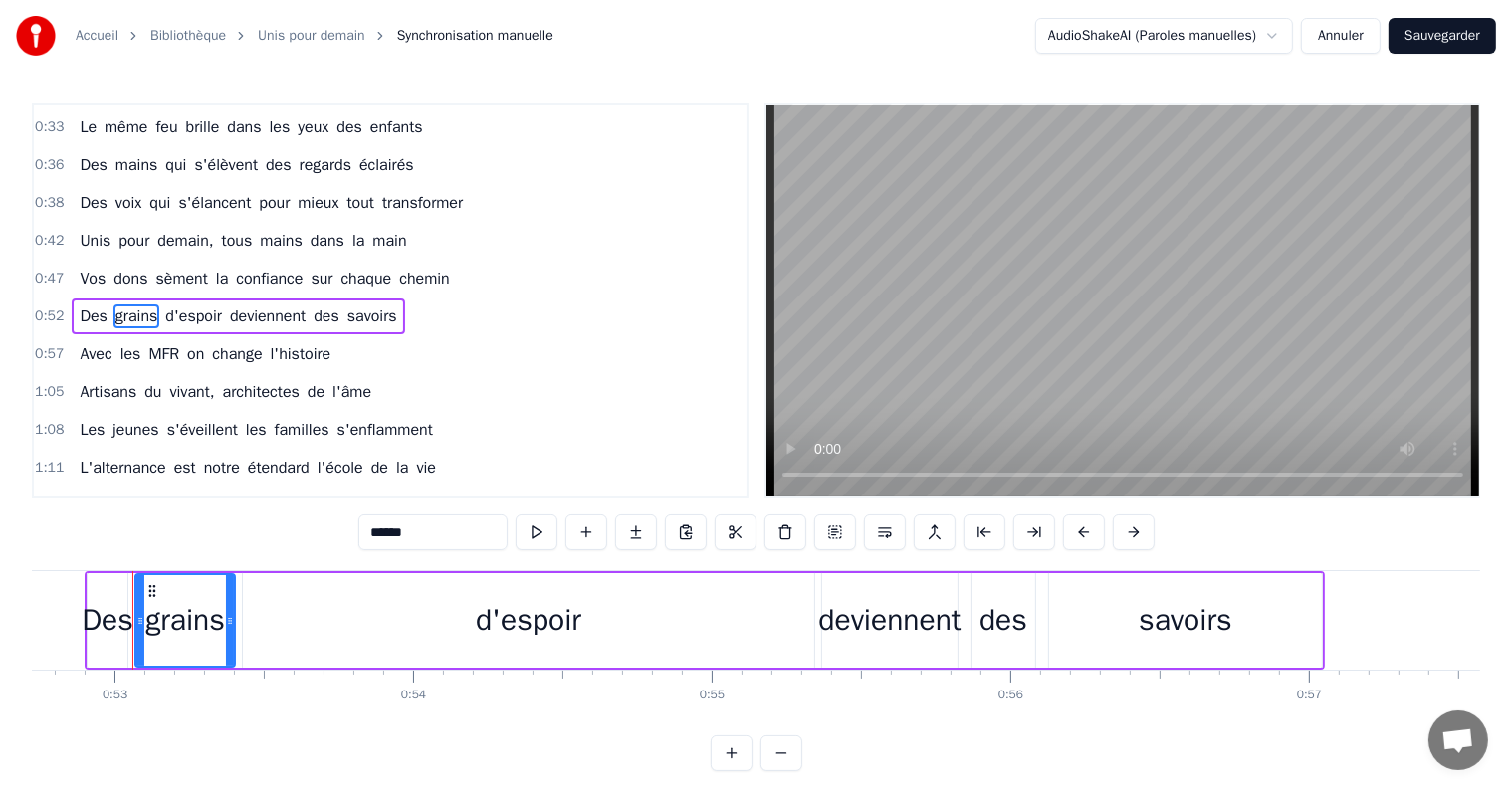 click on "grains" at bounding box center [136, 316] 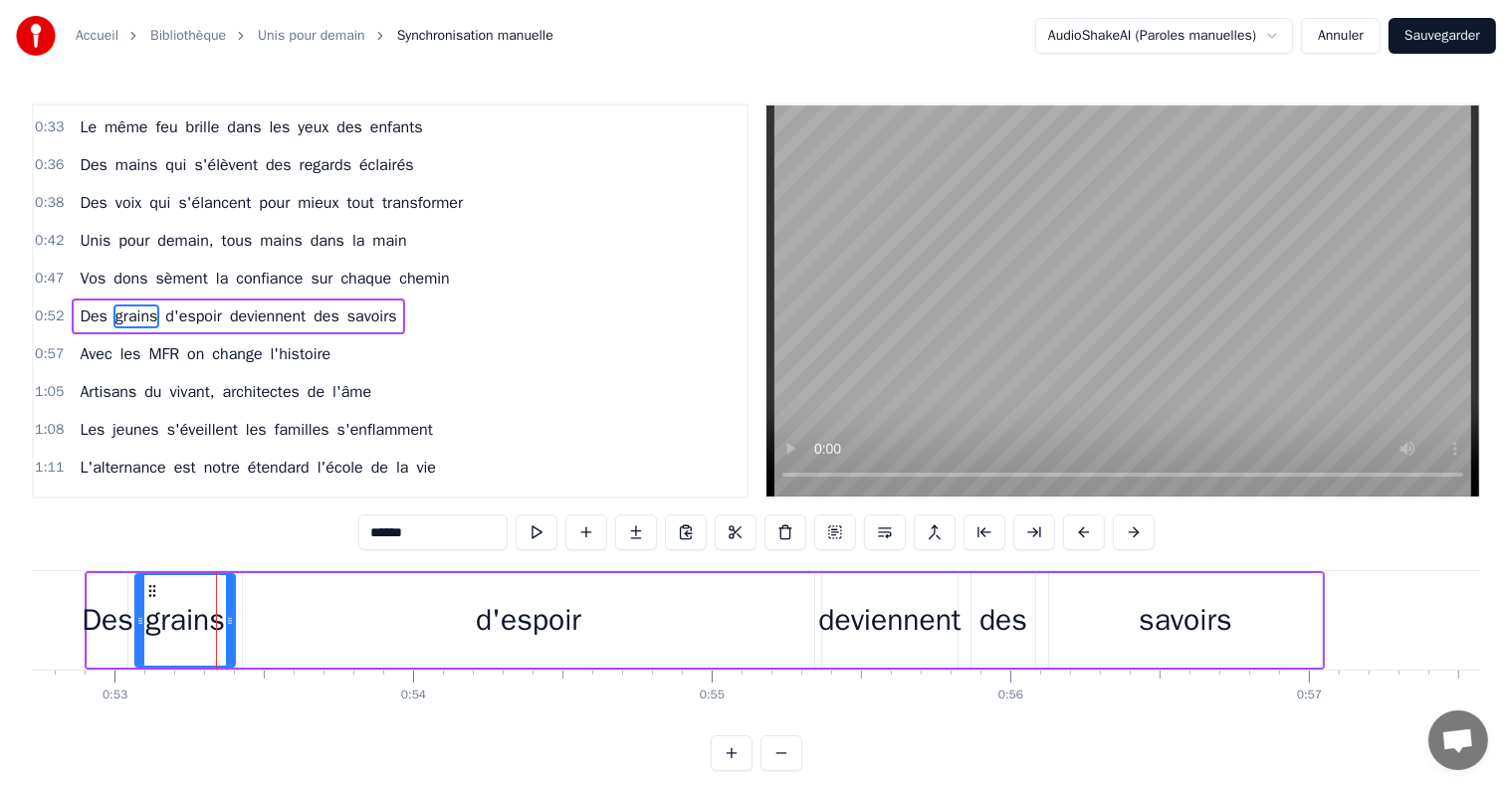 click on "grains" at bounding box center (136, 316) 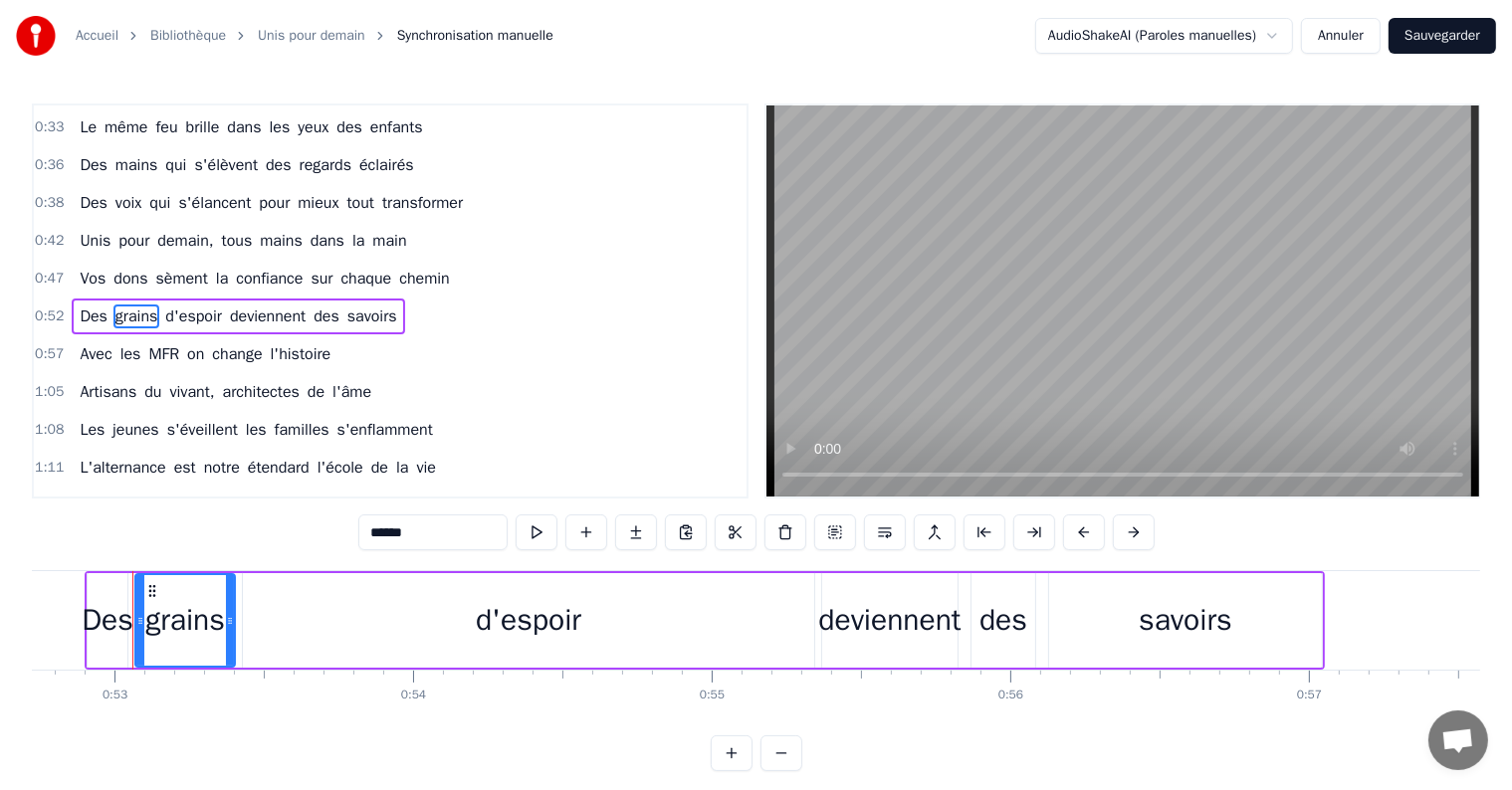 click on "grains" at bounding box center (136, 316) 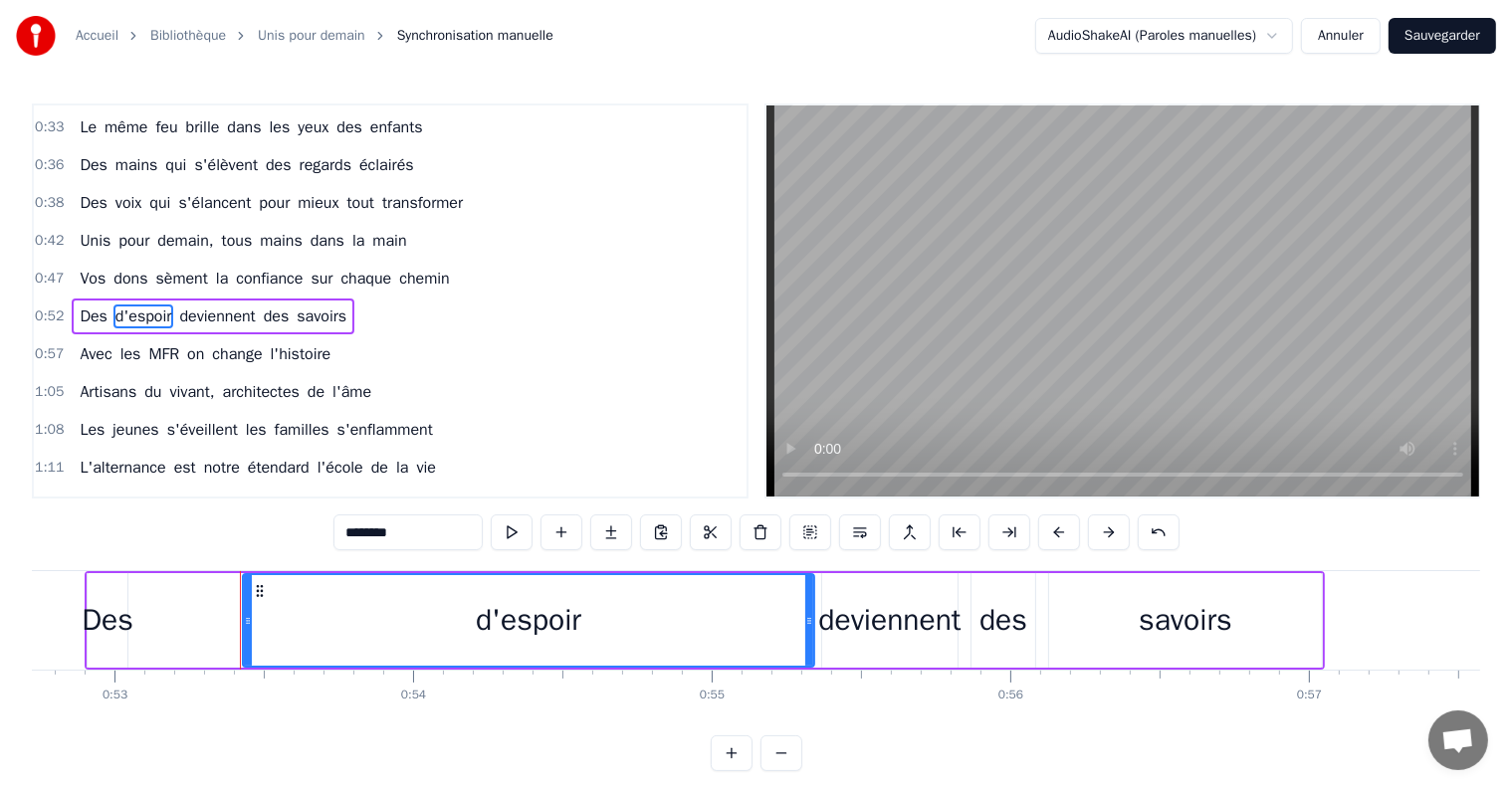 click on "Des" at bounding box center [93, 316] 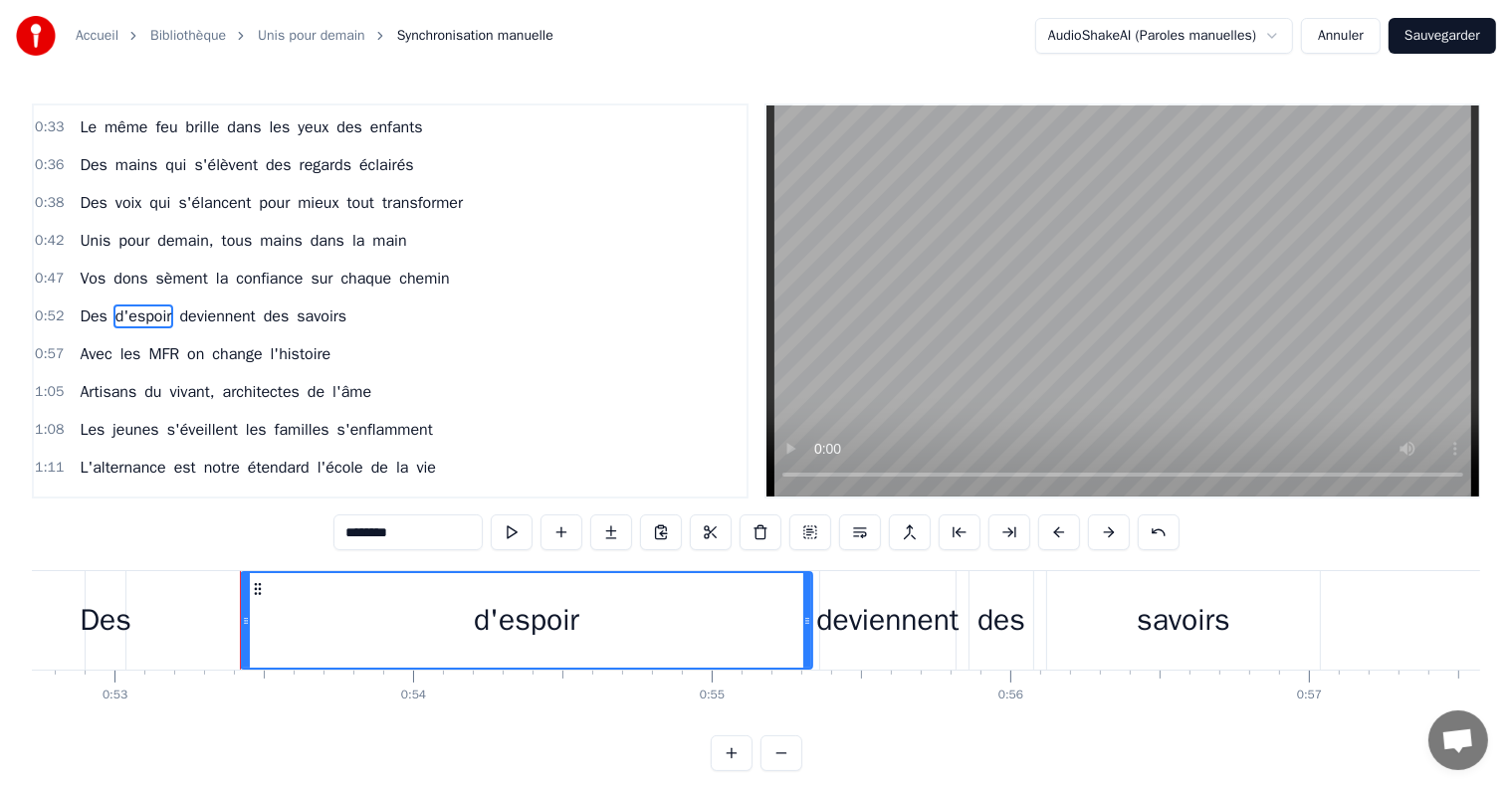 click on "Des" at bounding box center (93, 316) 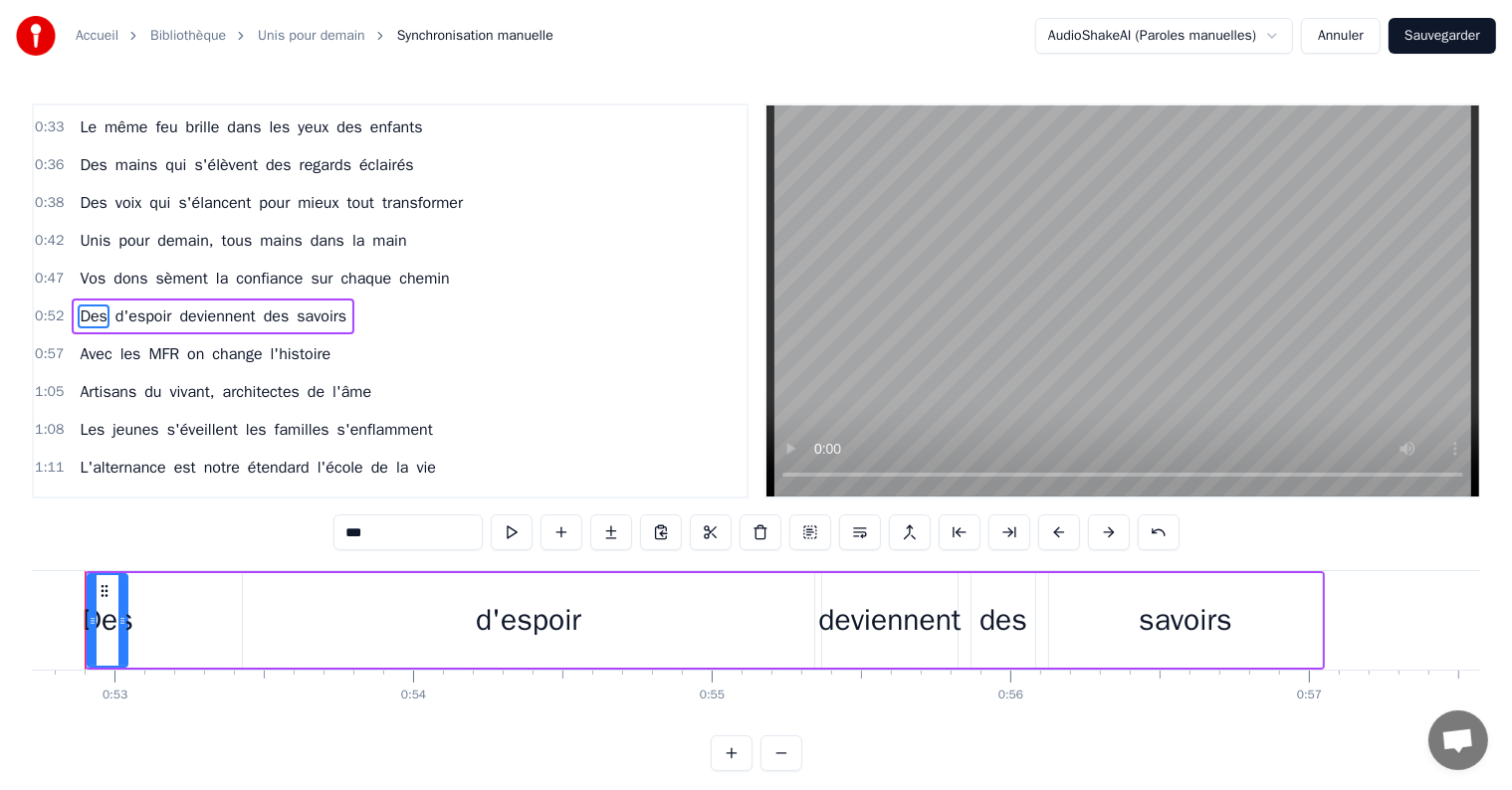 scroll, scrollTop: 0, scrollLeft: 15696, axis: horizontal 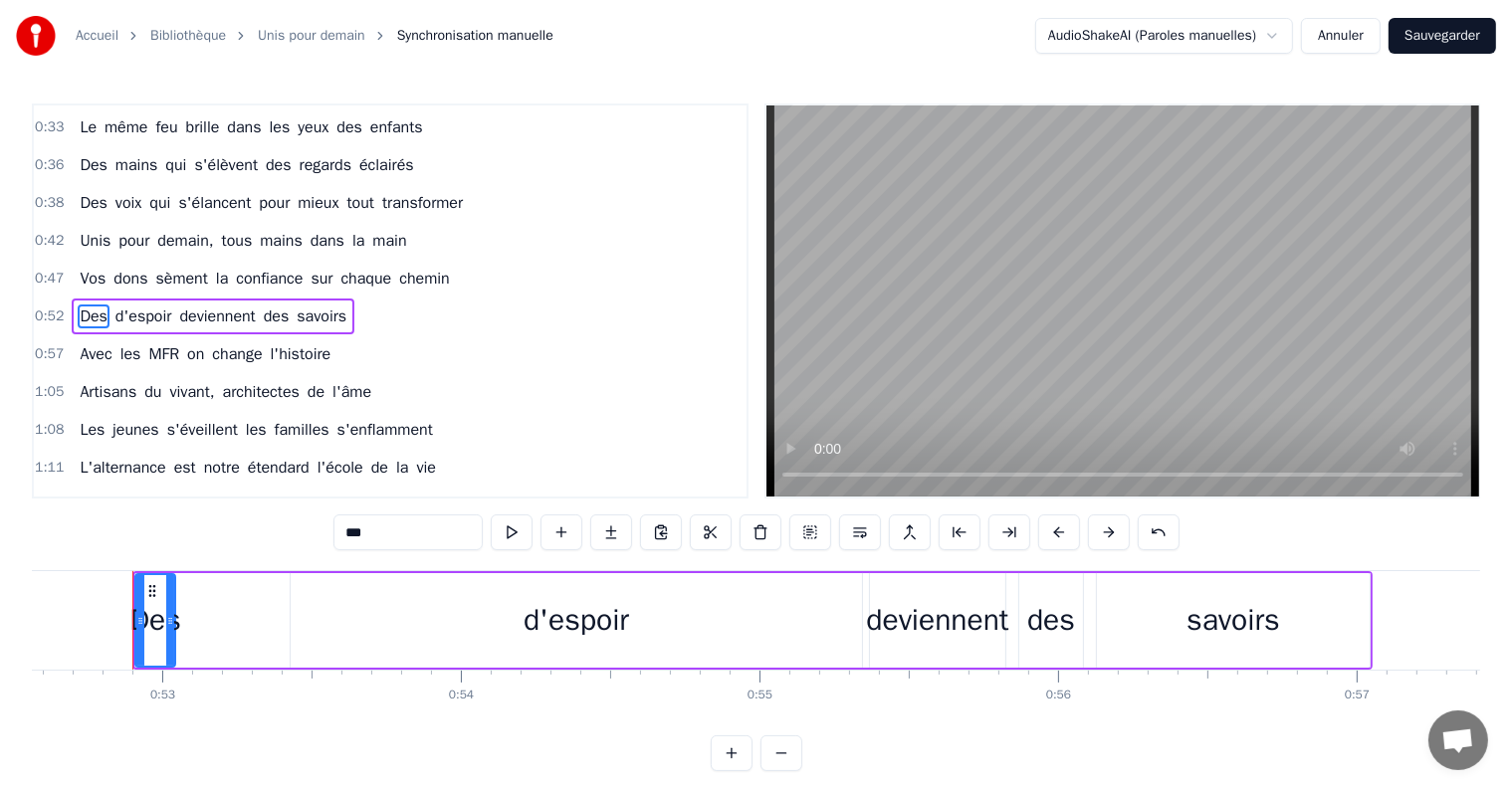 click on "d'espoir" at bounding box center [143, 316] 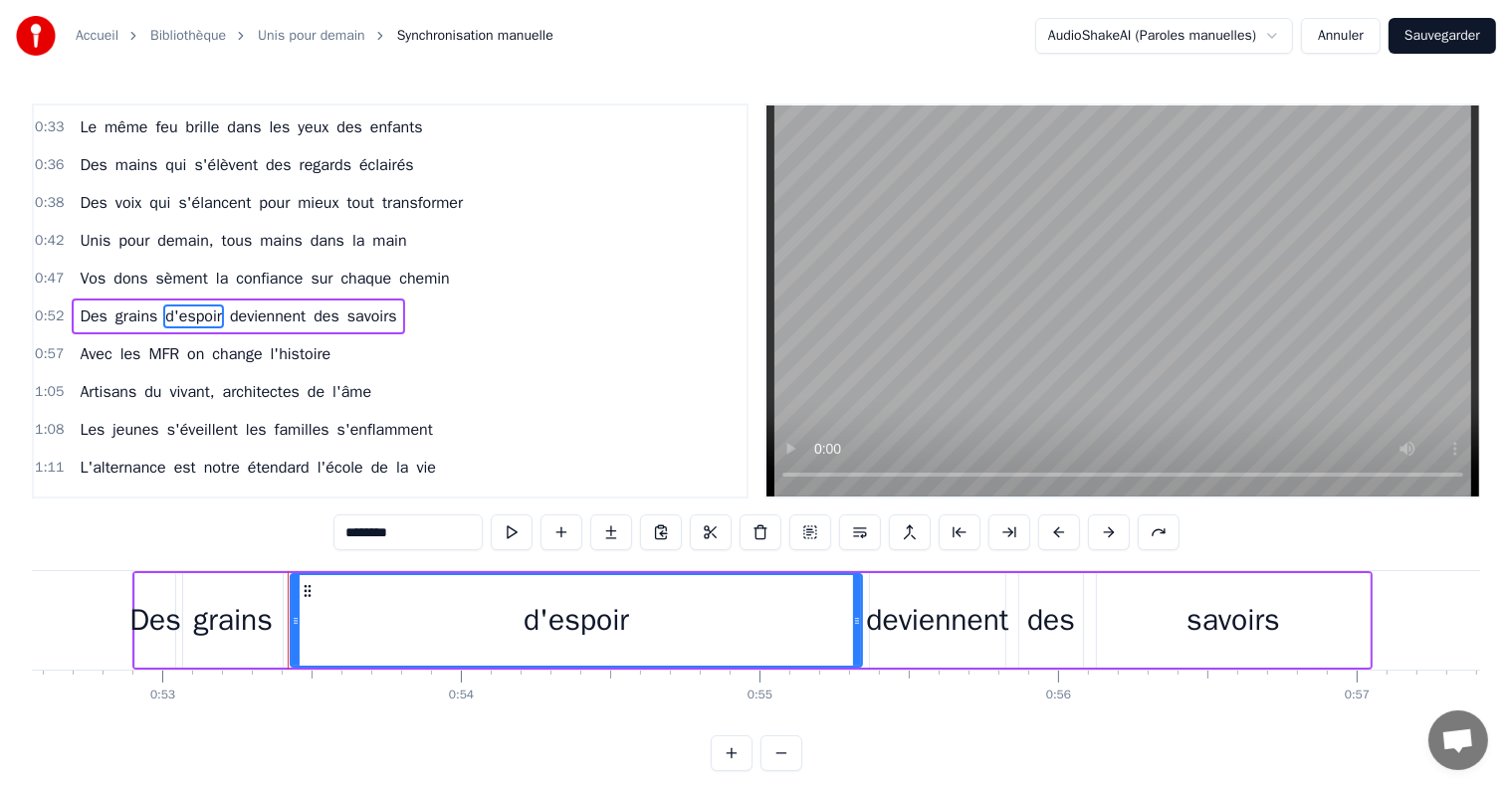click on "grains" at bounding box center (136, 316) 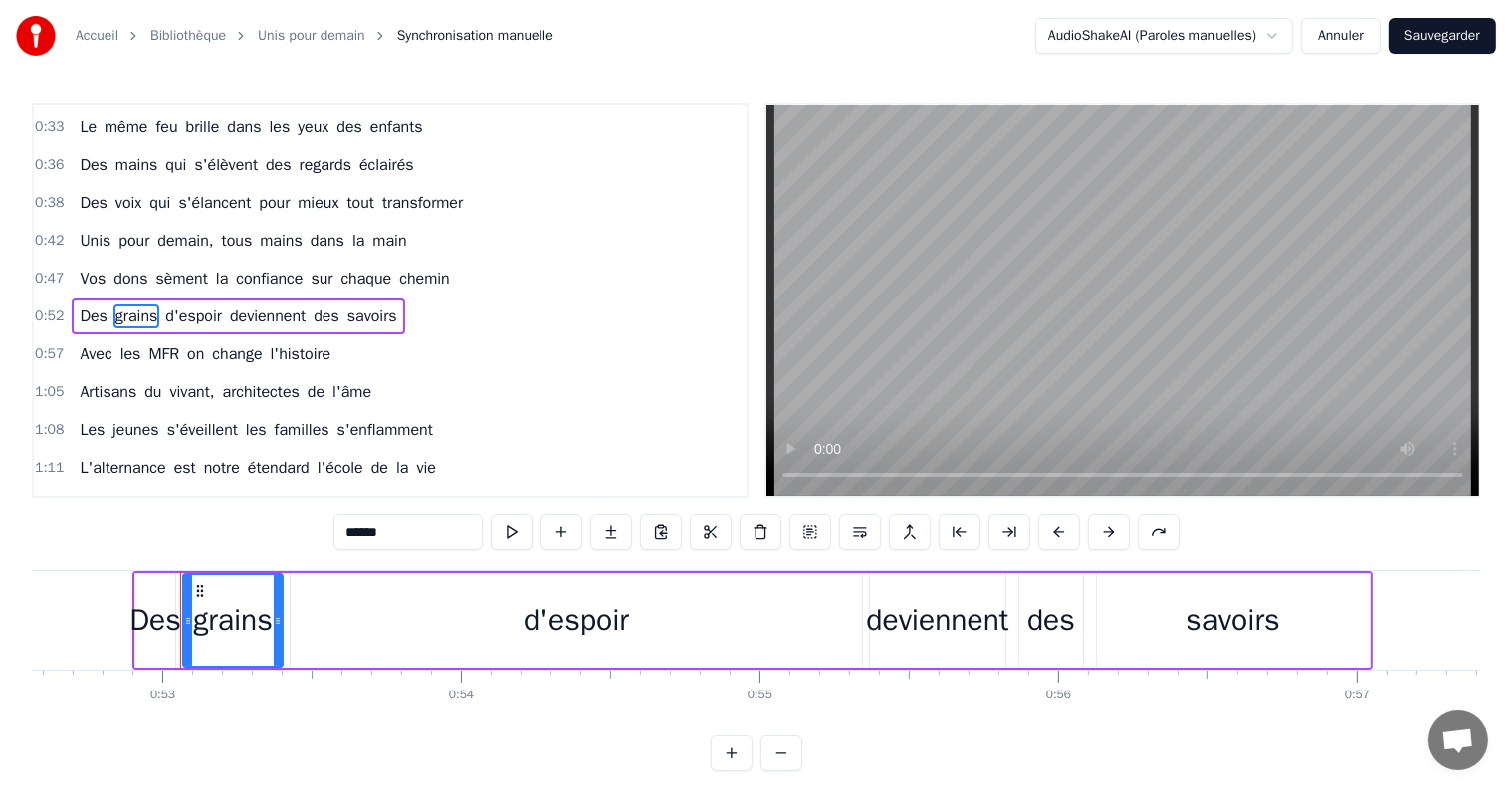 click on "******" at bounding box center (408, 532) 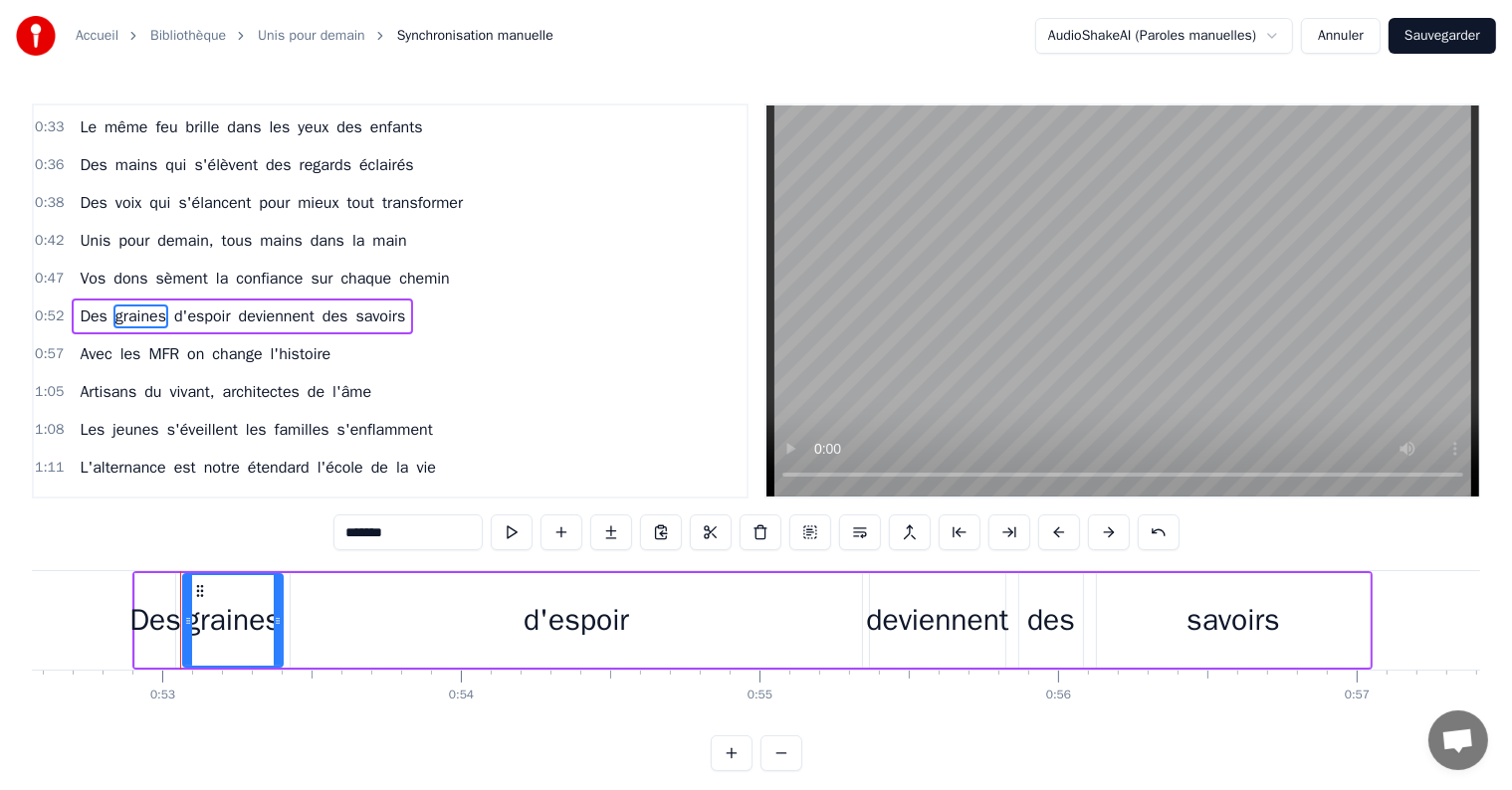 type on "*******" 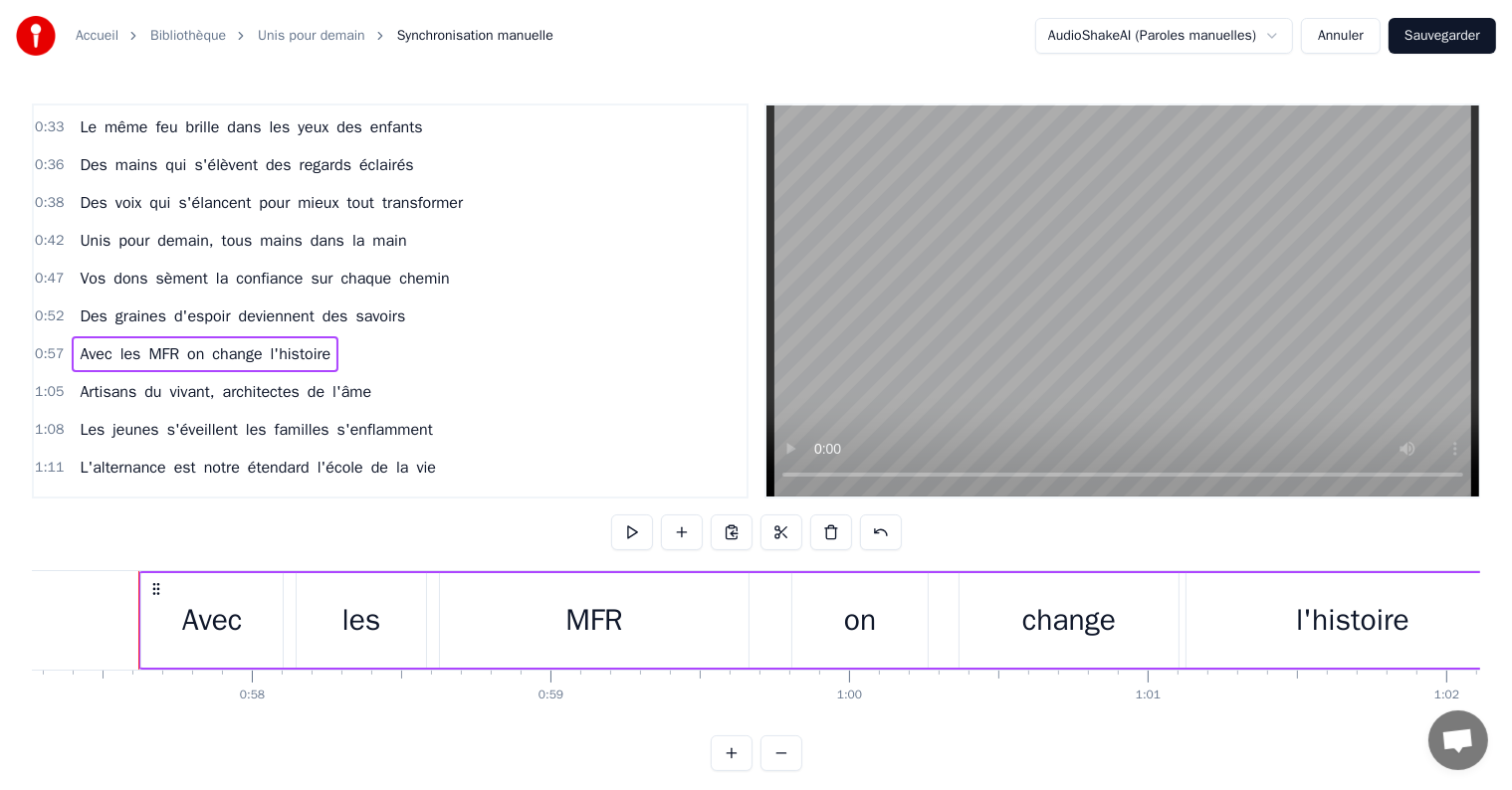 scroll, scrollTop: 0, scrollLeft: 17106, axis: horizontal 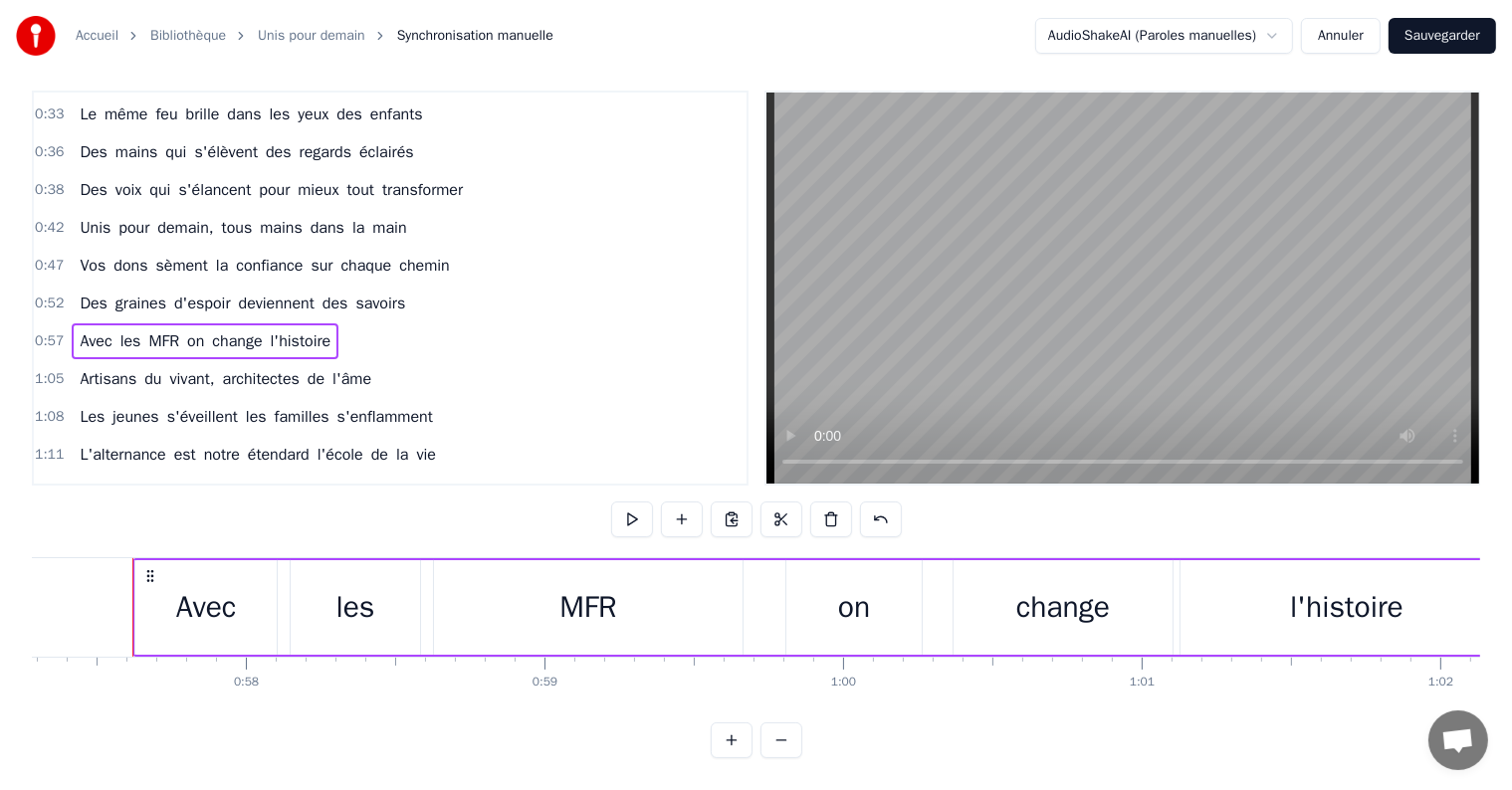 click on "Sauvegarder" at bounding box center [1442, 36] 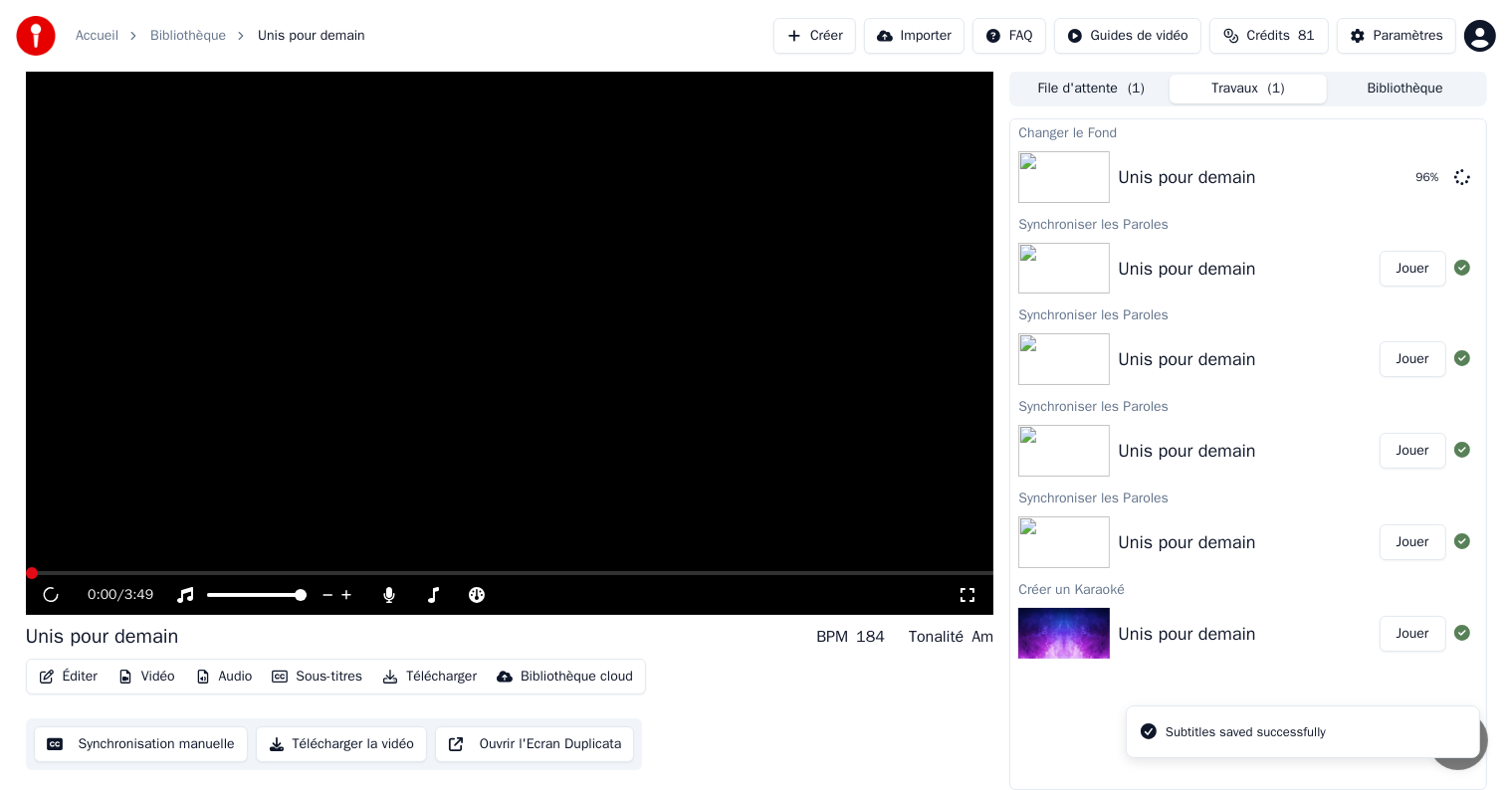 scroll, scrollTop: 0, scrollLeft: 0, axis: both 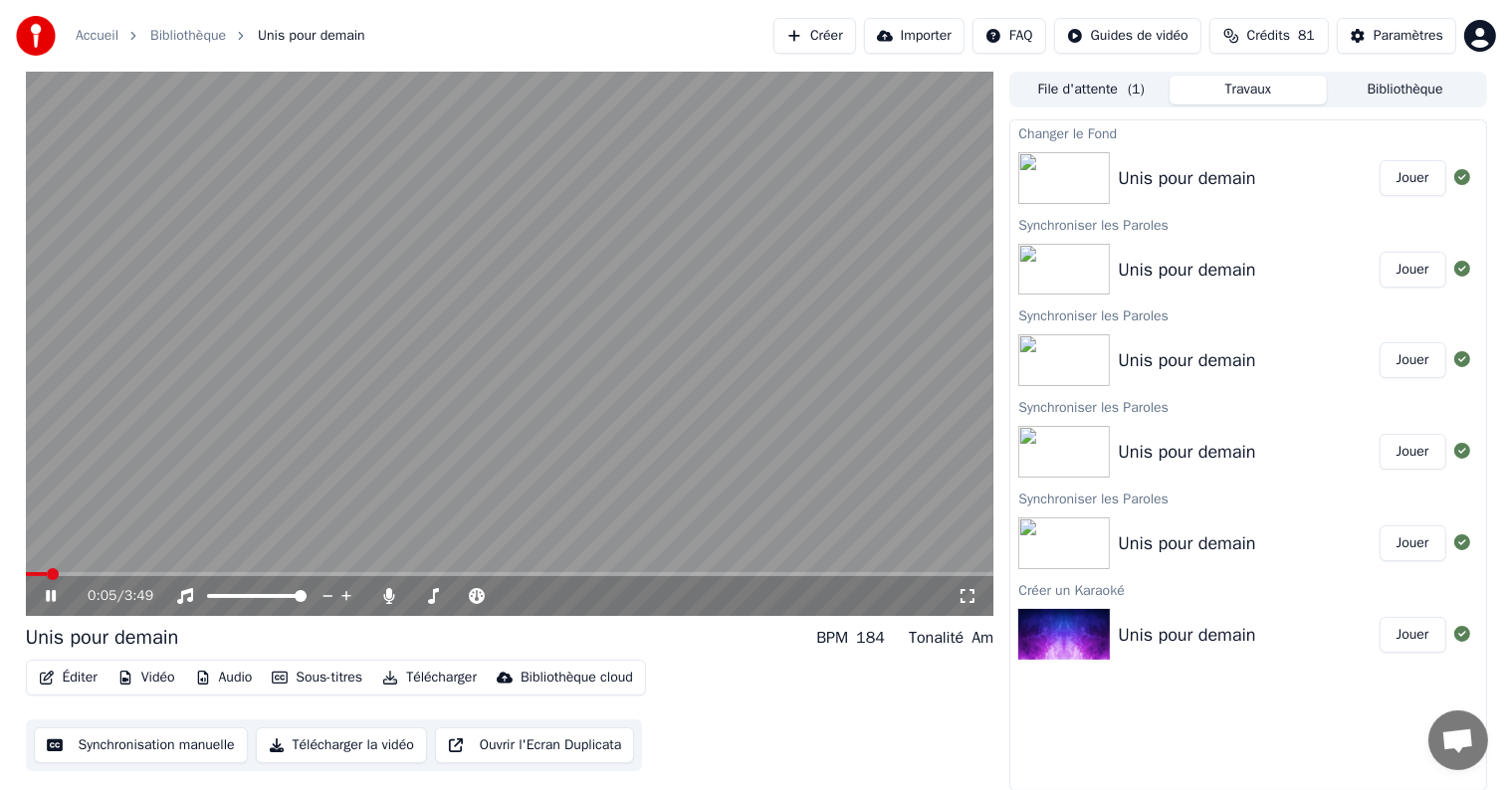 click 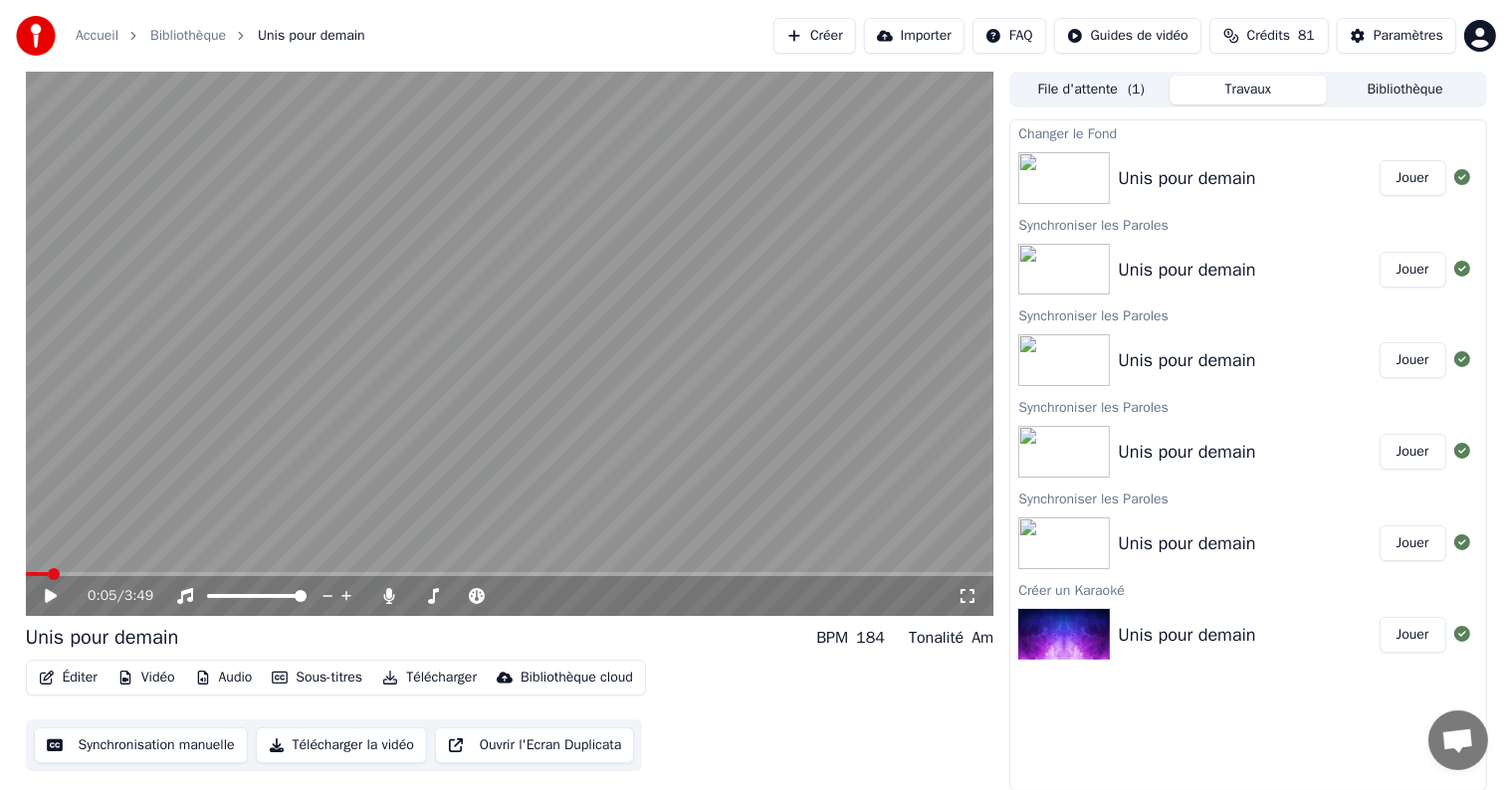 click on "Jouer" at bounding box center [1412, 178] 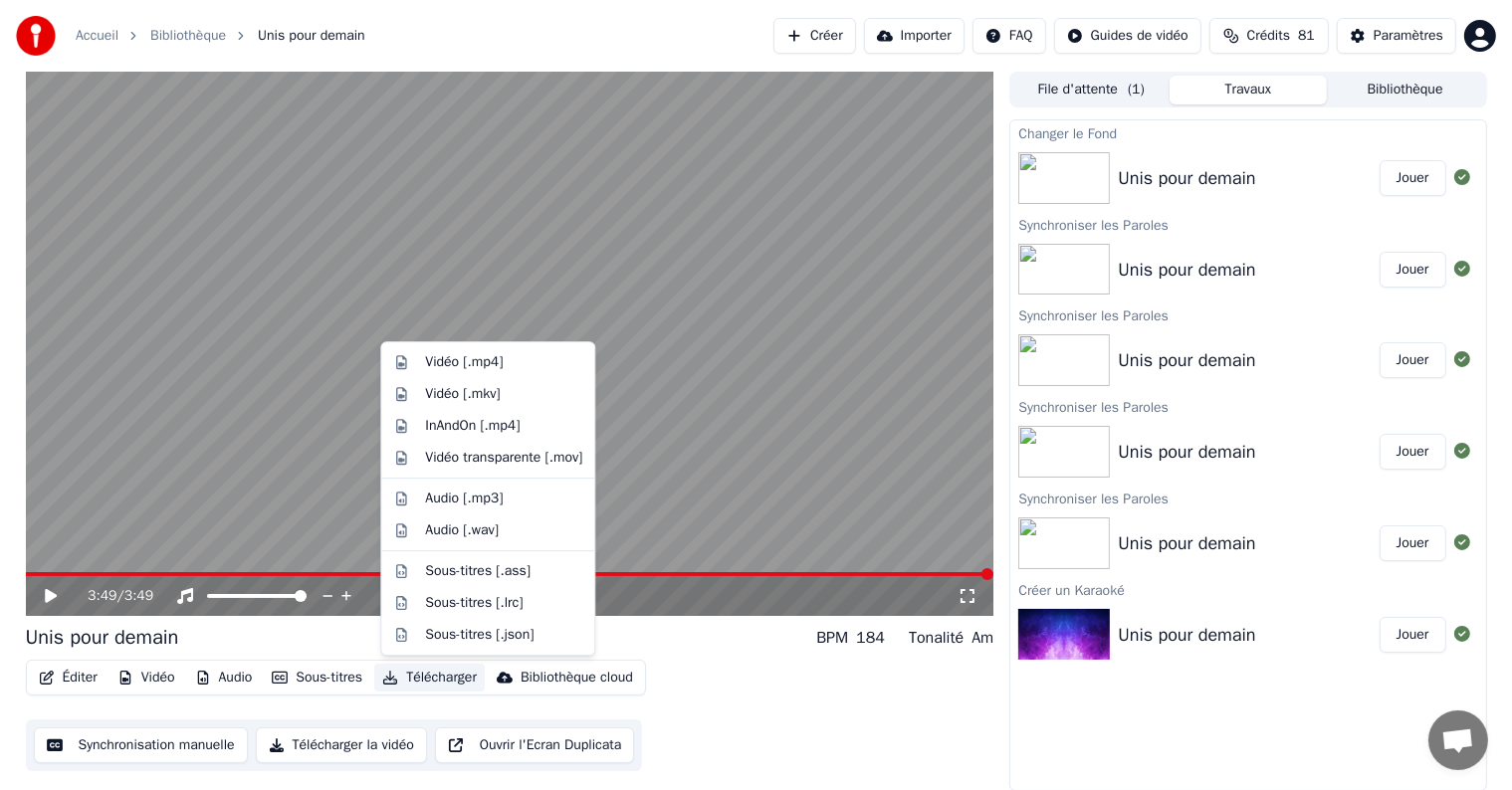 click on "Télécharger" at bounding box center [429, 678] 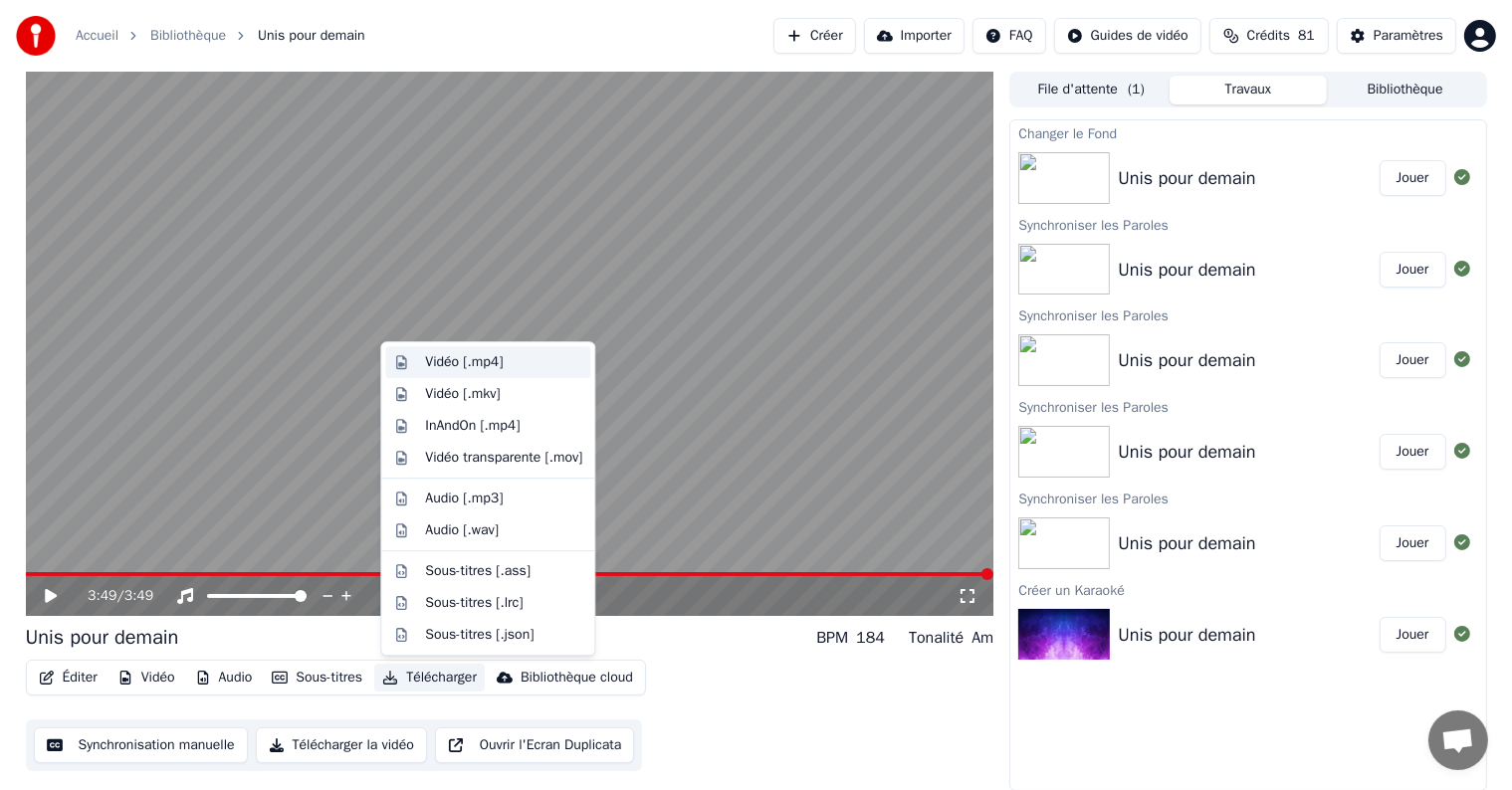 click on "Vidéo [.mp4]" at bounding box center (464, 362) 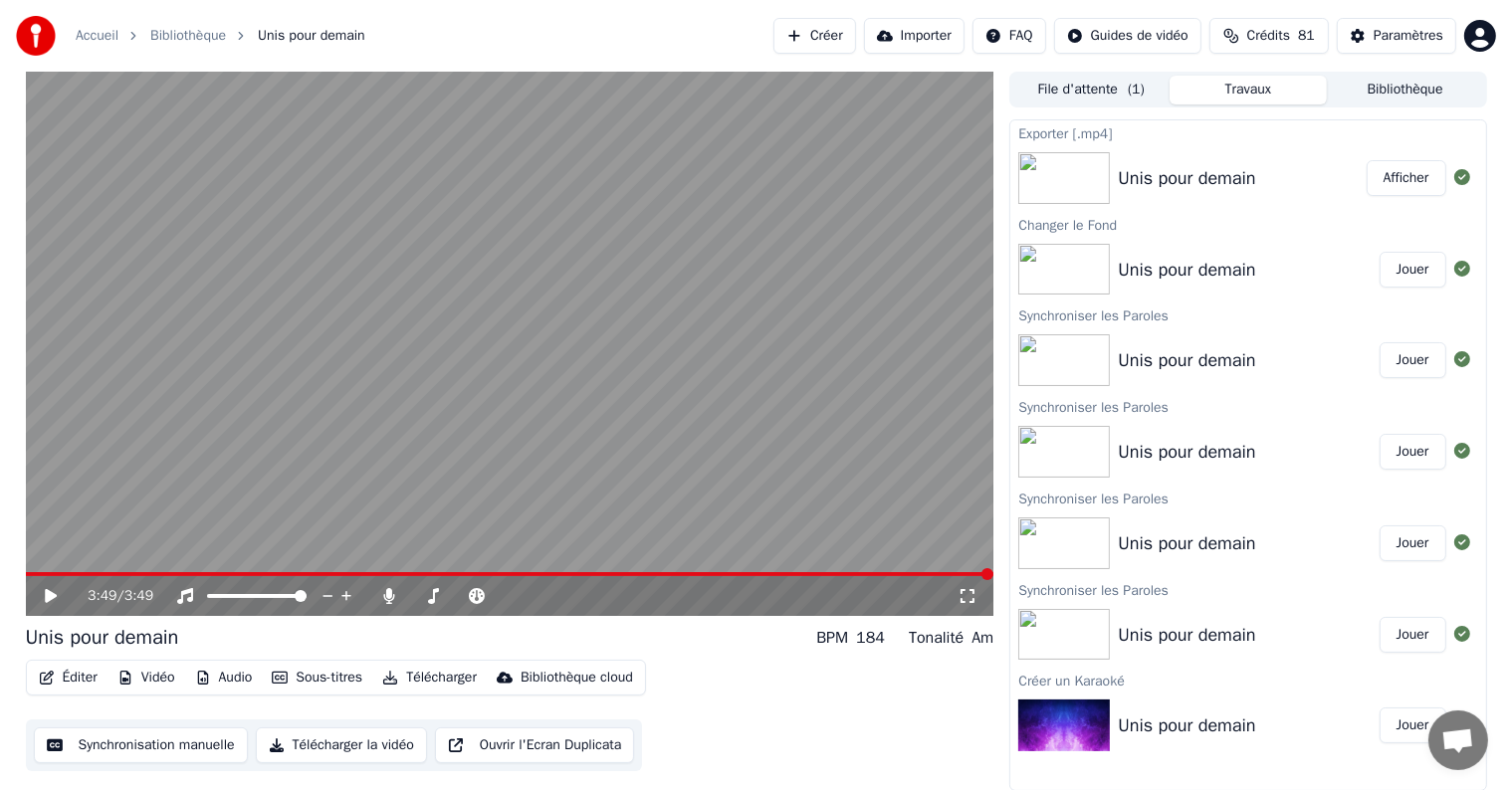 click on "Afficher" at bounding box center (1406, 178) 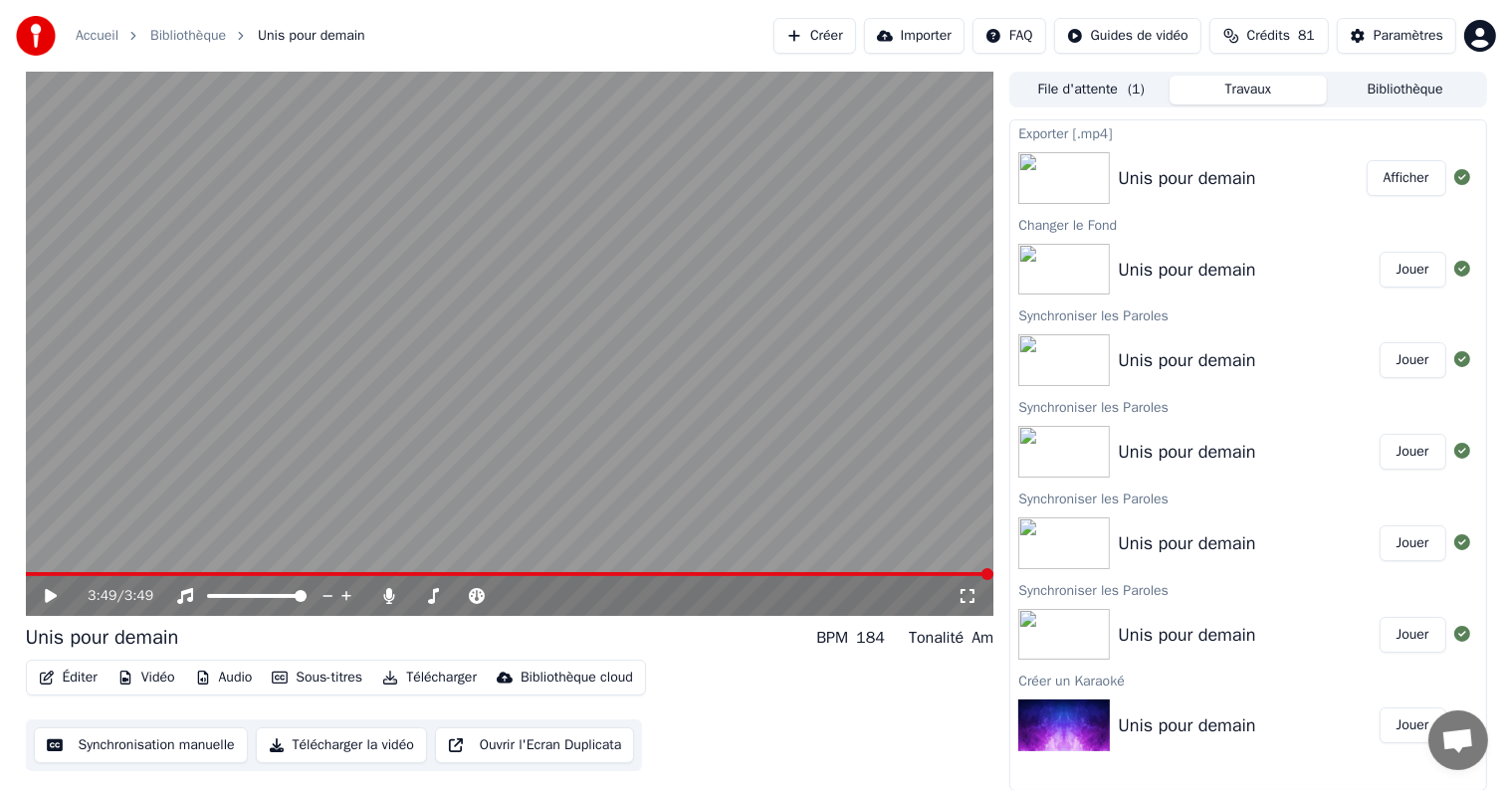 click on "Afficher" at bounding box center [1406, 178] 